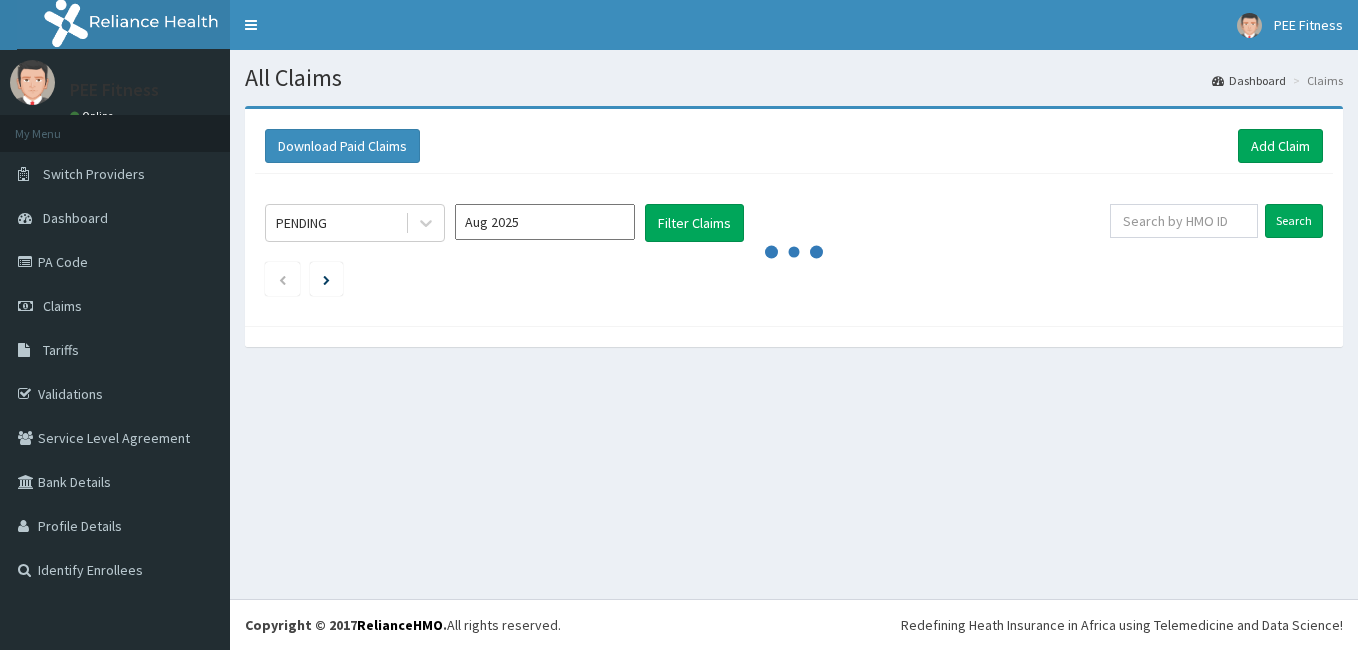 scroll, scrollTop: 0, scrollLeft: 0, axis: both 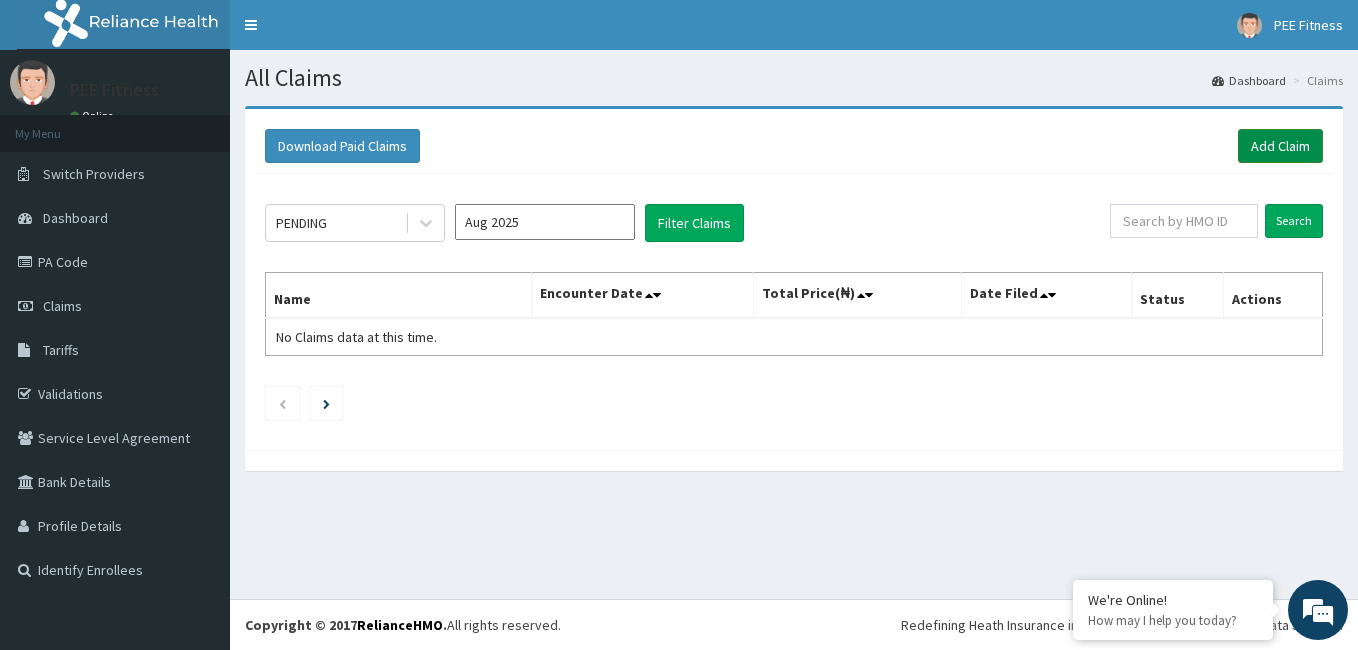 click on "Add Claim" at bounding box center [1280, 146] 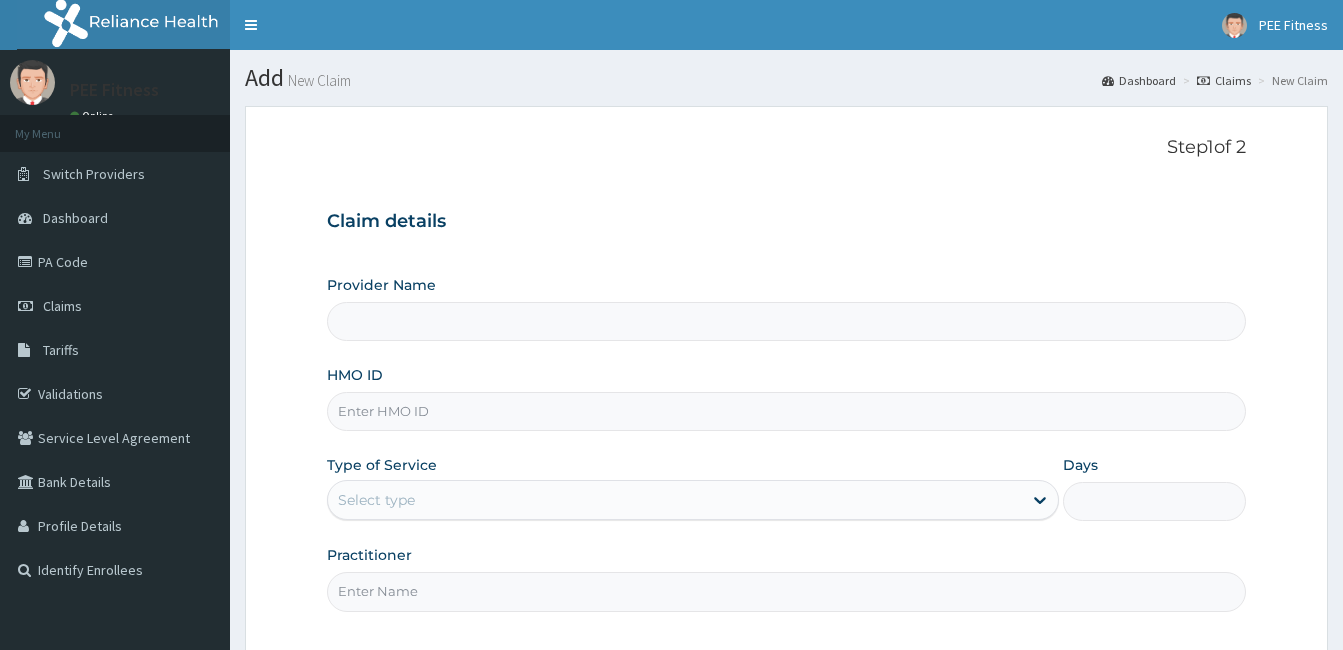 scroll, scrollTop: 0, scrollLeft: 0, axis: both 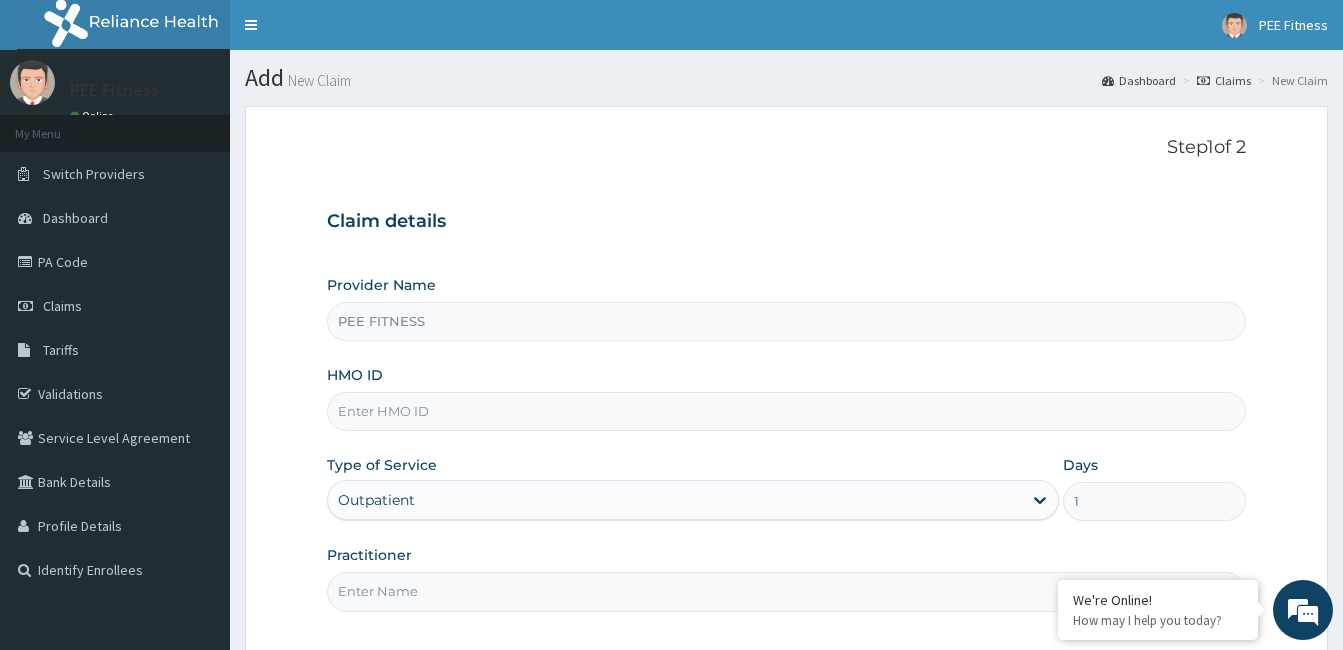click on "HMO ID" at bounding box center [786, 411] 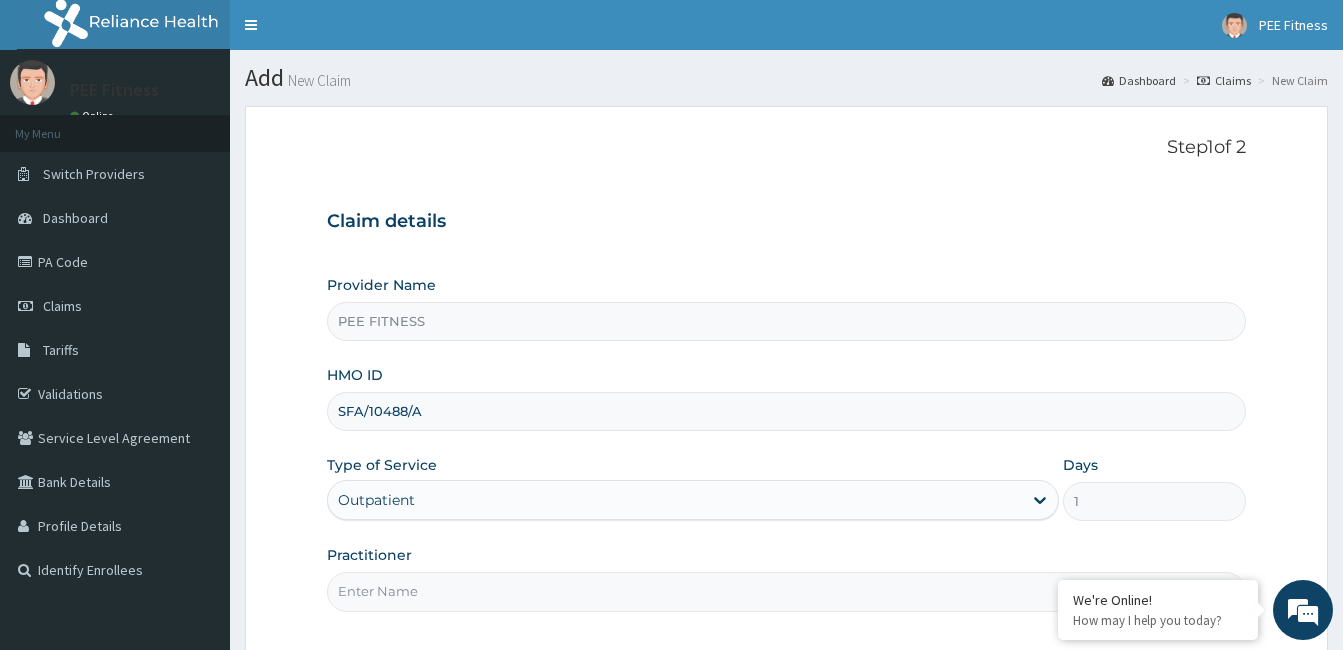 type on "SFA/10488/A" 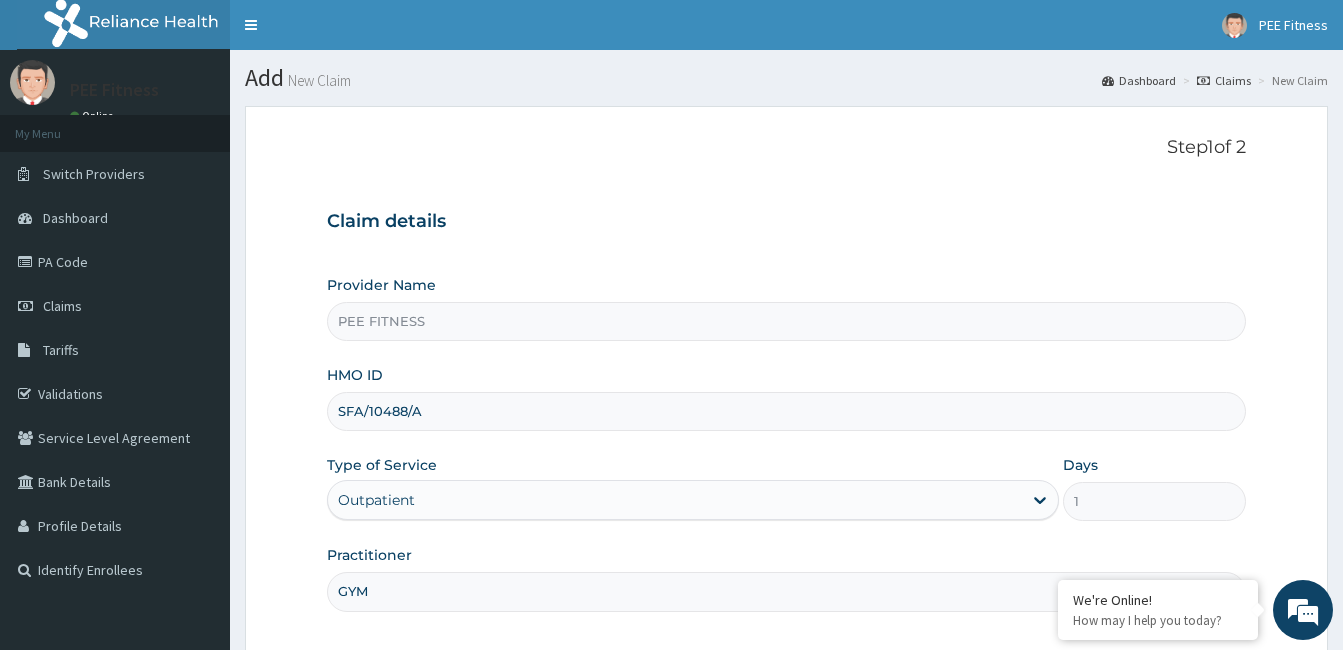 scroll, scrollTop: 185, scrollLeft: 0, axis: vertical 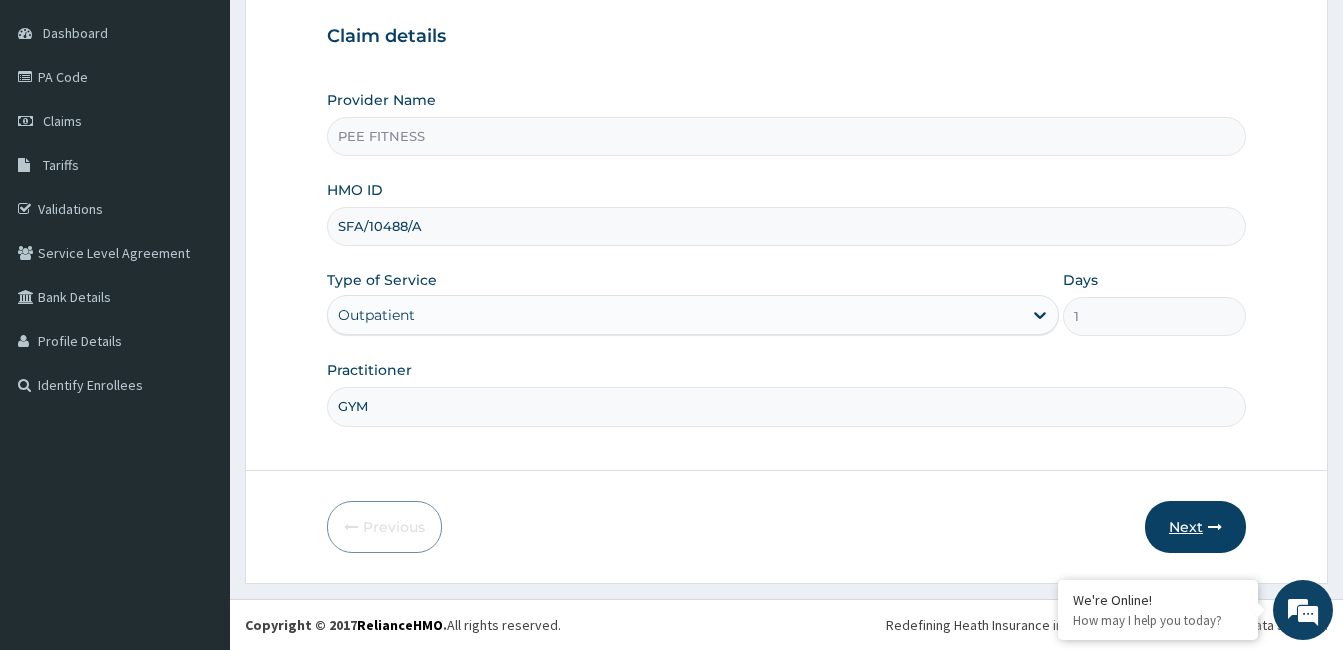 click on "Next" at bounding box center [1195, 527] 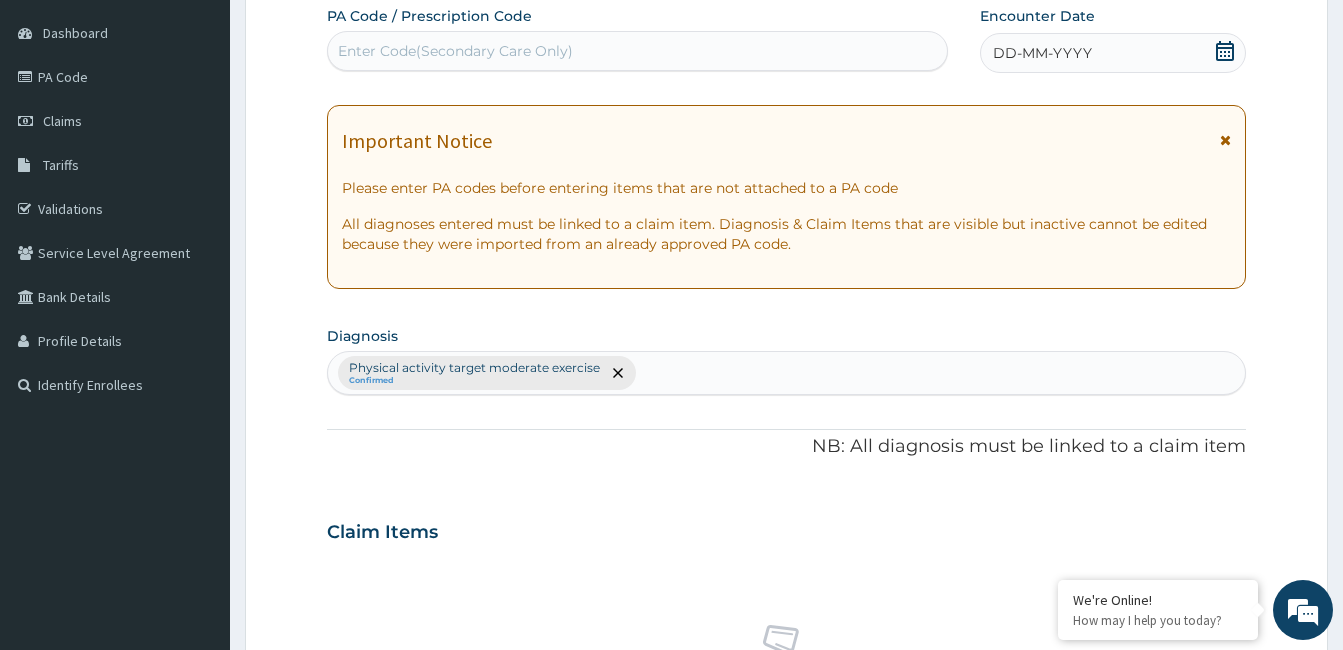 click on "Enter Code(Secondary Care Only)" at bounding box center [637, 51] 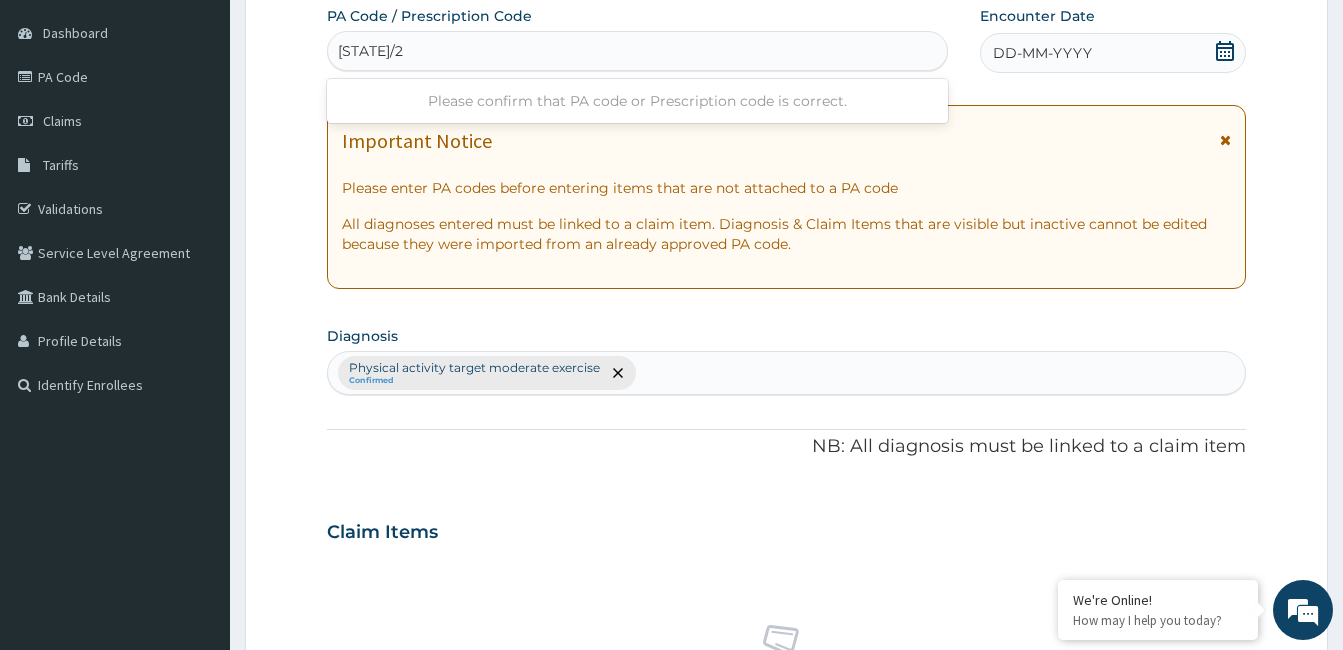 type on "PA/251F63" 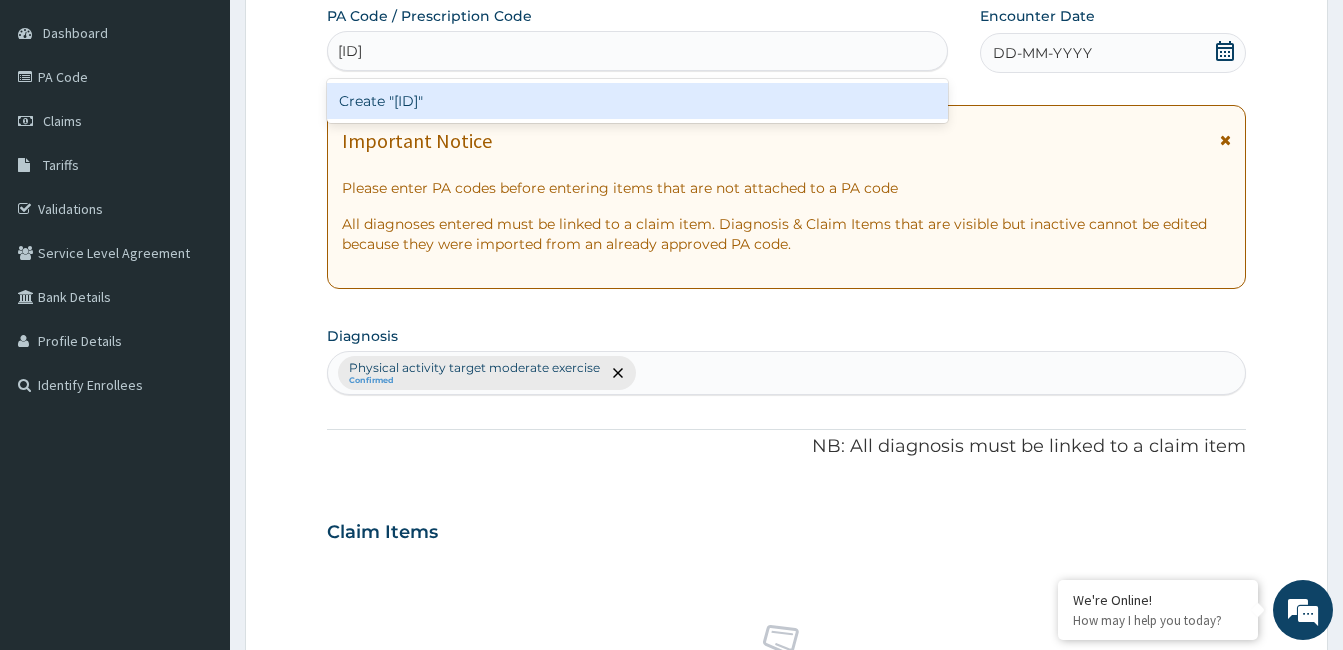 type 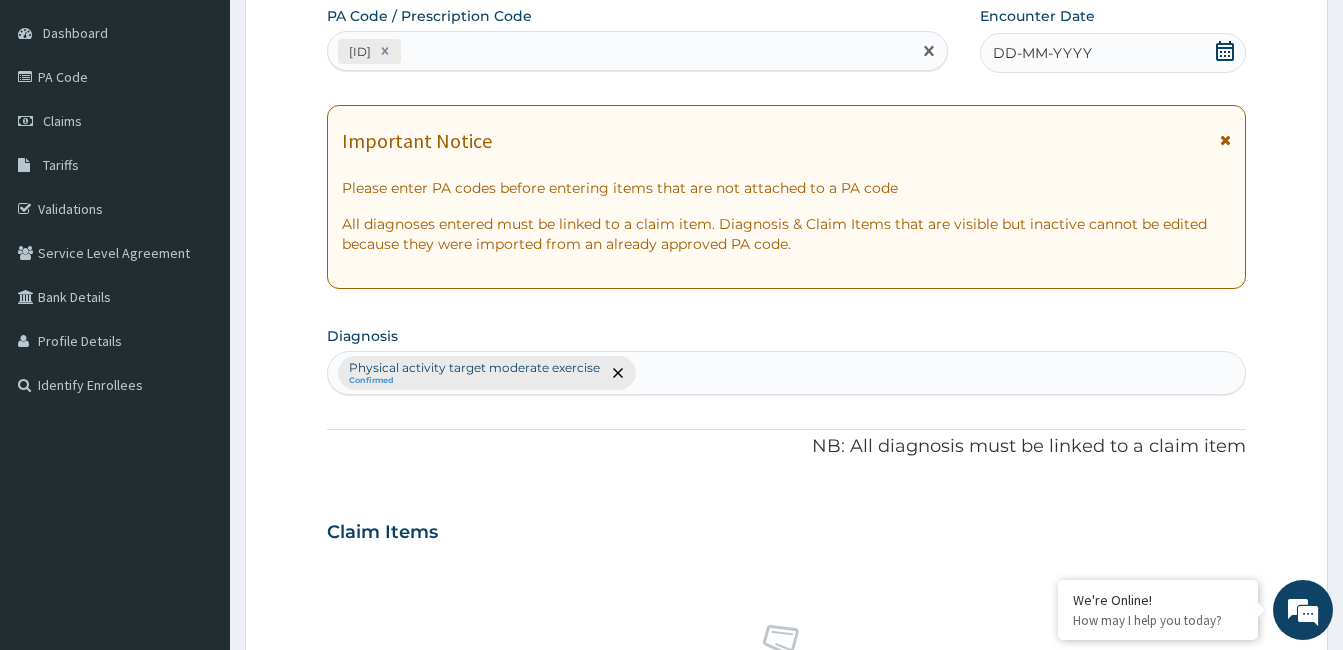 click 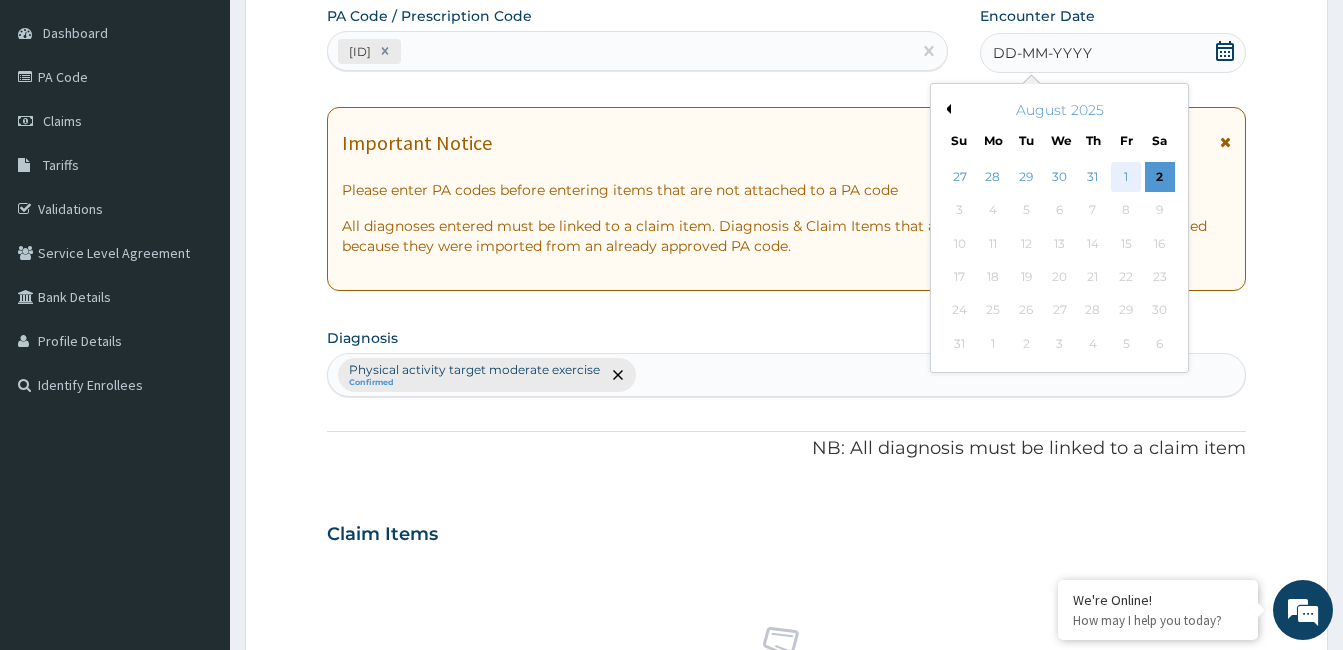 click on "1" at bounding box center [1126, 177] 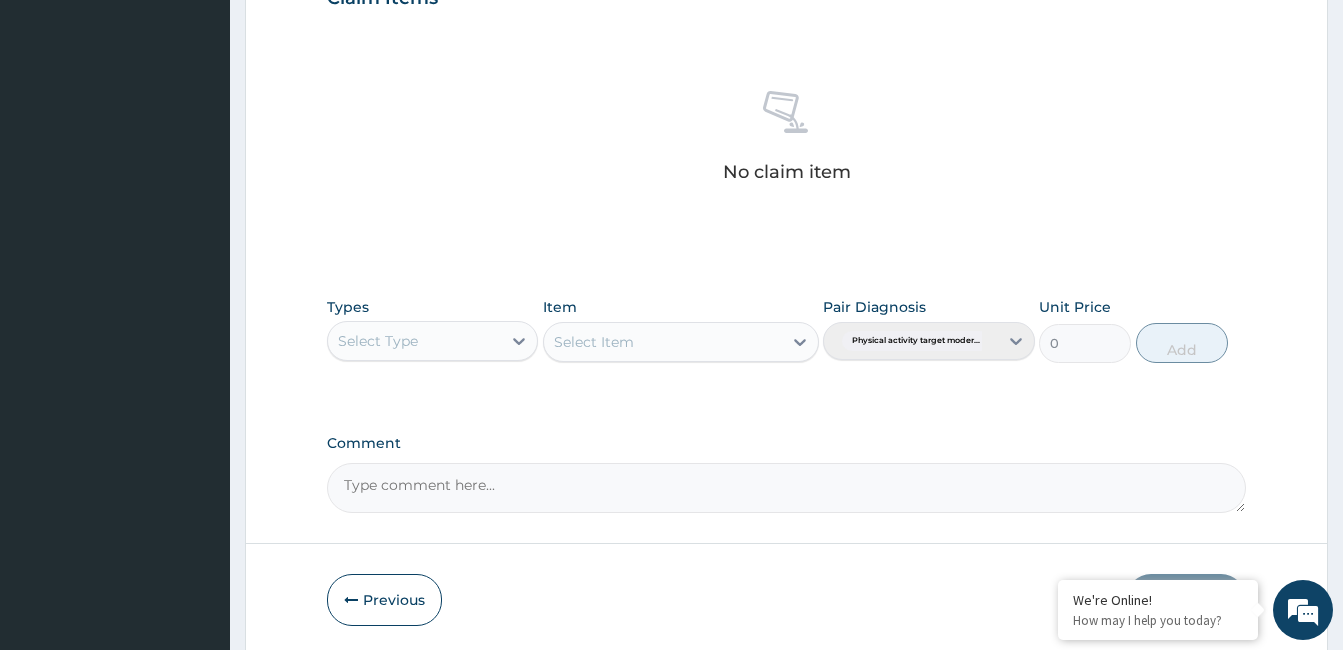 scroll, scrollTop: 792, scrollLeft: 0, axis: vertical 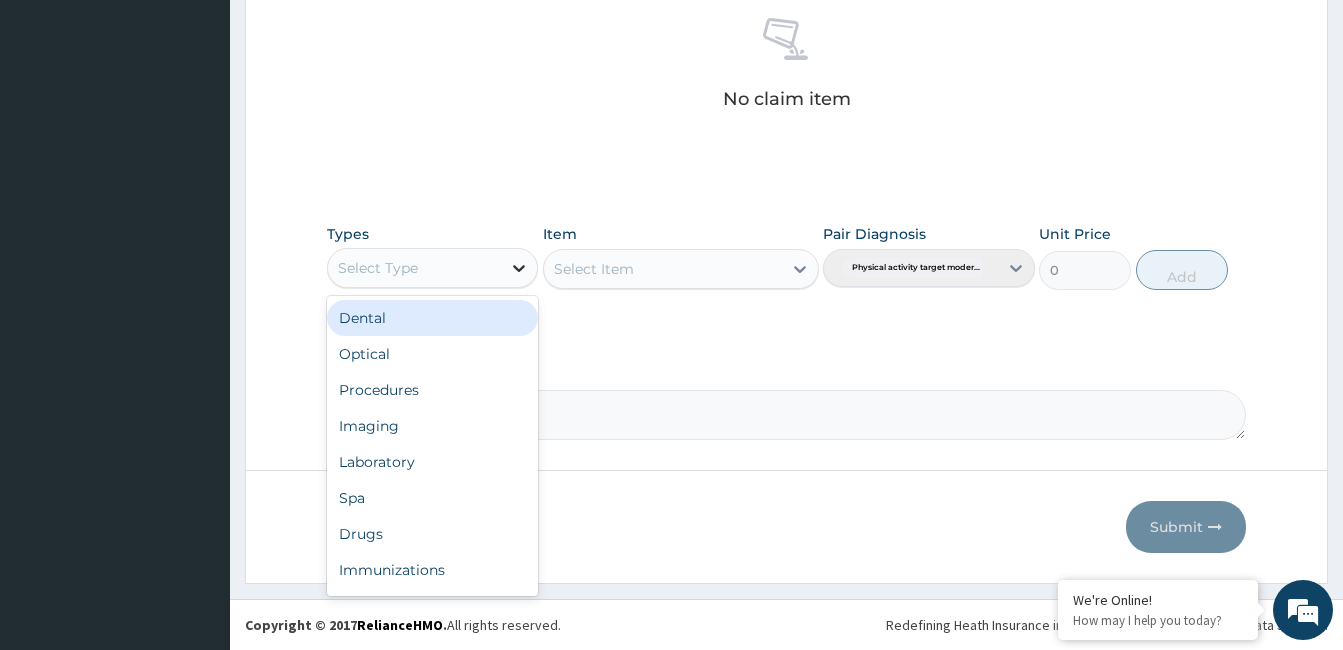 click at bounding box center (519, 268) 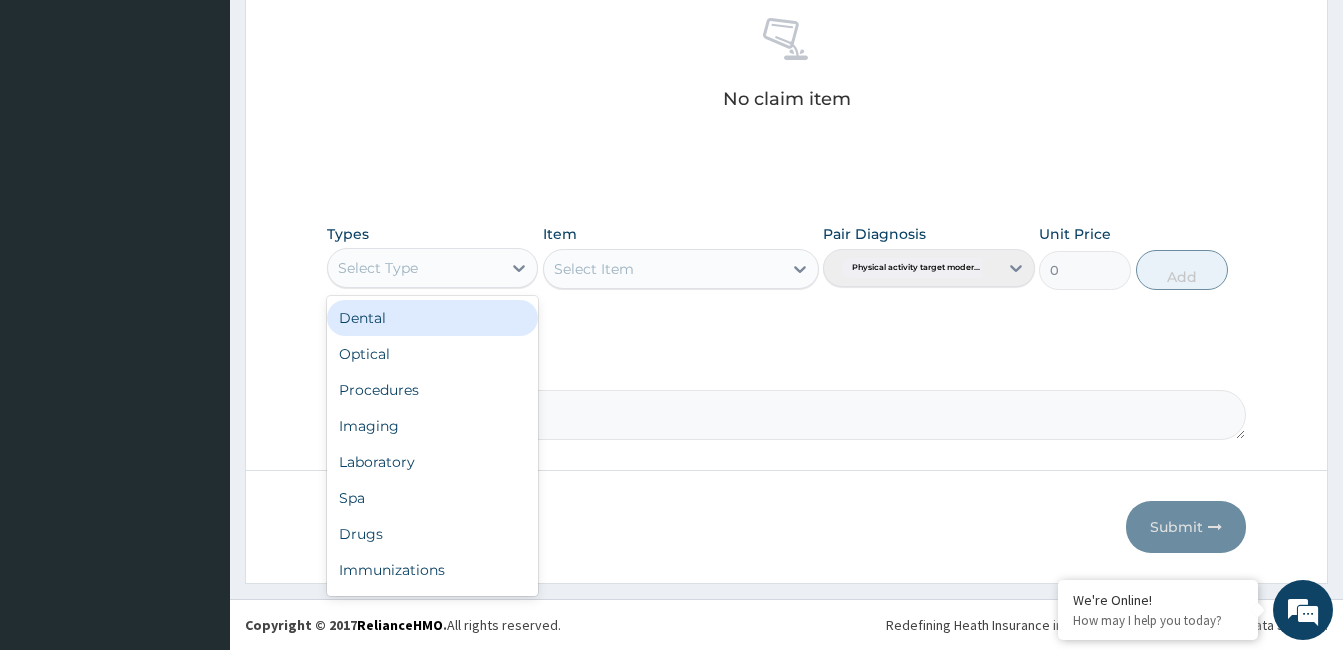 scroll, scrollTop: 68, scrollLeft: 0, axis: vertical 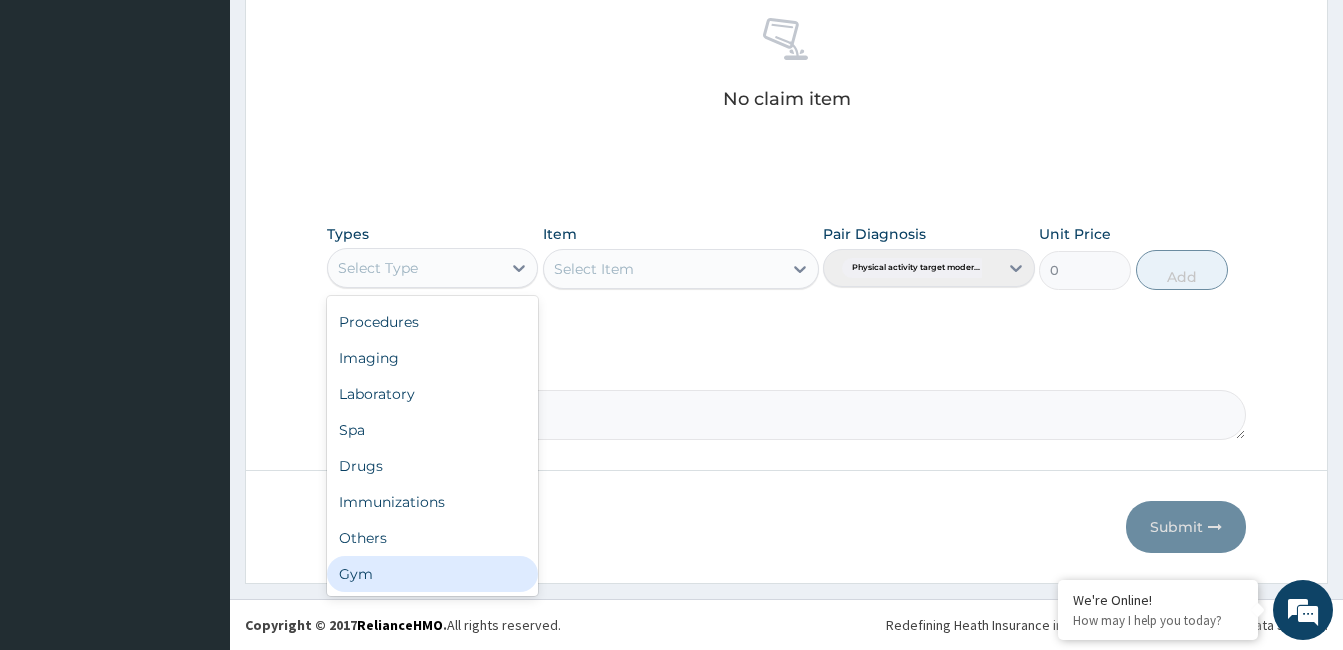 click on "Gym" at bounding box center [432, 574] 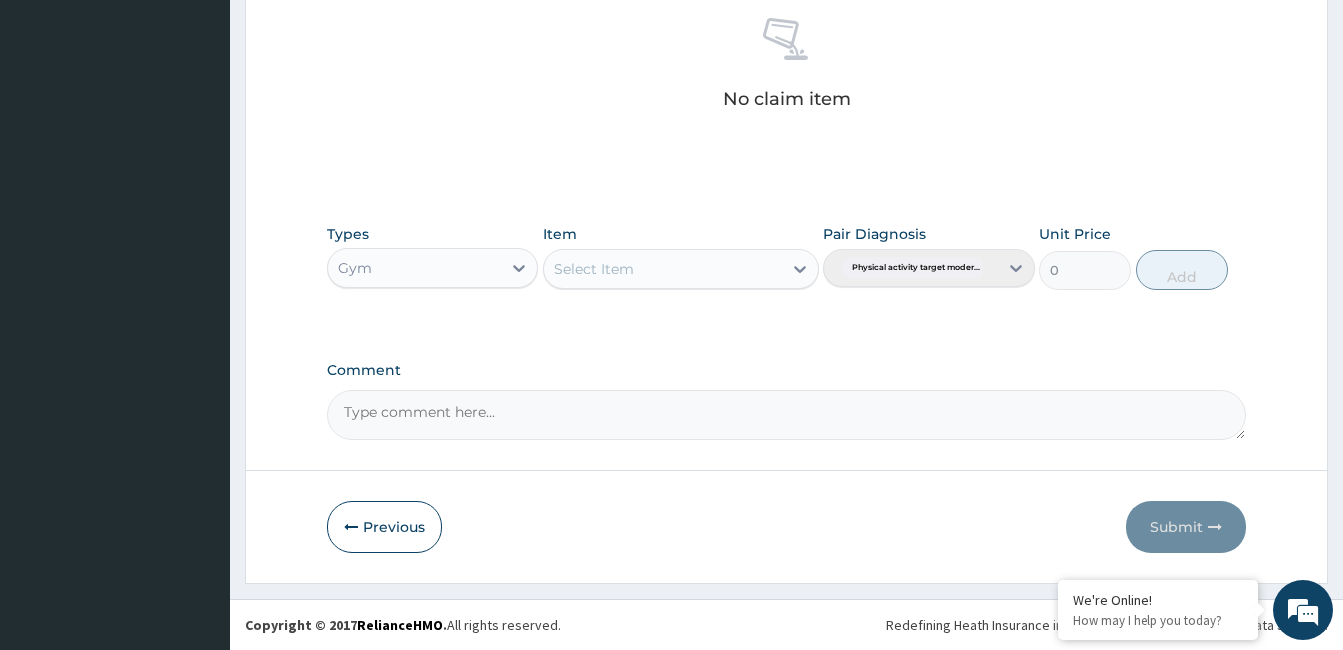click on "Select Item" at bounding box center [663, 269] 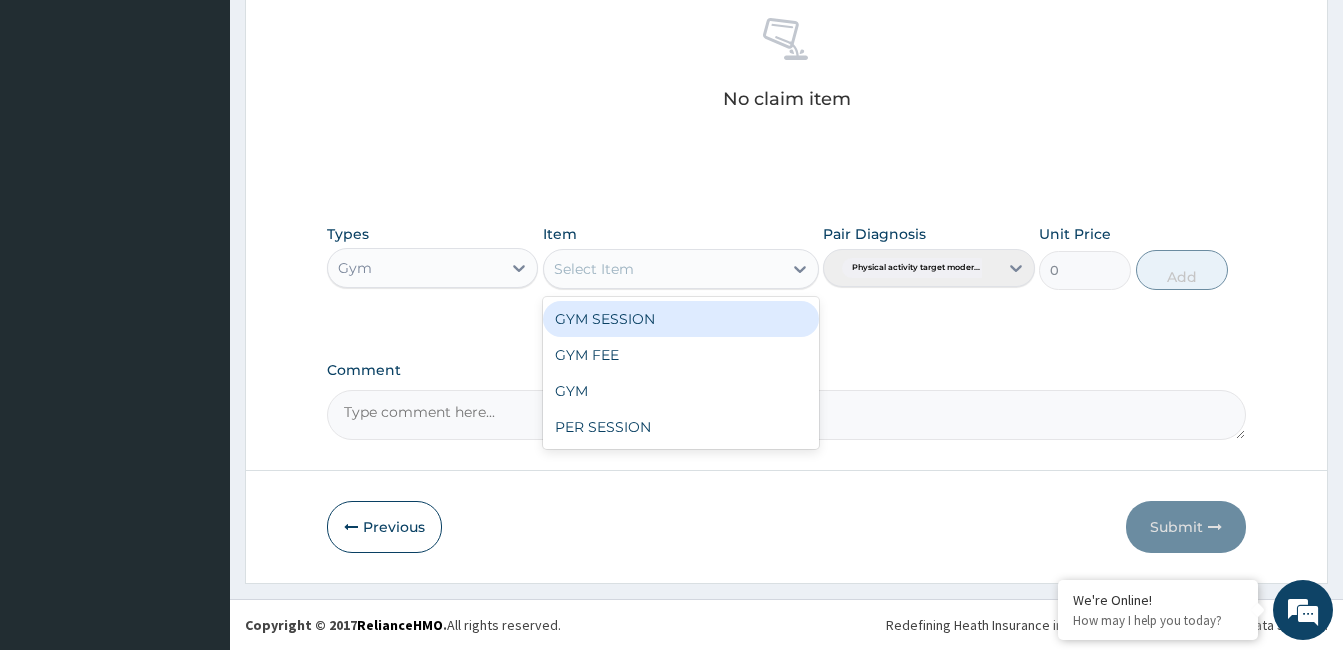 click on "GYM SESSION" at bounding box center (681, 319) 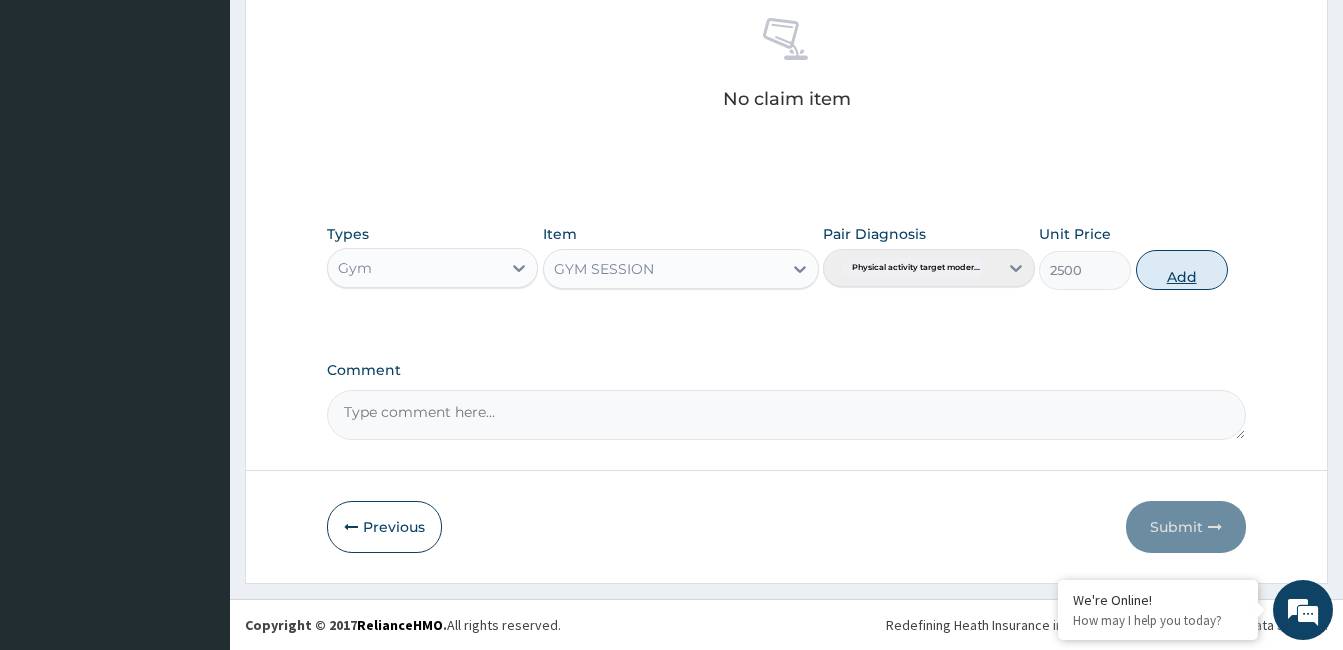 click on "Add" at bounding box center (1182, 270) 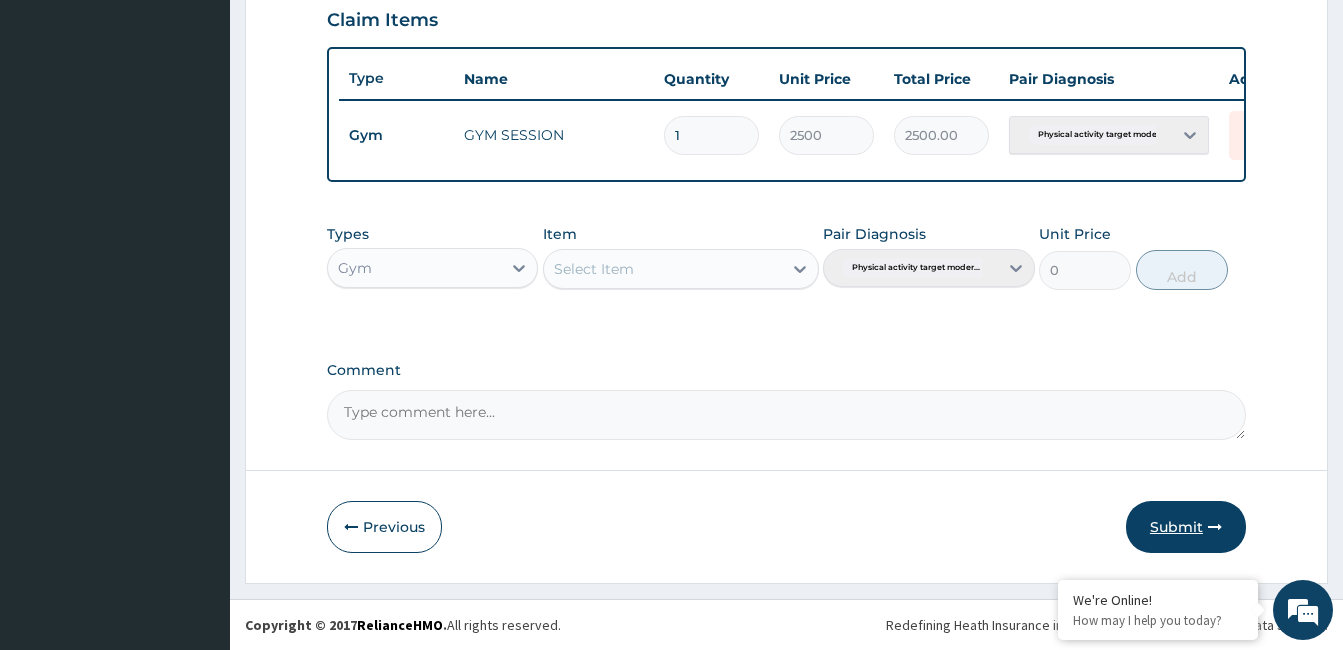click on "Submit" at bounding box center (1186, 527) 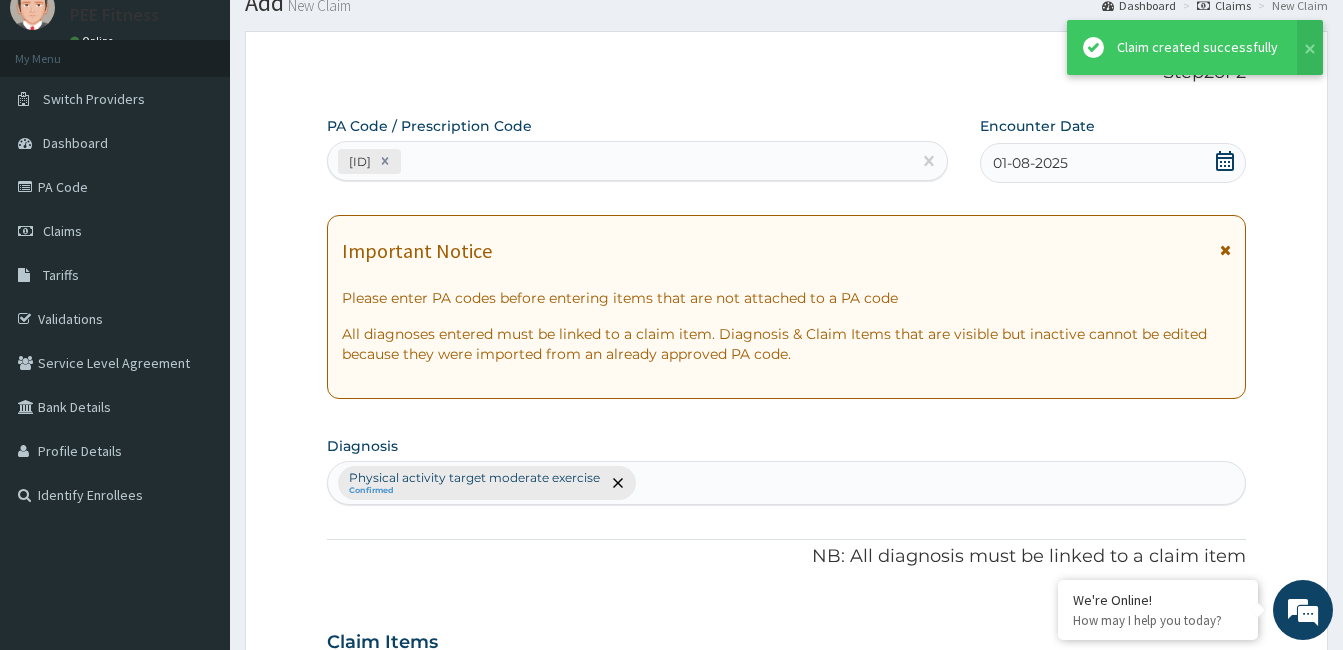 scroll, scrollTop: 712, scrollLeft: 0, axis: vertical 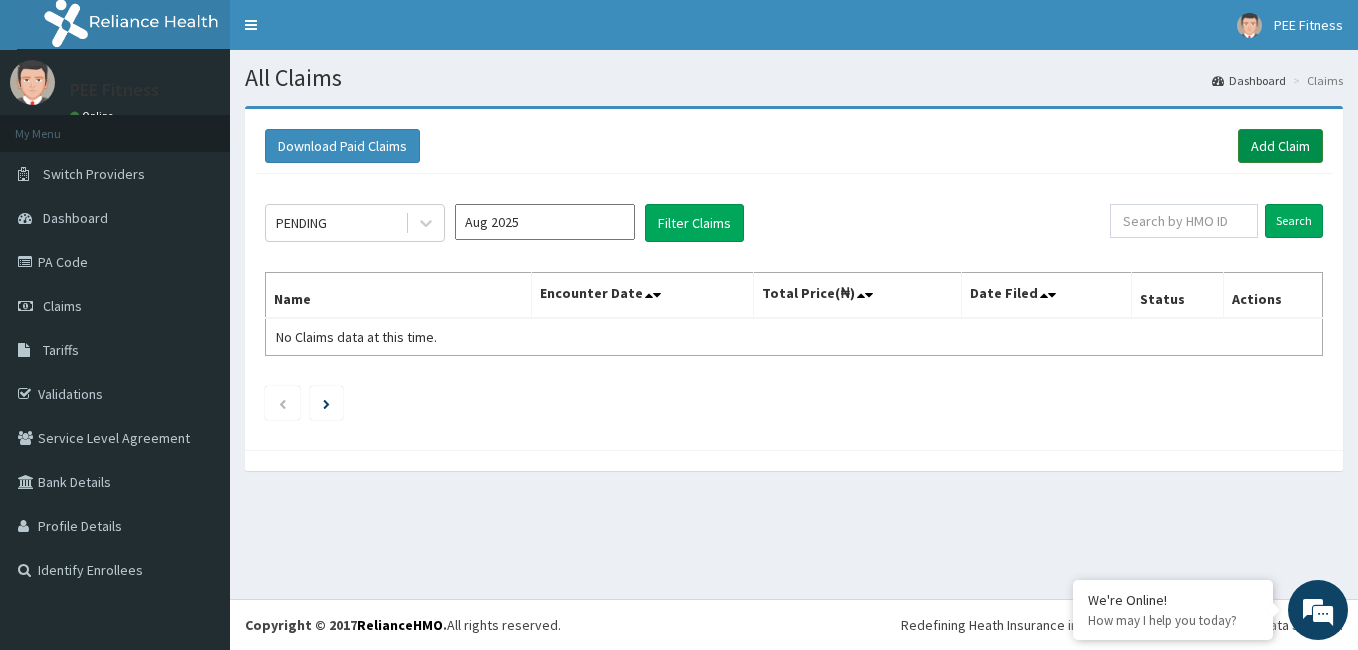 click on "Add Claim" at bounding box center (1280, 146) 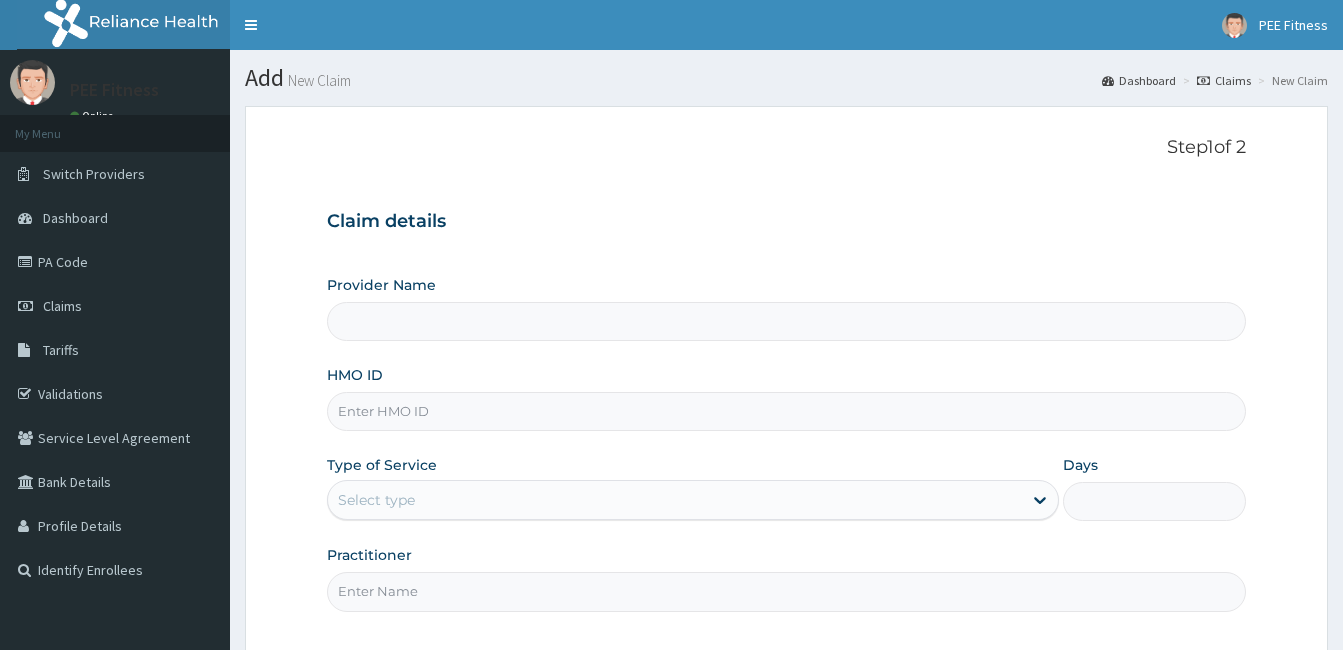 scroll, scrollTop: 0, scrollLeft: 0, axis: both 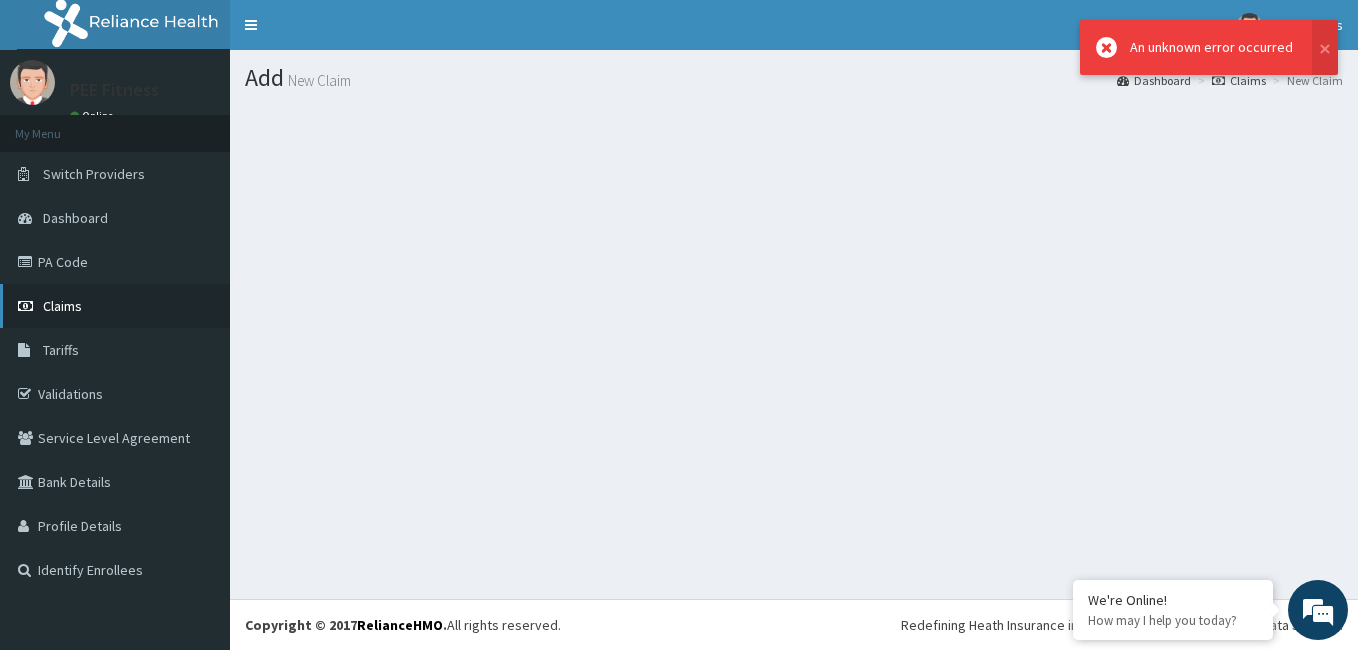 click on "Claims" at bounding box center [115, 306] 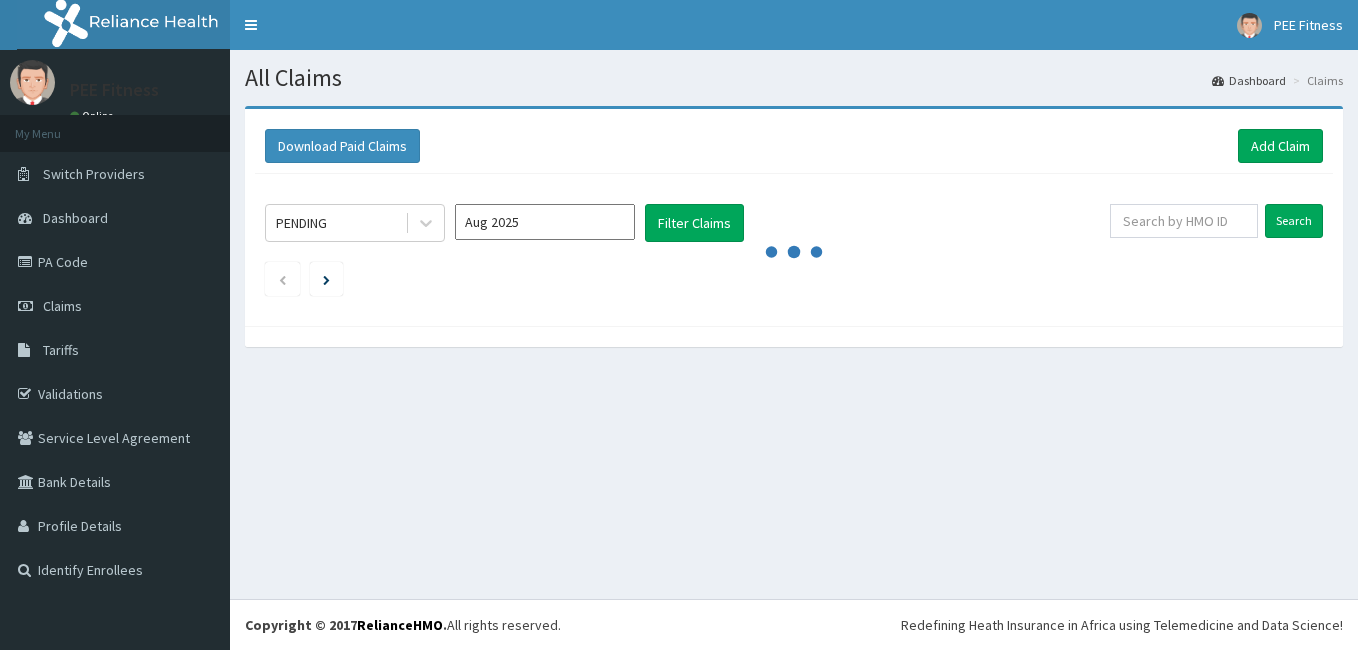 scroll, scrollTop: 0, scrollLeft: 0, axis: both 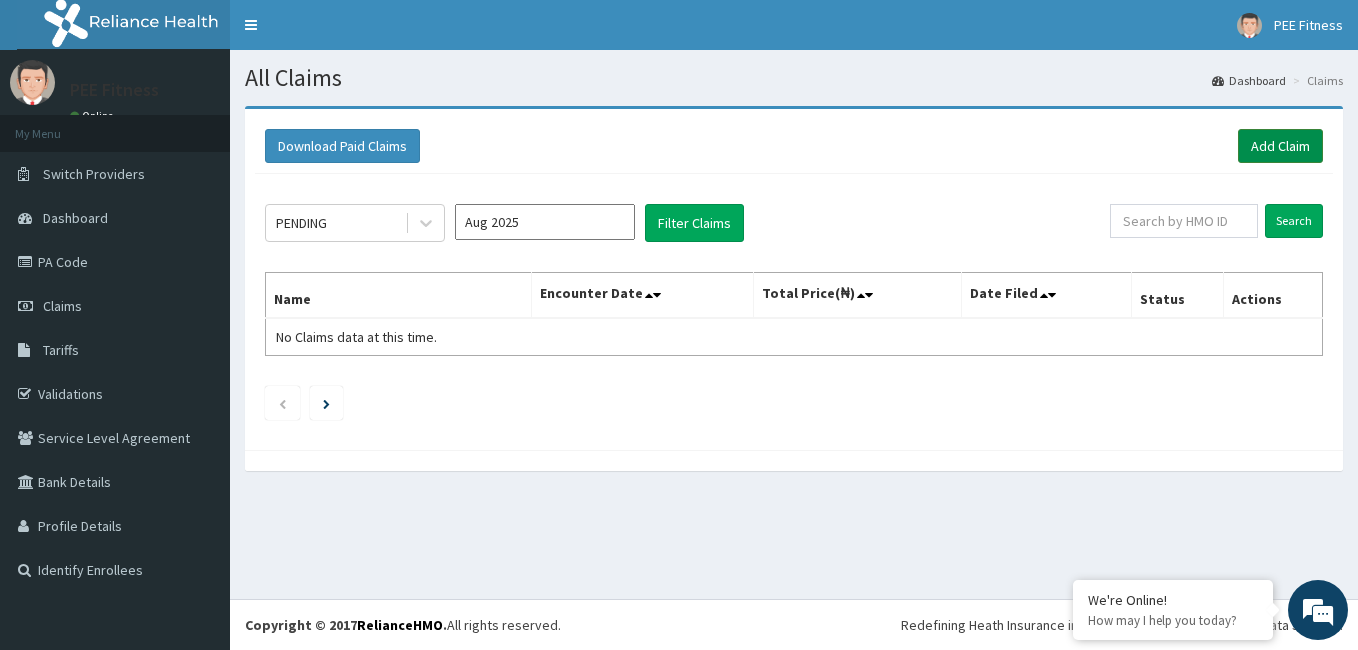 click on "Add Claim" at bounding box center [1280, 146] 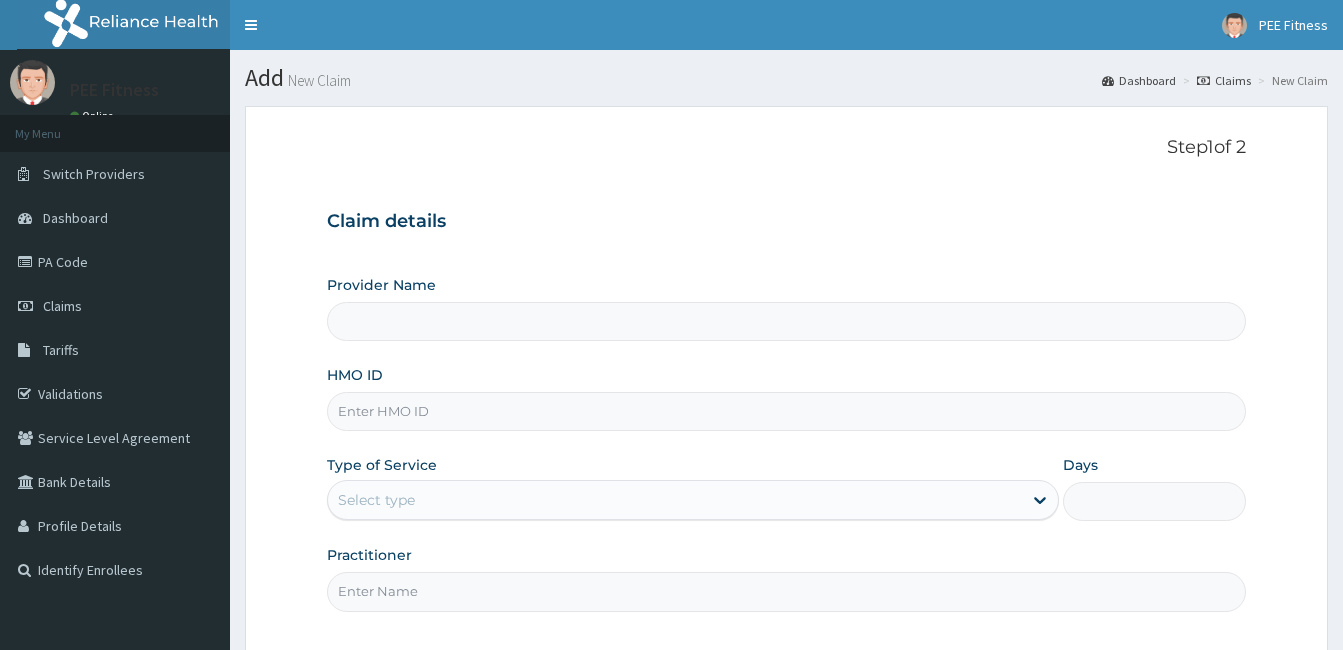 scroll, scrollTop: 0, scrollLeft: 0, axis: both 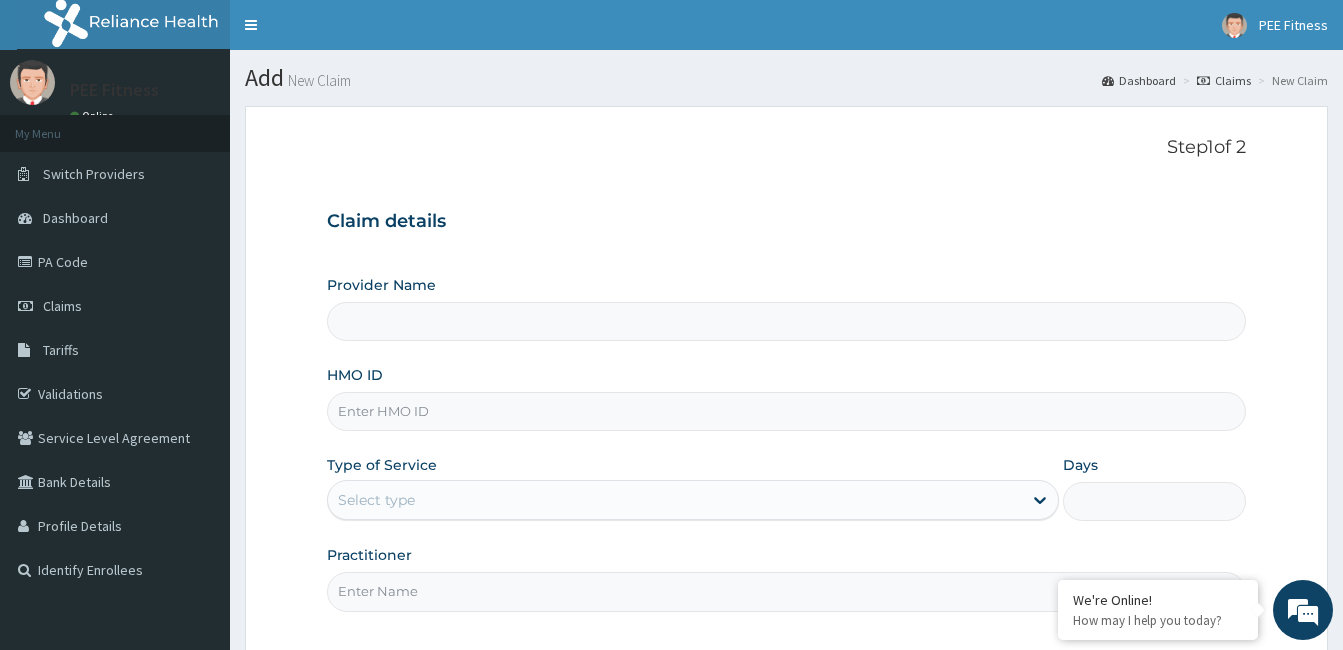 type on "PEE FITNESS" 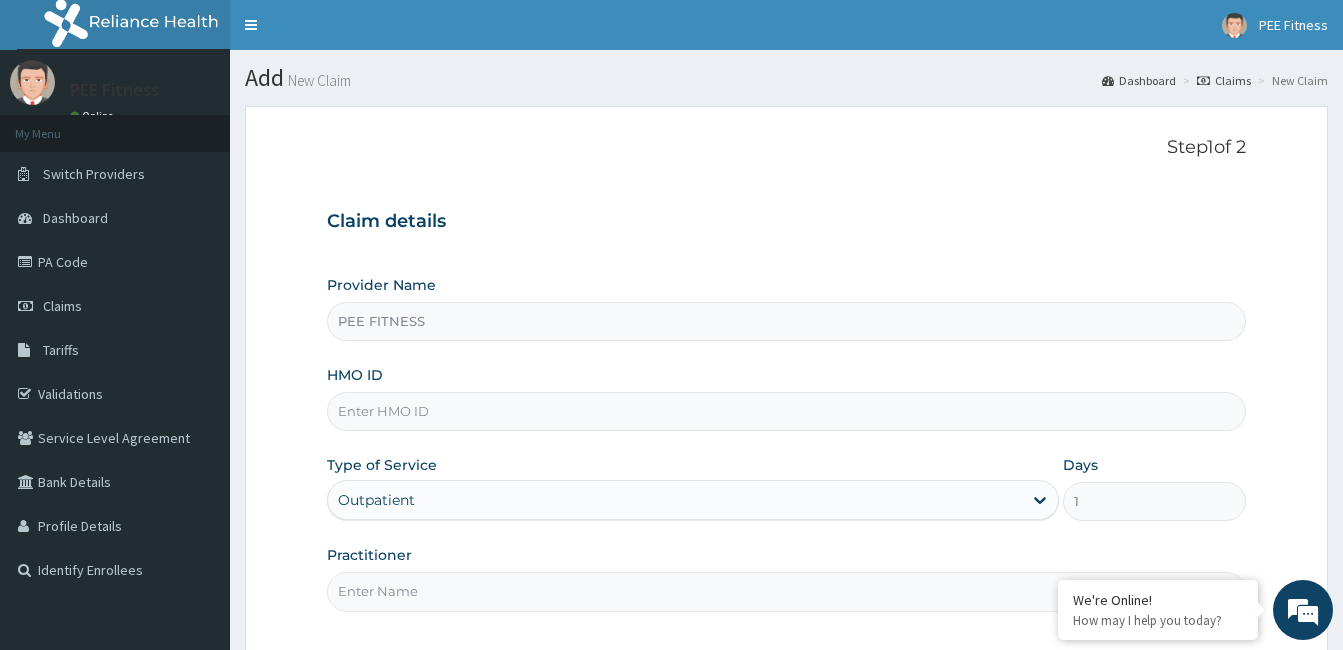 click on "Practitioner" at bounding box center (786, 591) 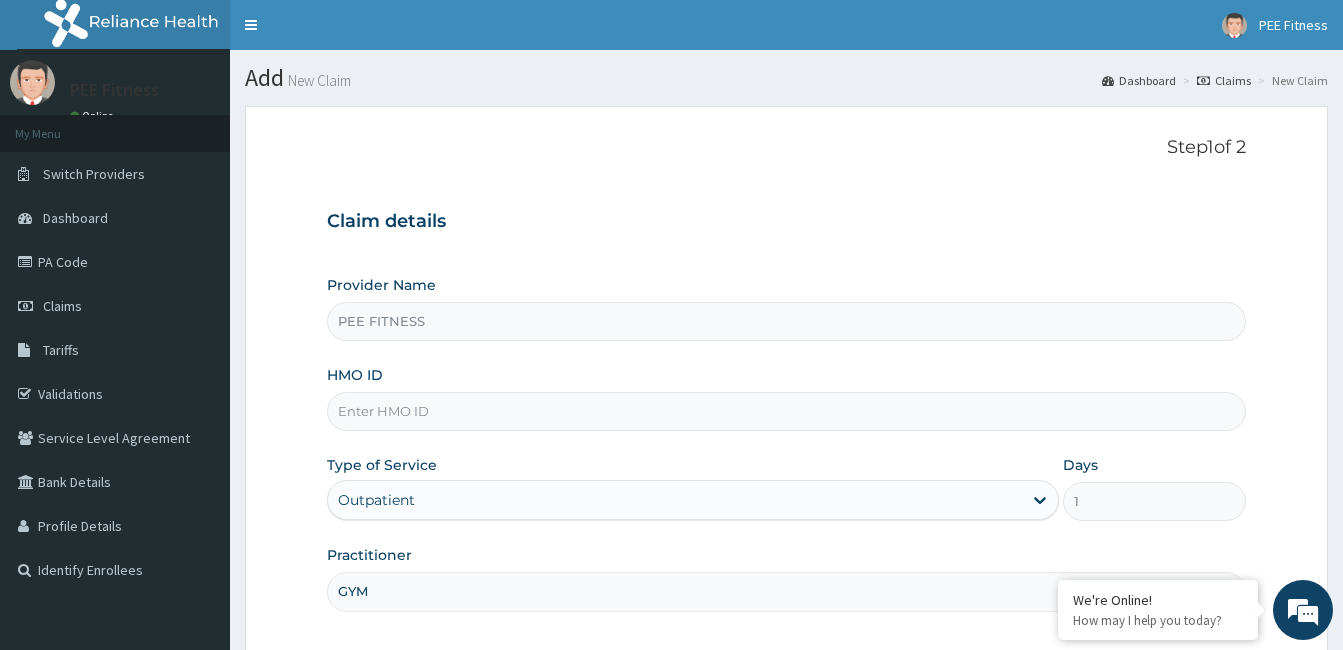 type on "GYM" 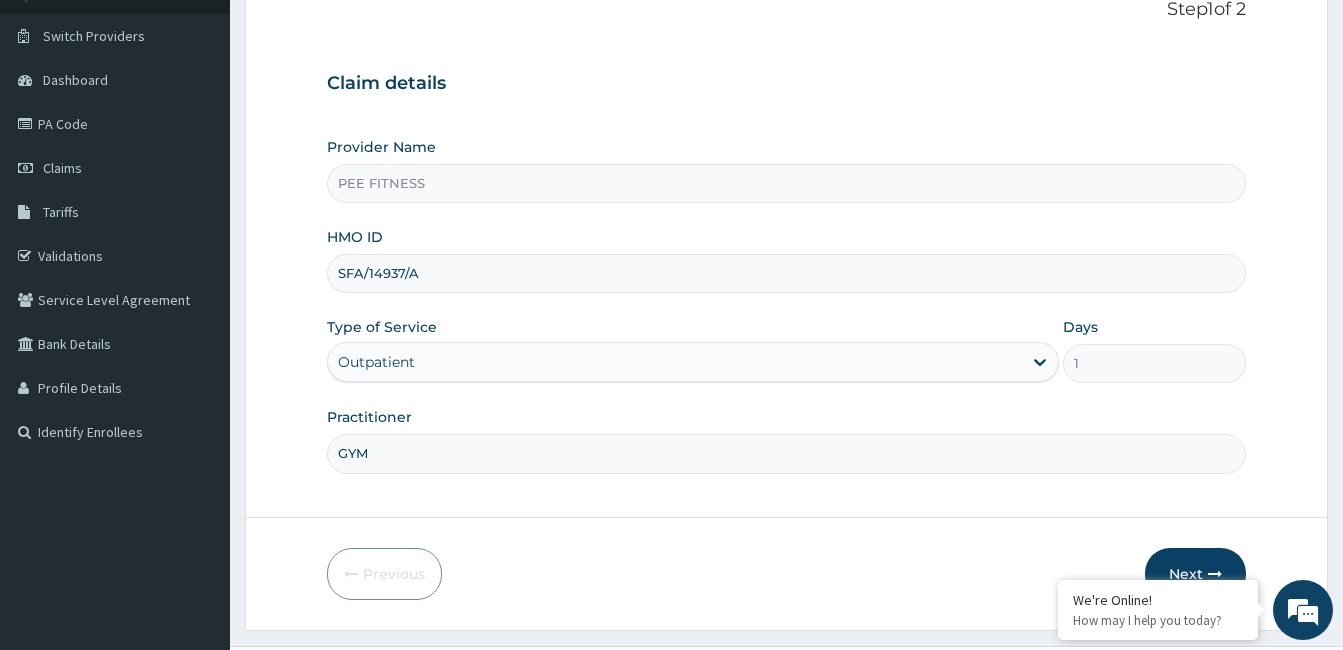 scroll, scrollTop: 185, scrollLeft: 0, axis: vertical 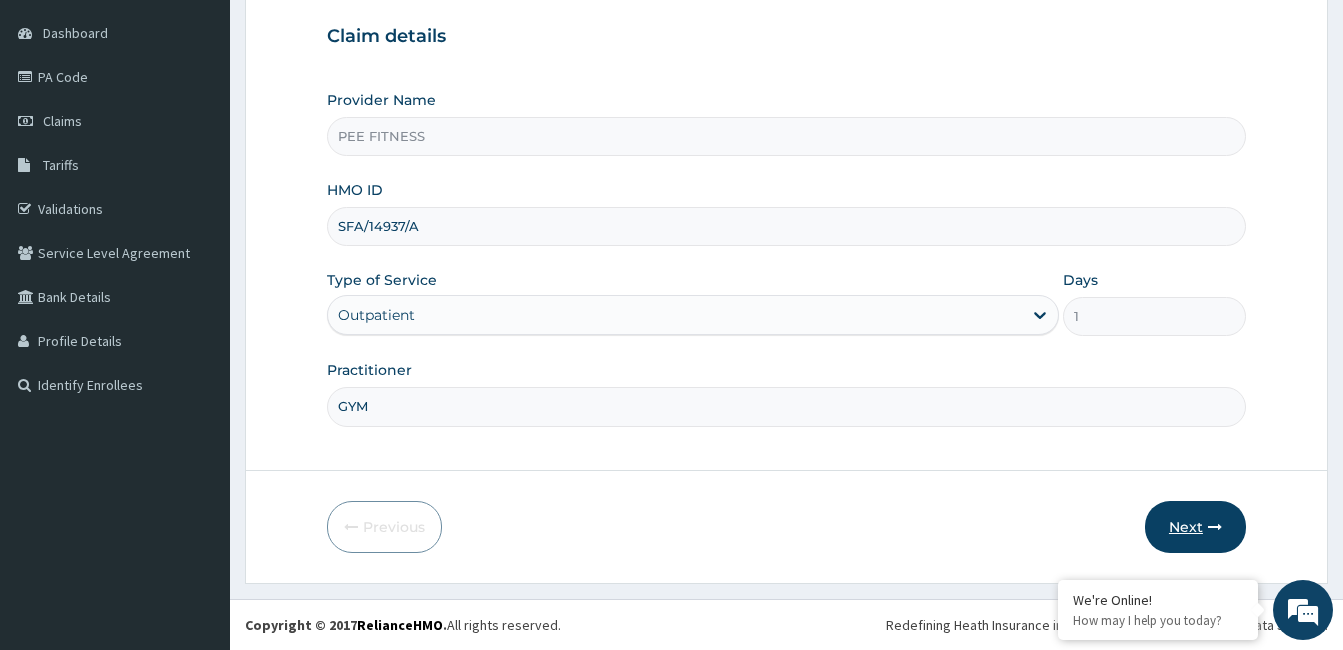 type on "SFA/14937/A" 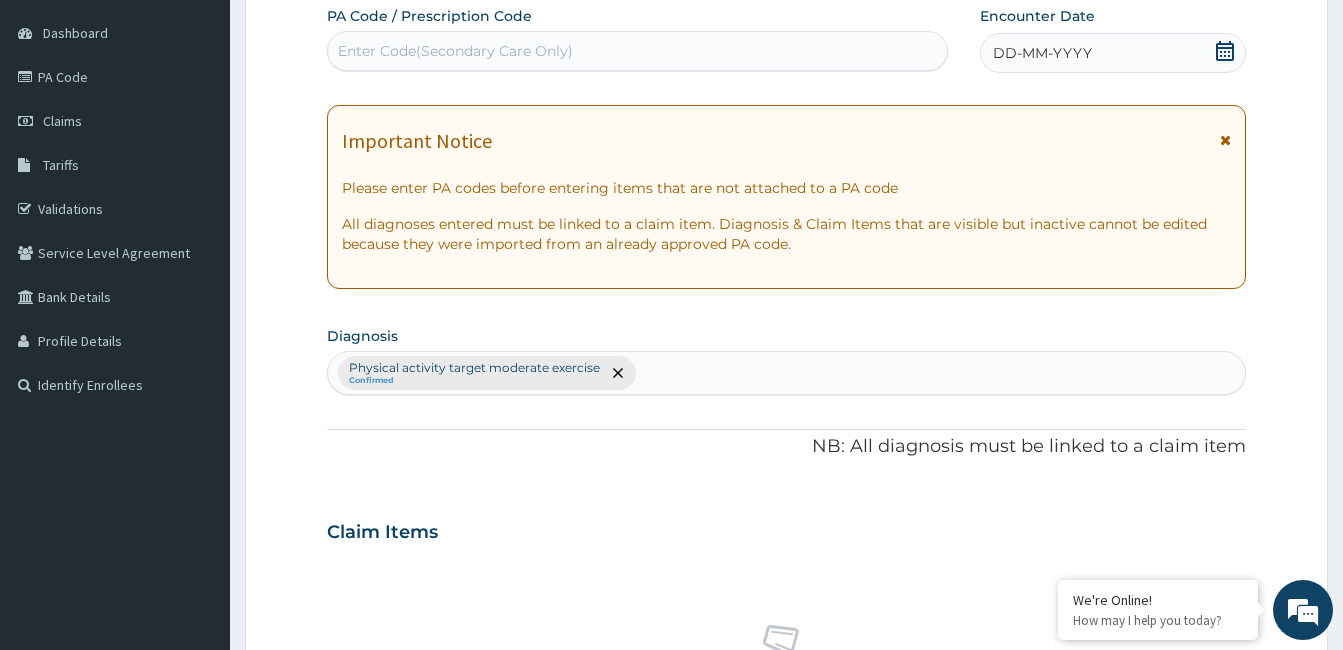 click on "Enter Code(Secondary Care Only)" at bounding box center [455, 51] 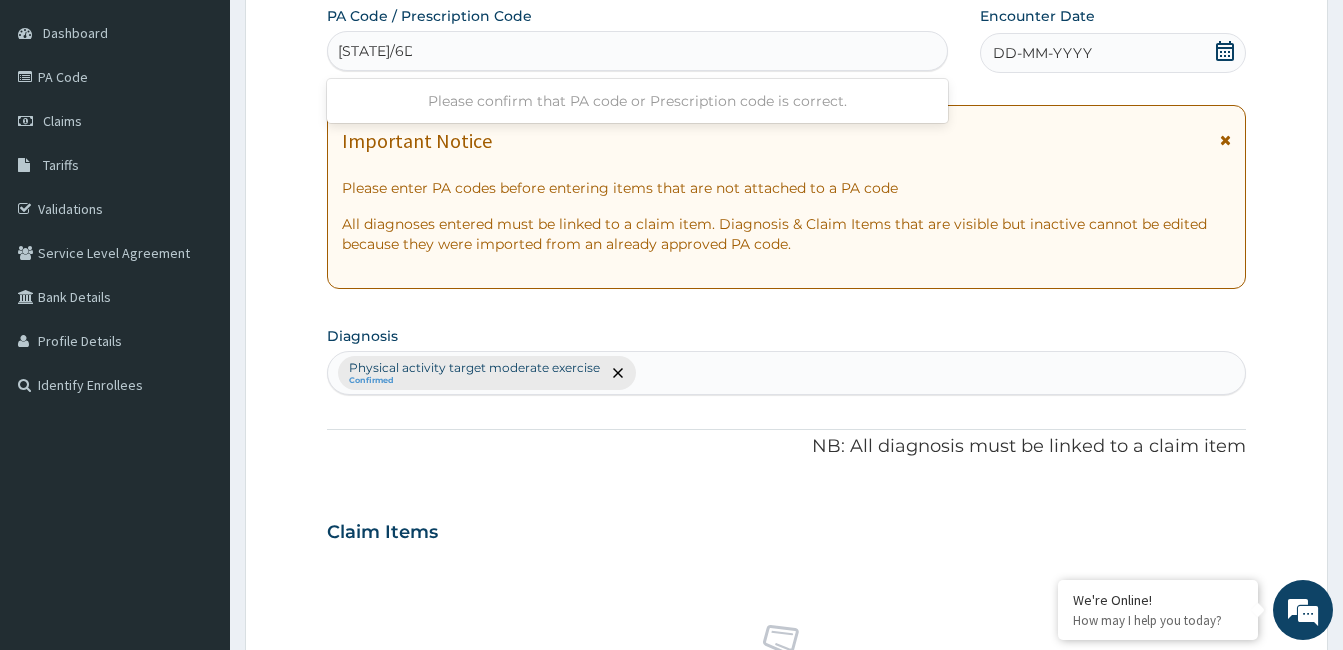 type on "PA/6DC94E" 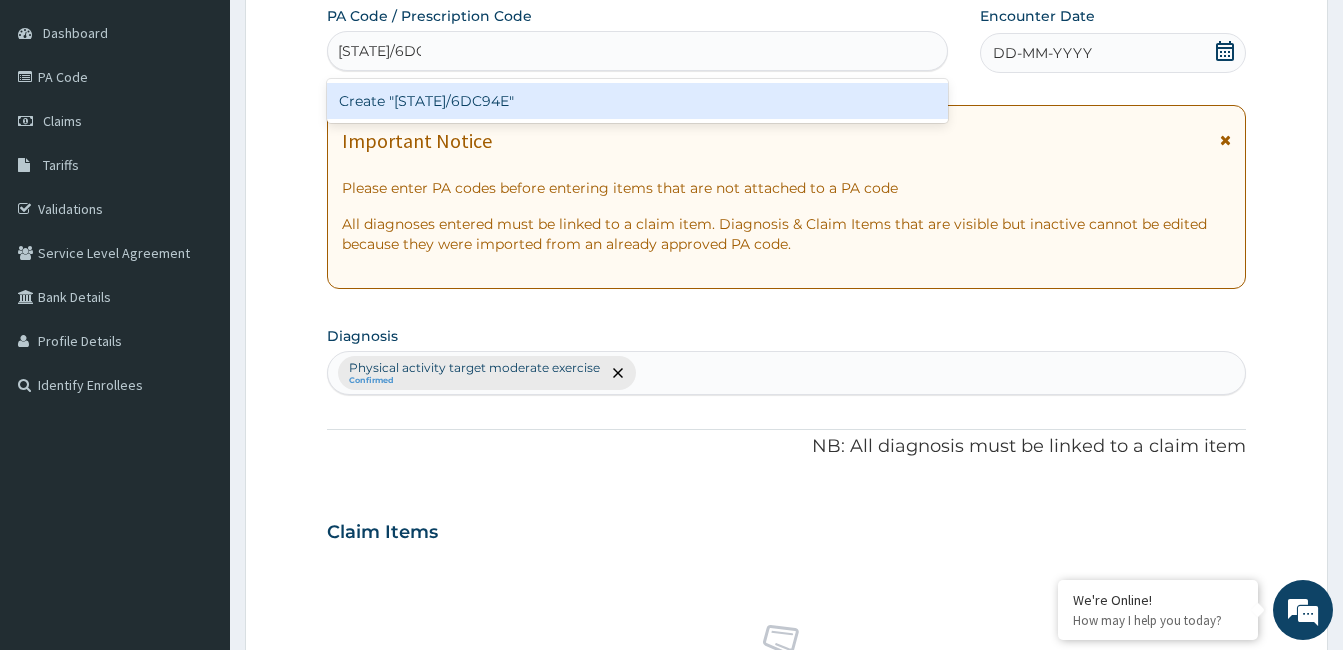 type 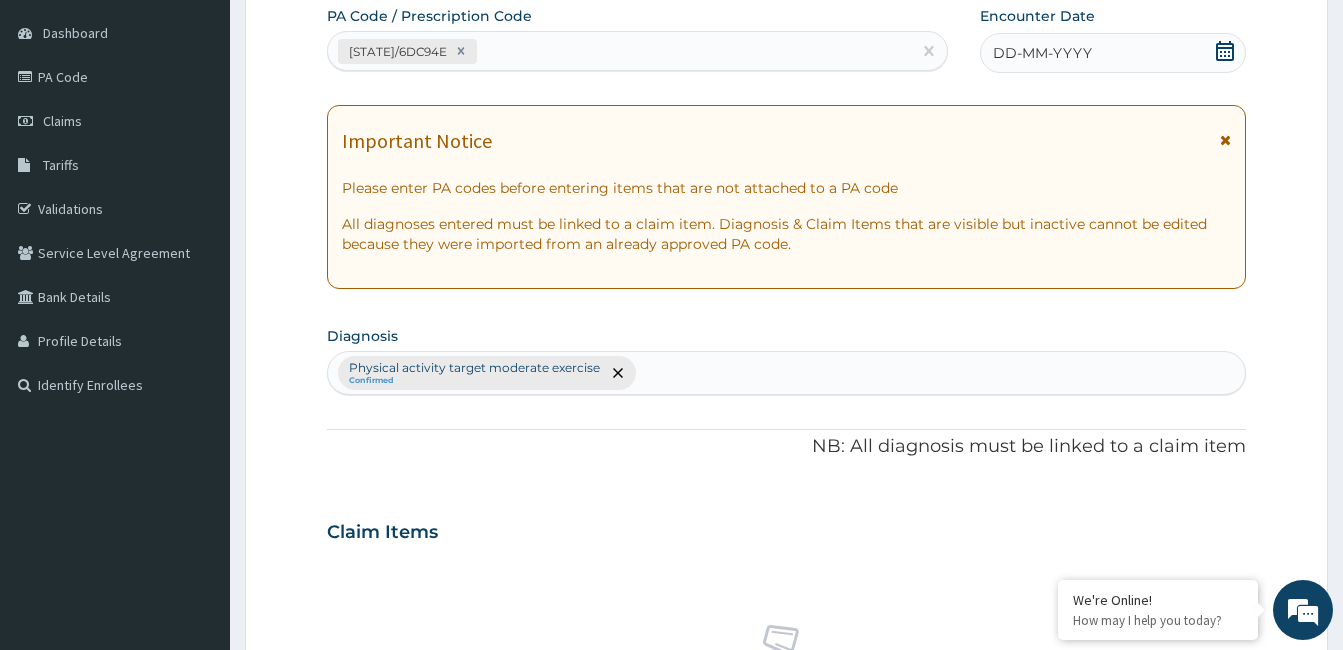 click 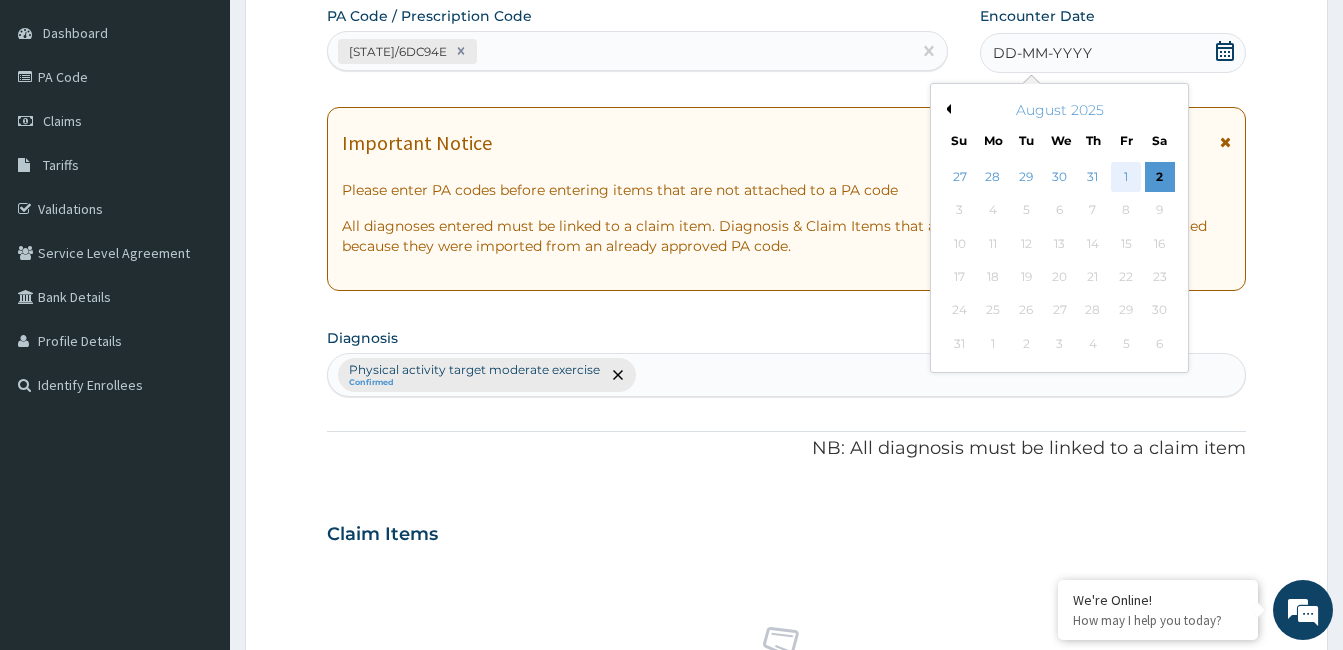 click on "1" at bounding box center (1126, 177) 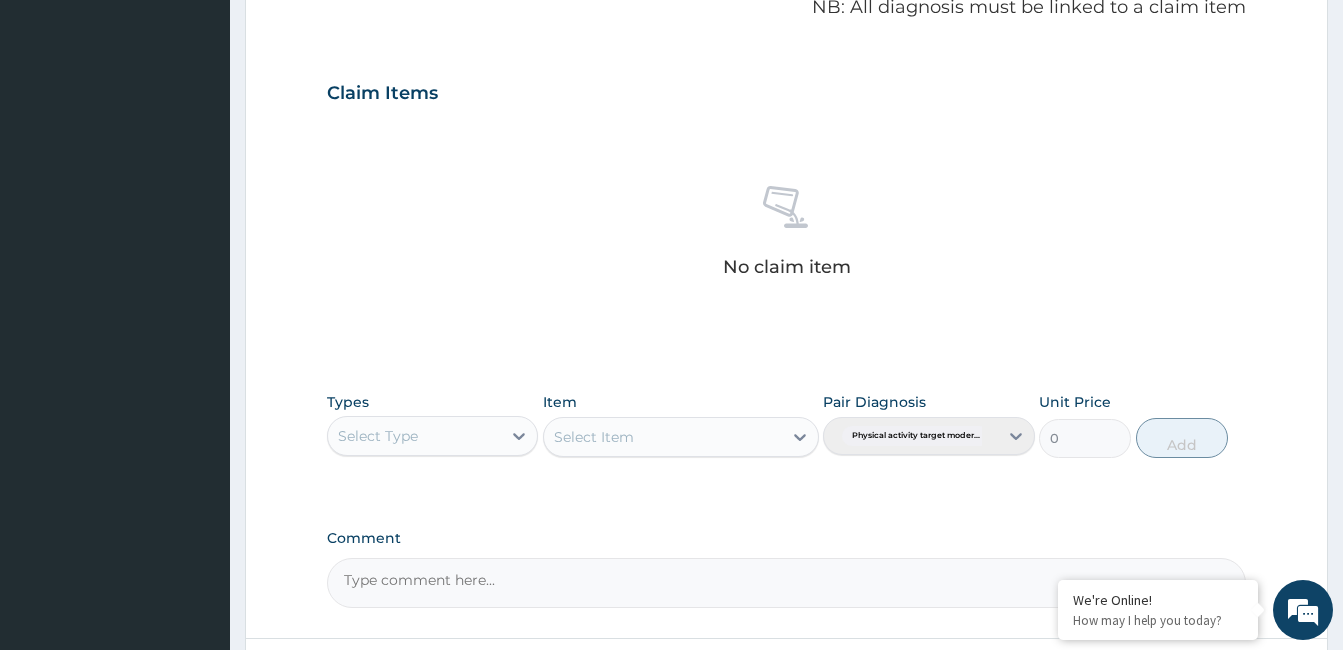 scroll, scrollTop: 792, scrollLeft: 0, axis: vertical 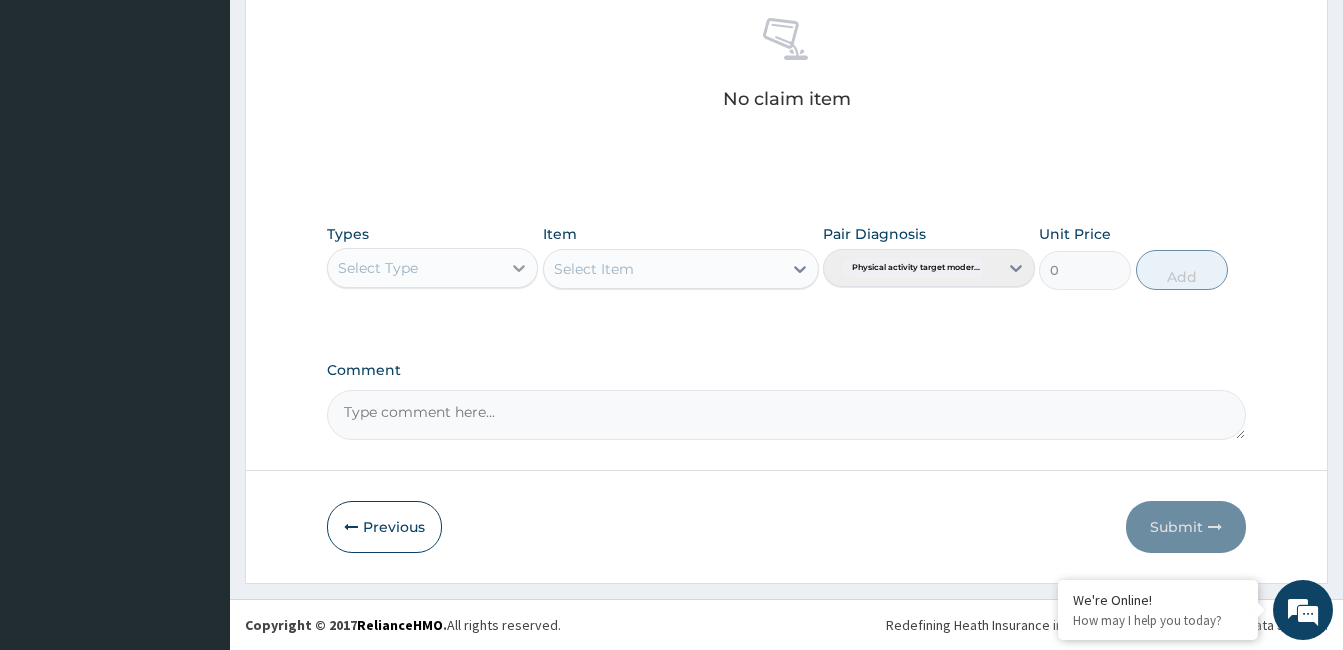 click 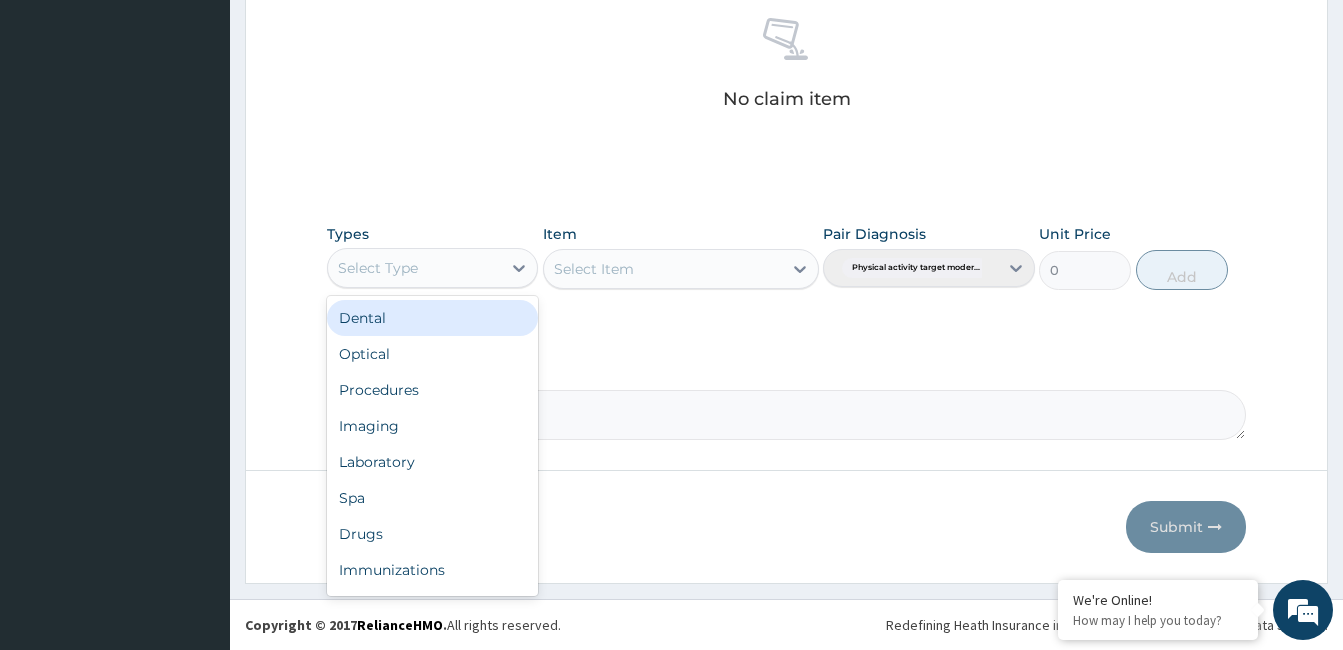 scroll, scrollTop: 68, scrollLeft: 0, axis: vertical 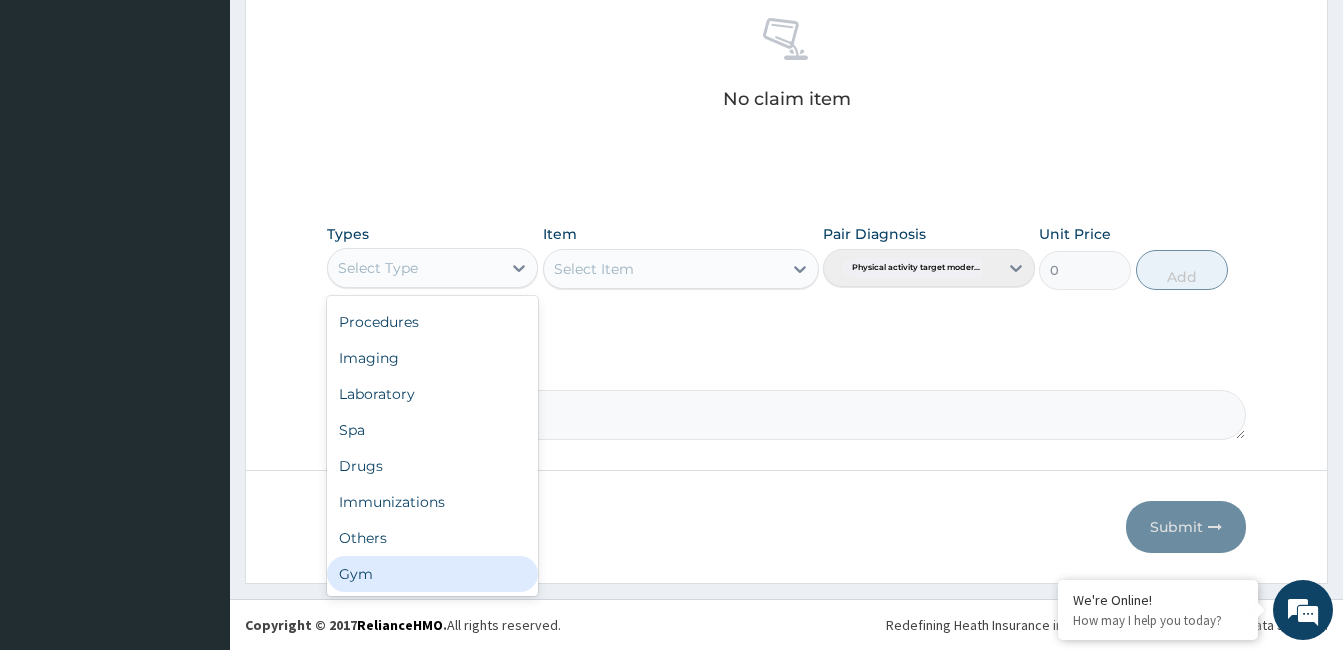 click on "Gym" at bounding box center [432, 574] 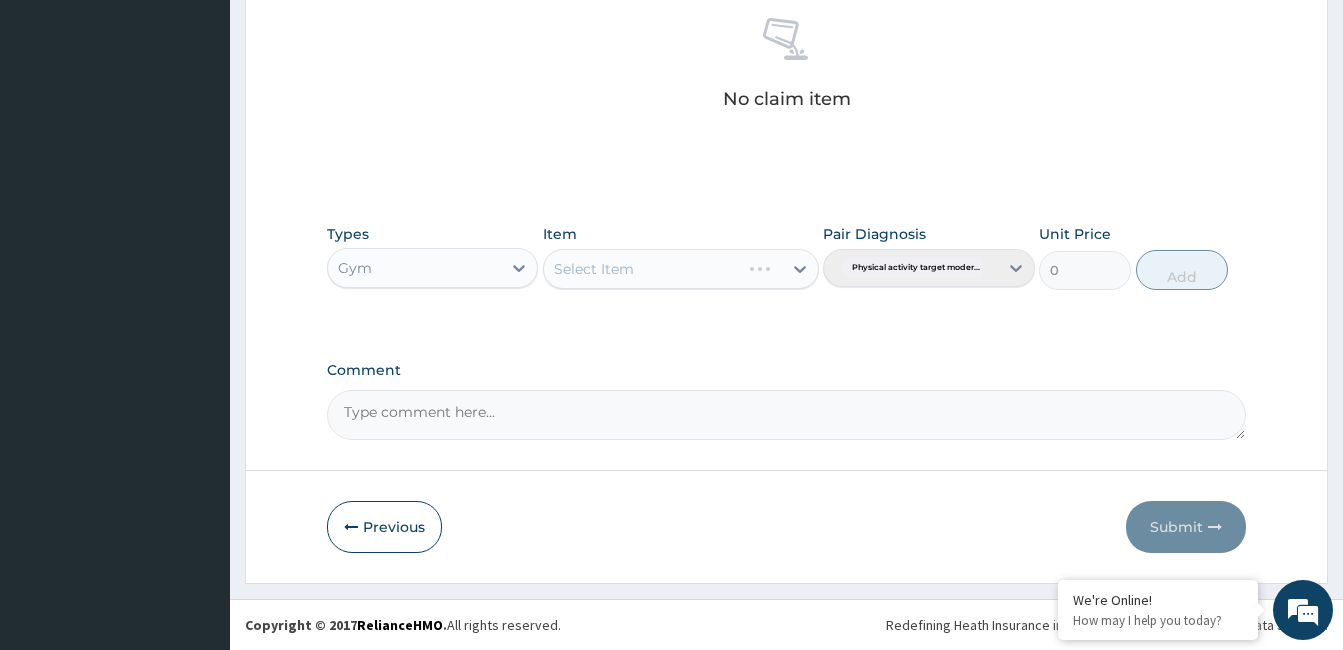 click on "Select Item" at bounding box center [681, 269] 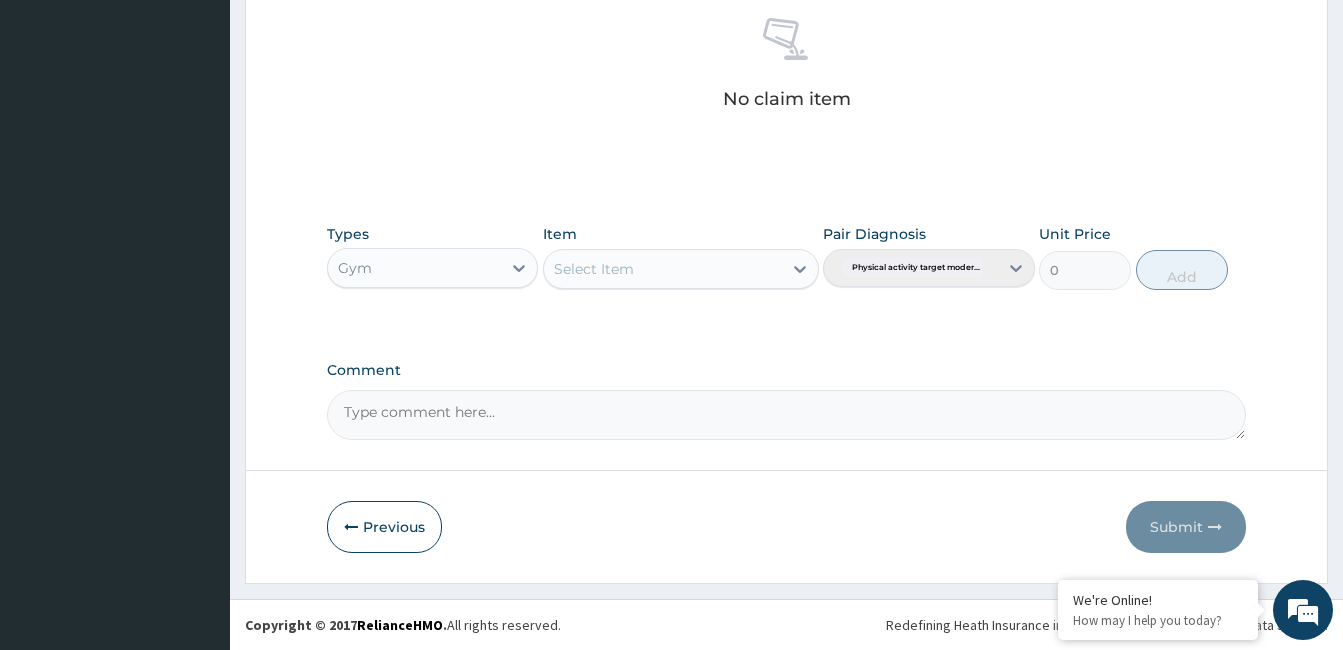 click on "Select Item" at bounding box center [663, 269] 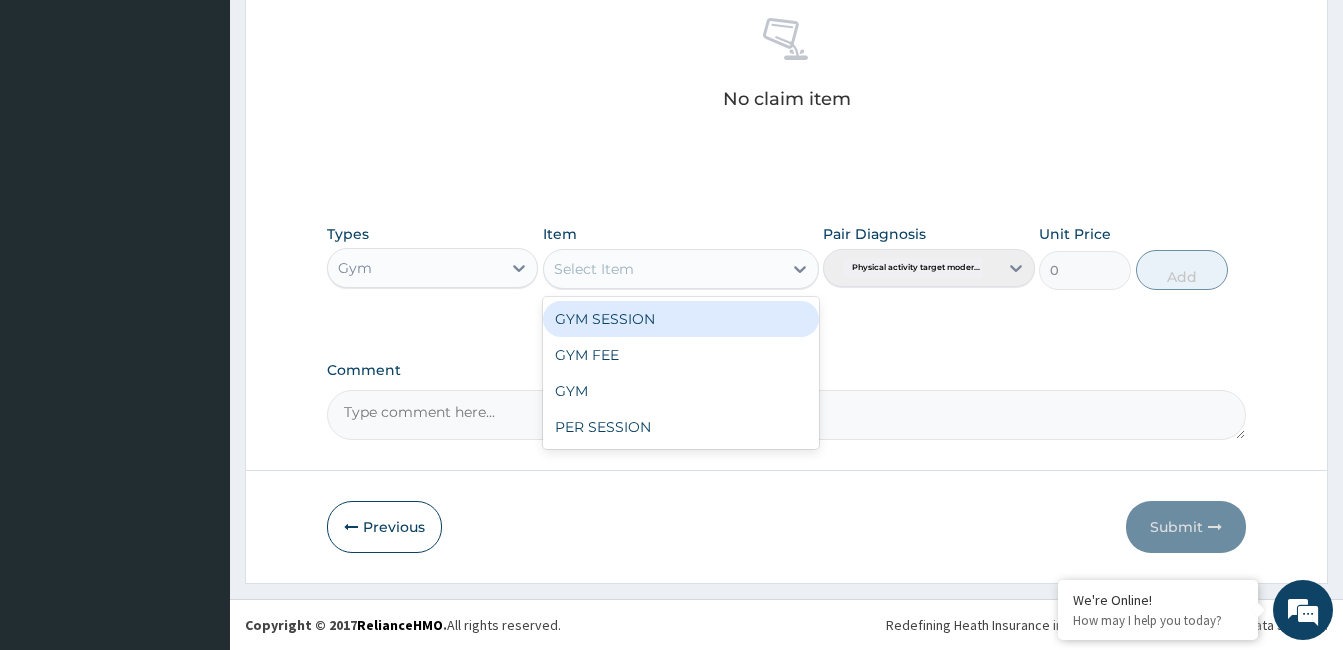 drag, startPoint x: 698, startPoint y: 317, endPoint x: 708, endPoint y: 314, distance: 10.440307 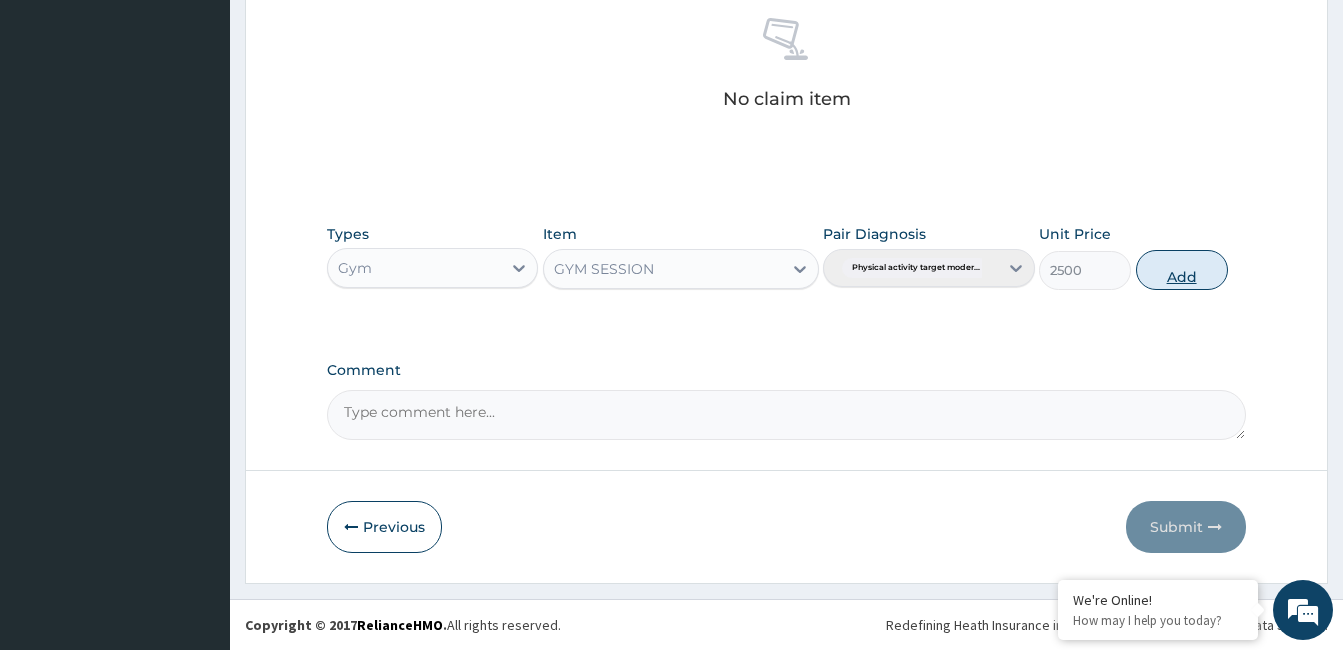 click on "Add" at bounding box center [1182, 270] 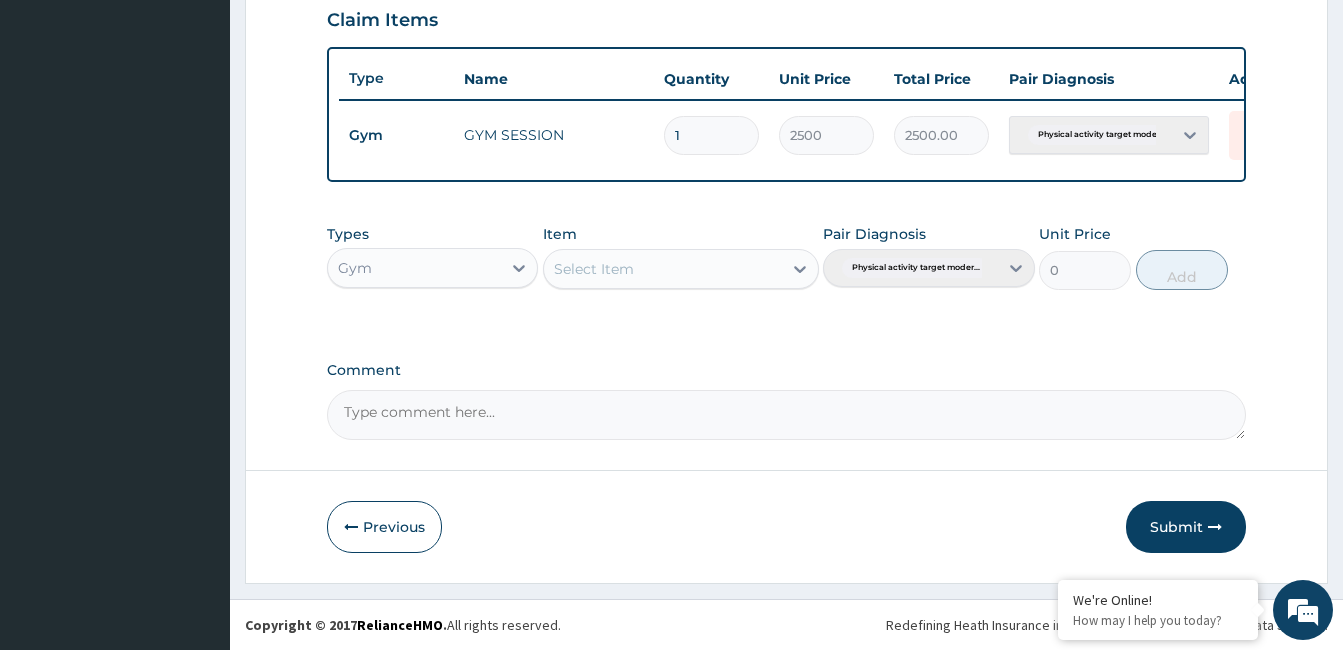 scroll, scrollTop: 712, scrollLeft: 0, axis: vertical 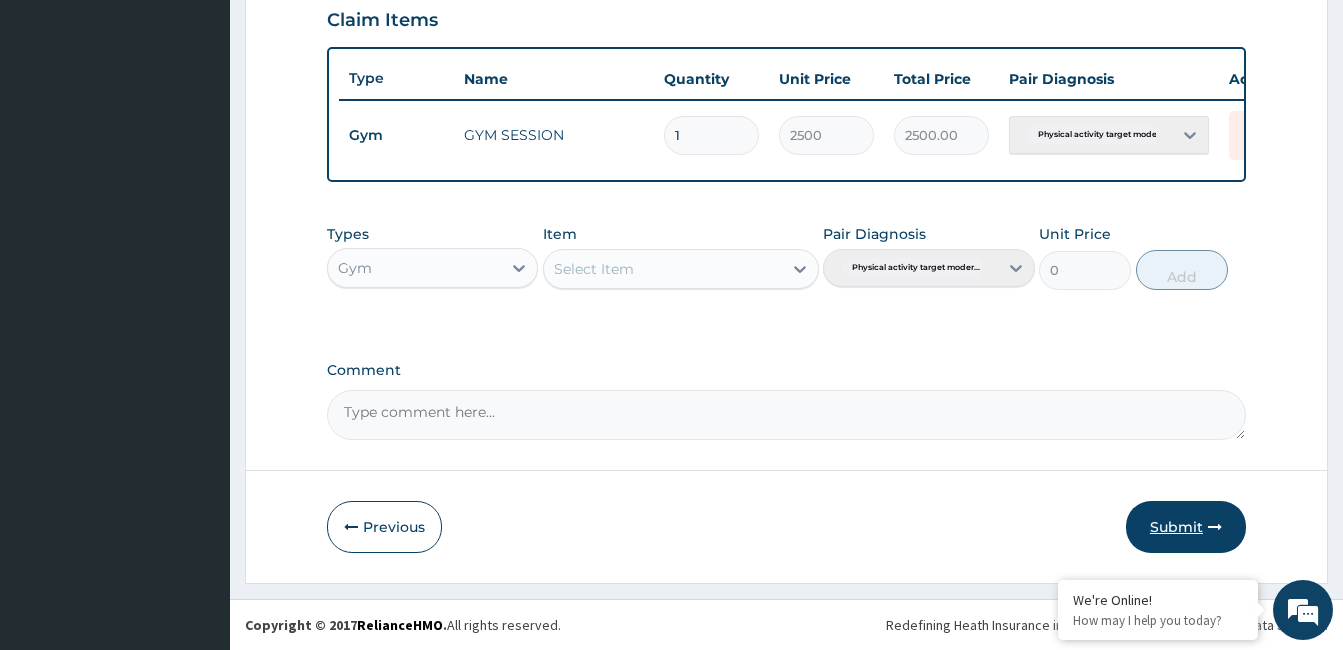 click on "Submit" at bounding box center (1186, 527) 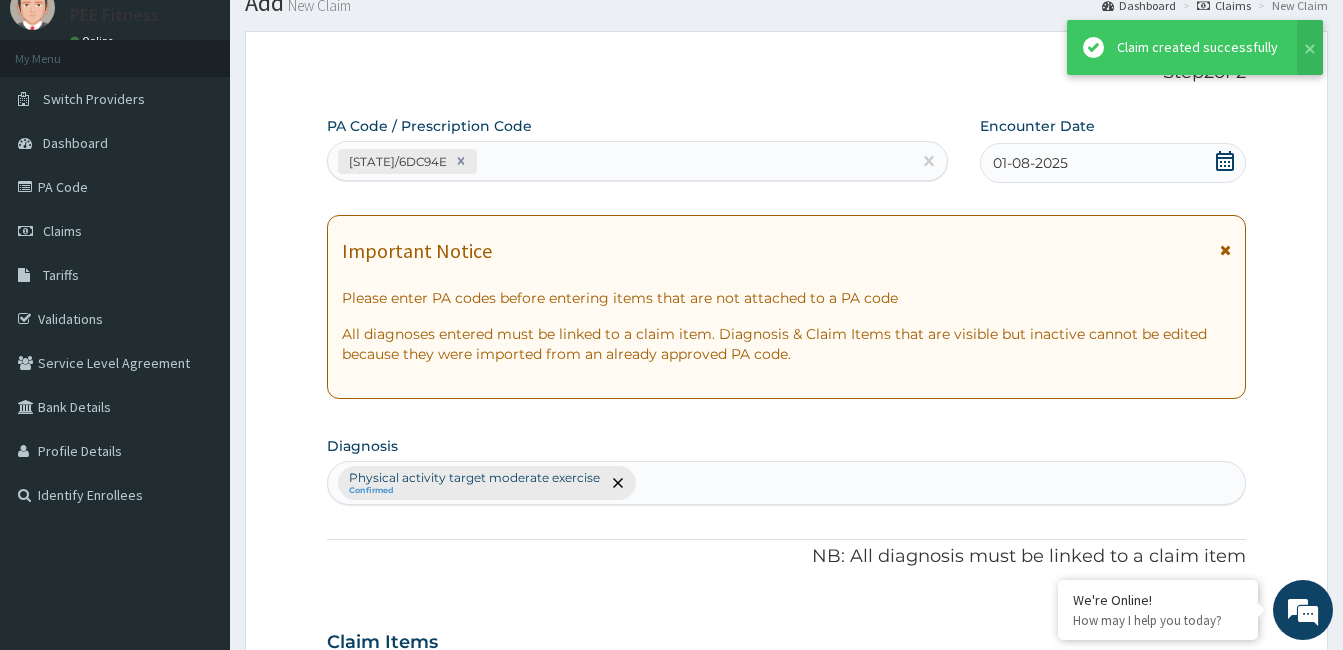 scroll, scrollTop: 712, scrollLeft: 0, axis: vertical 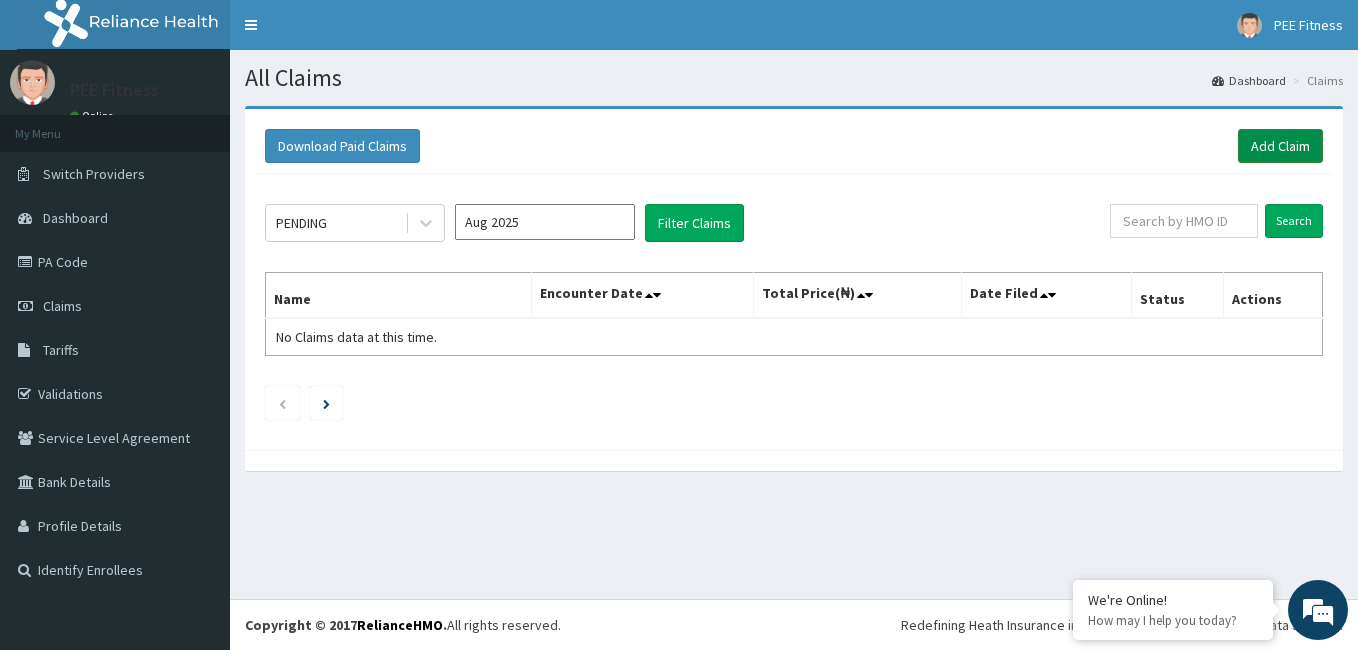click on "Add Claim" at bounding box center [1280, 146] 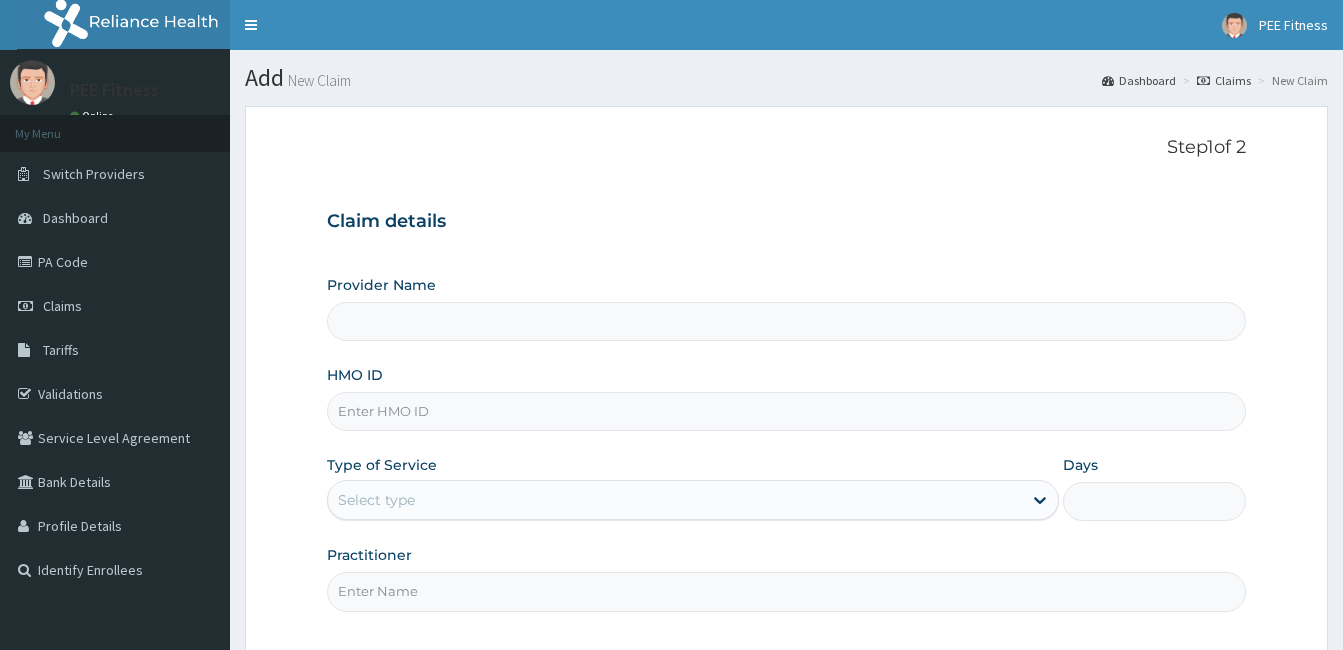 scroll, scrollTop: 0, scrollLeft: 0, axis: both 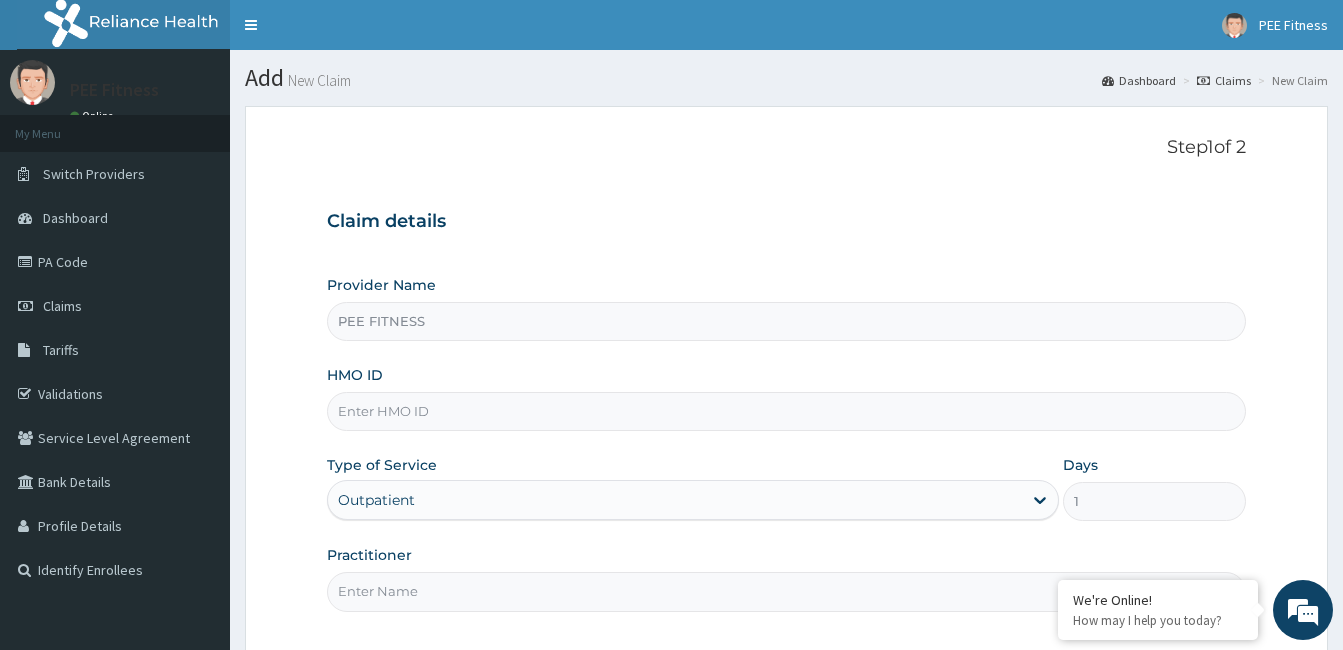 click on "Practitioner" at bounding box center [786, 591] 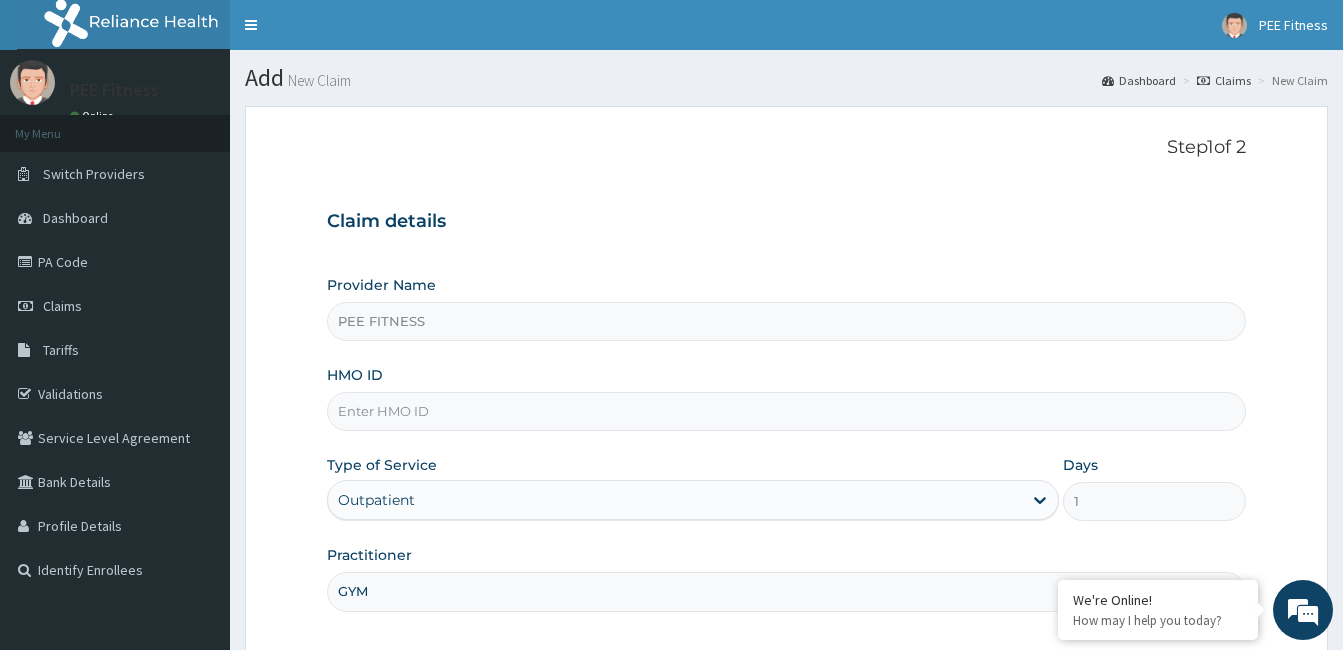 click on "HMO ID" at bounding box center [786, 411] 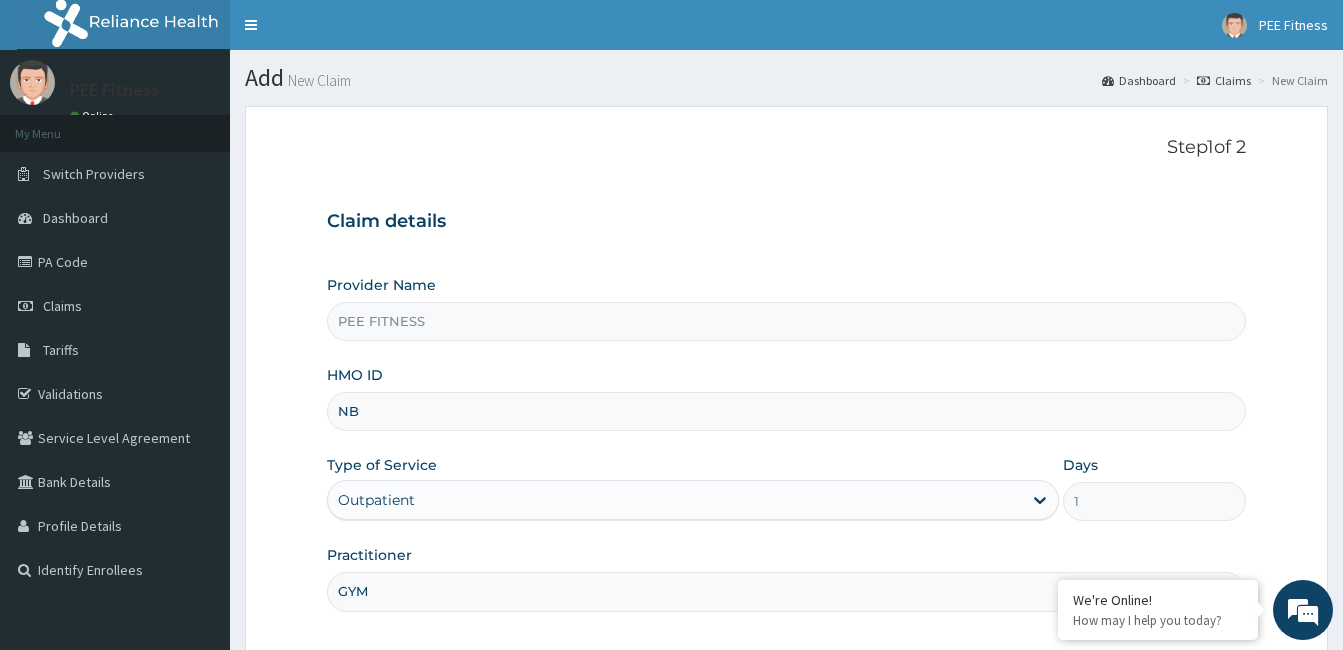 scroll, scrollTop: 0, scrollLeft: 0, axis: both 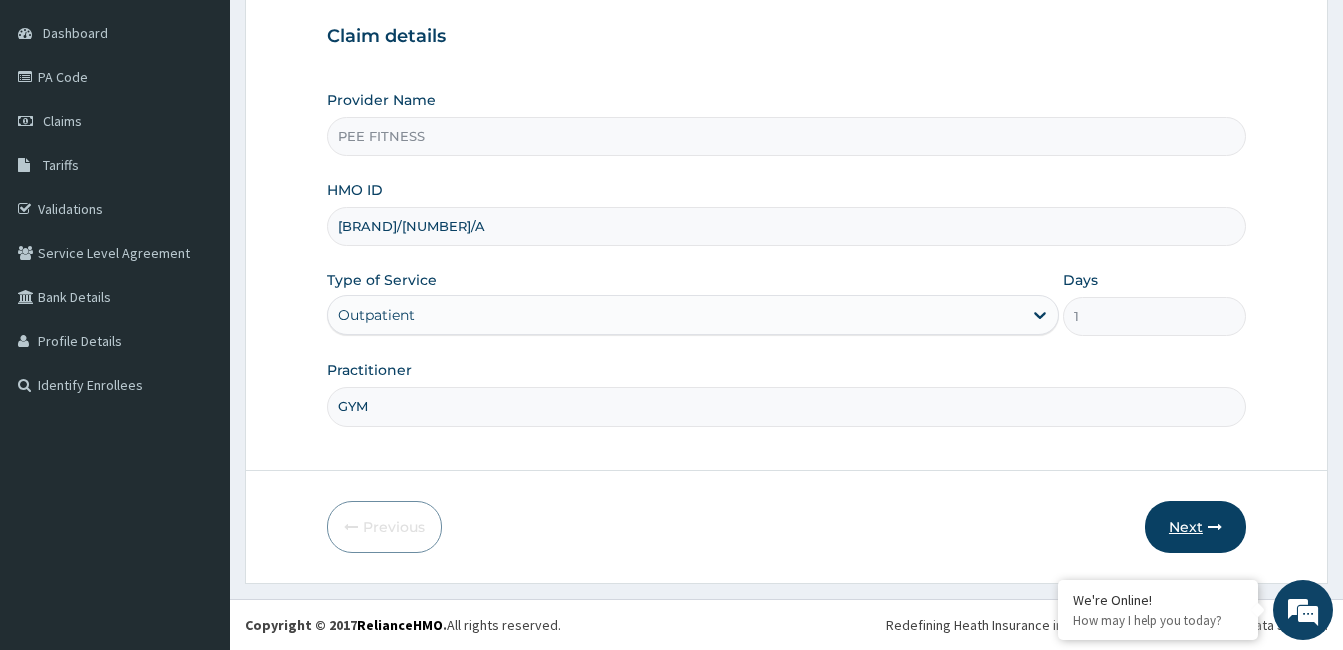 type on "NBC/11123/A" 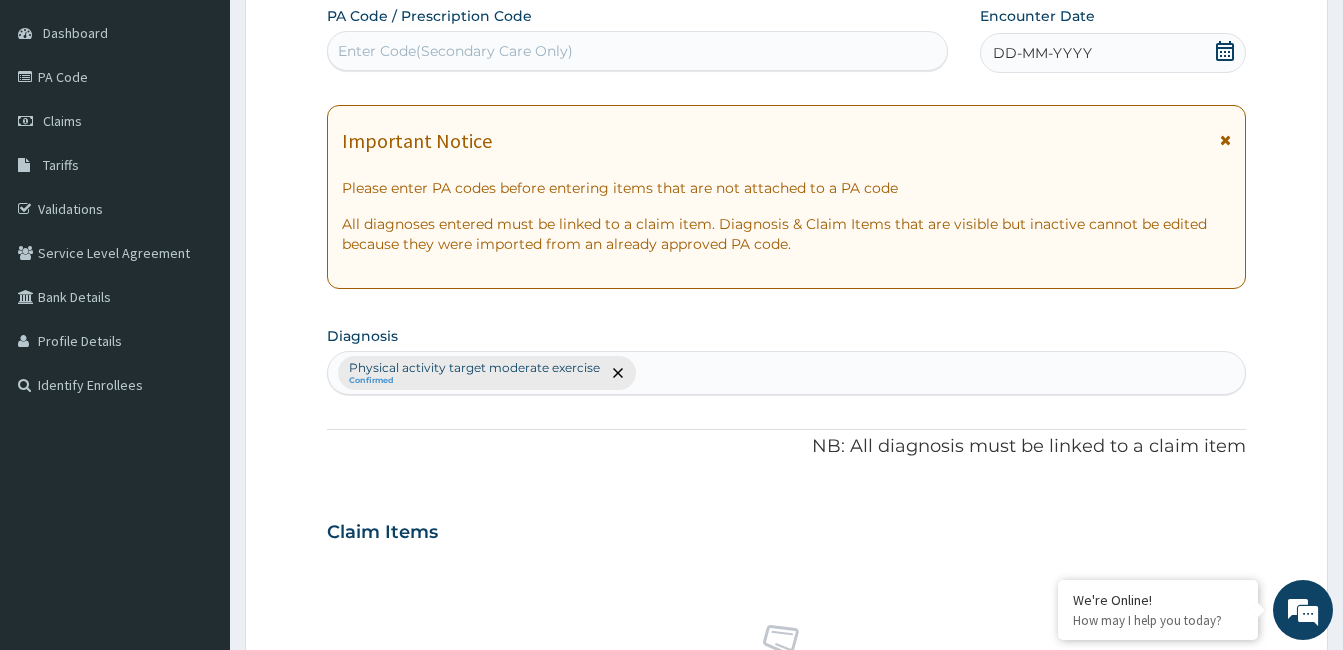 click 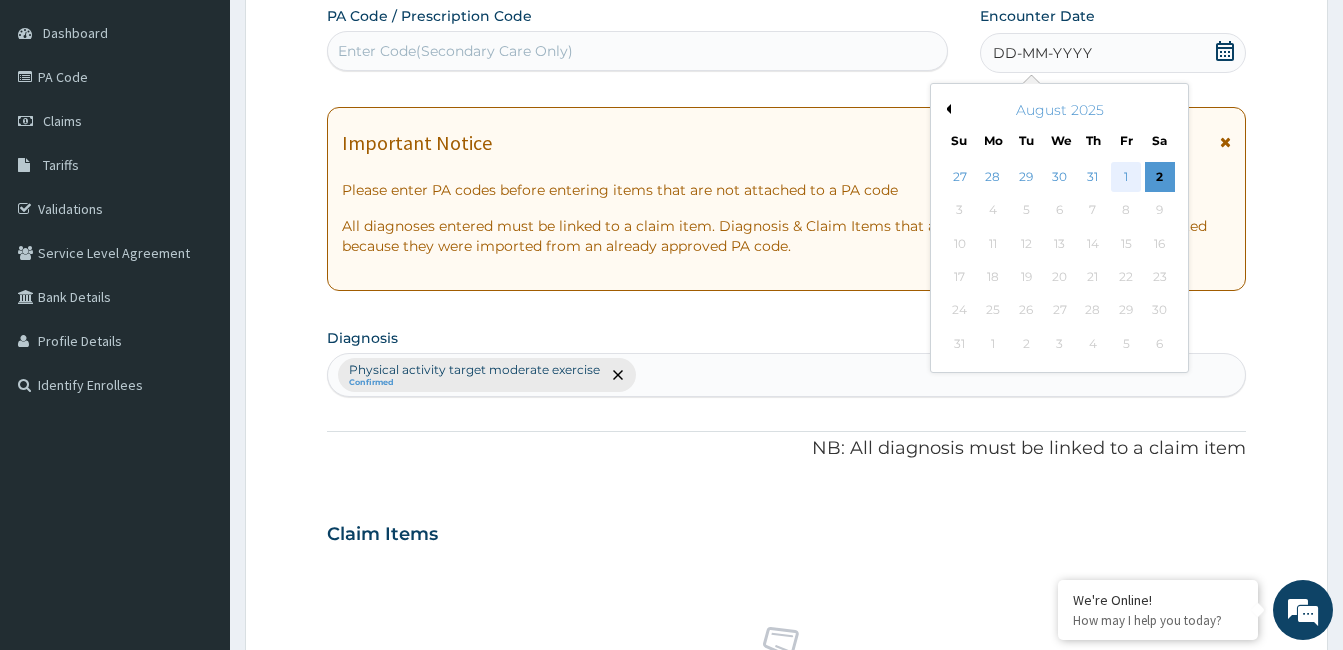 click on "1" at bounding box center (1126, 177) 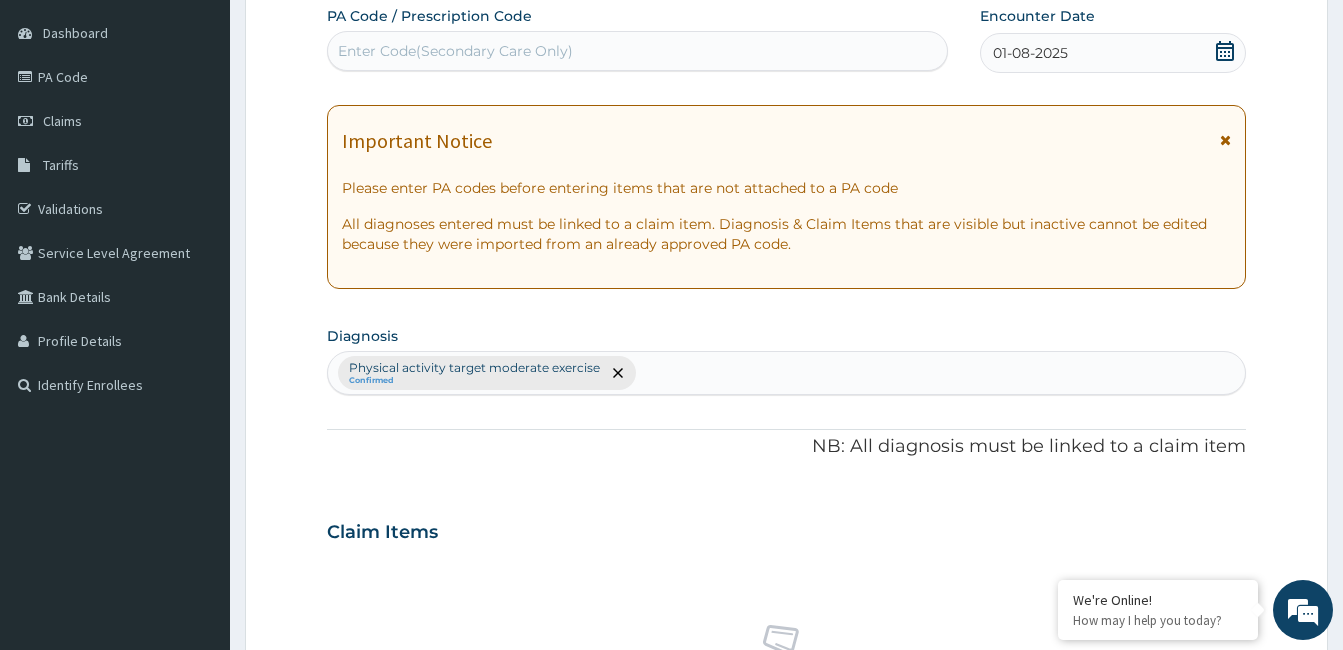 click on "Enter Code(Secondary Care Only)" at bounding box center (637, 51) 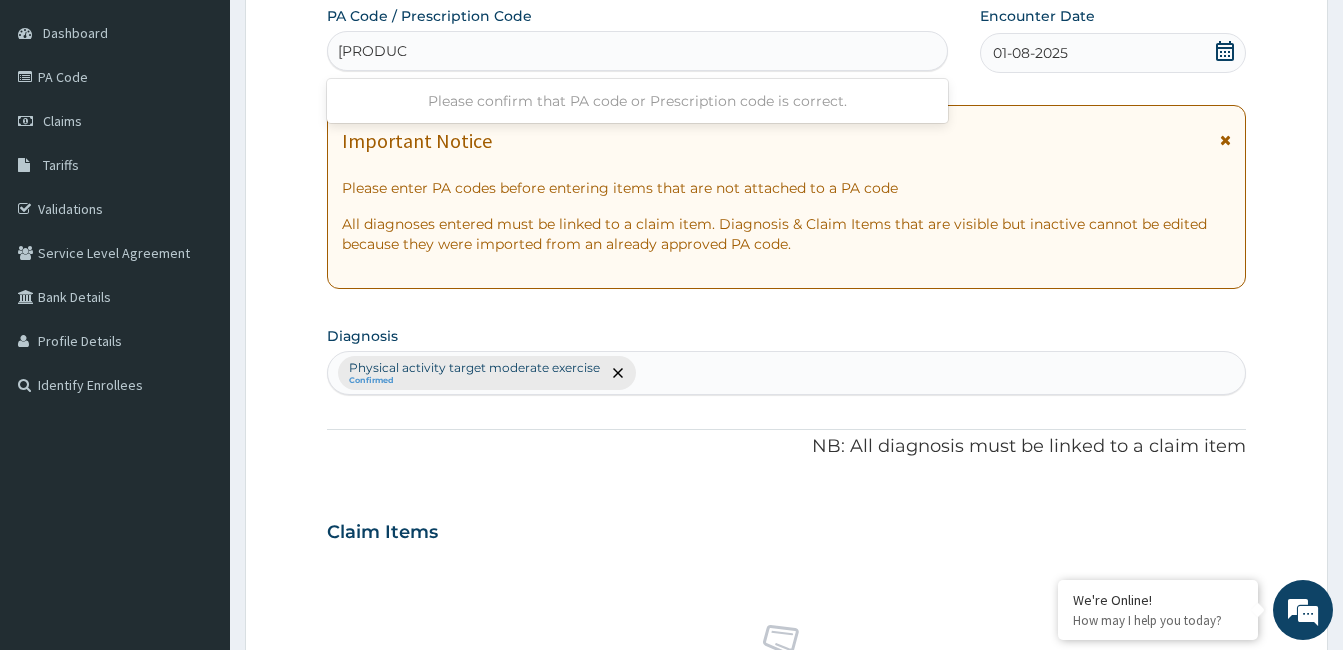 type on "PA/675A29" 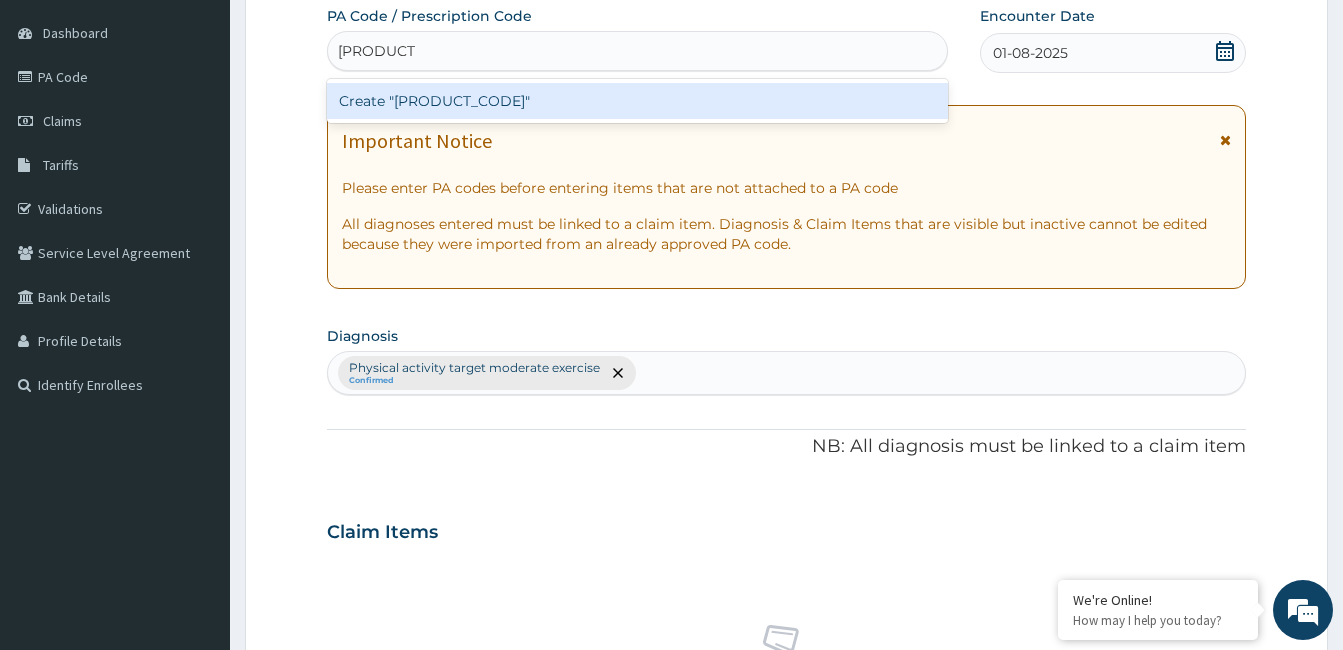 type 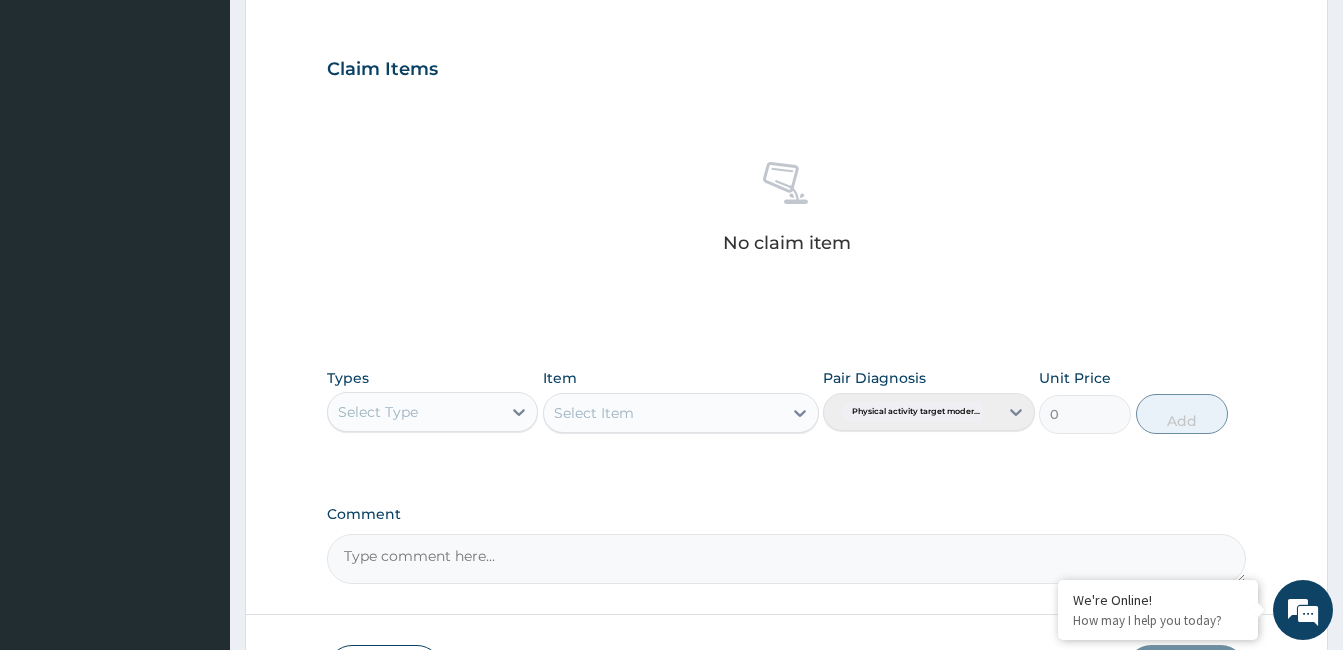 scroll, scrollTop: 792, scrollLeft: 0, axis: vertical 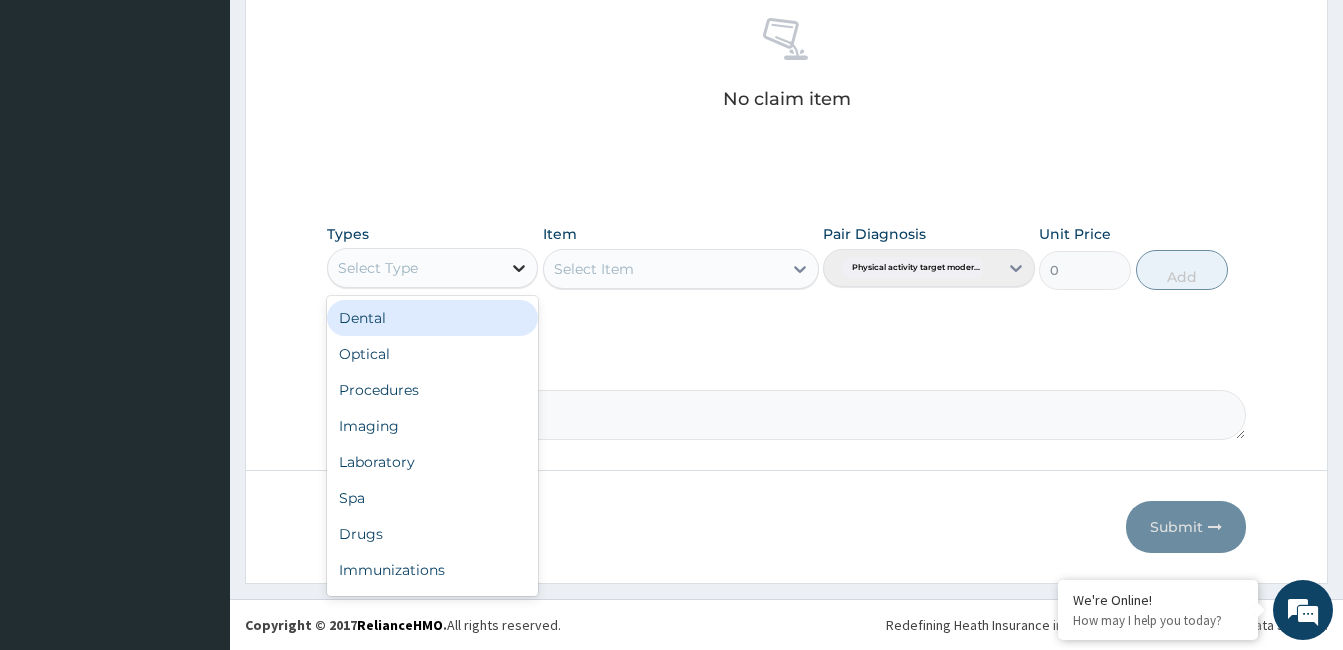 click 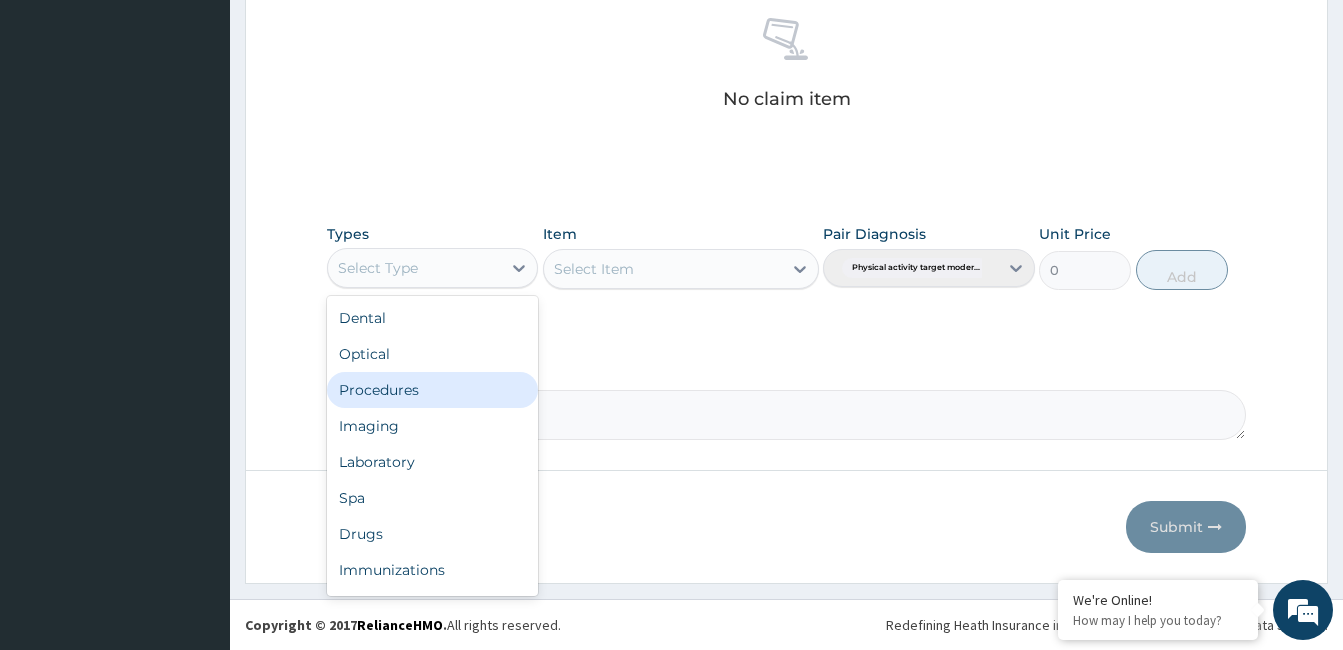 scroll, scrollTop: 68, scrollLeft: 0, axis: vertical 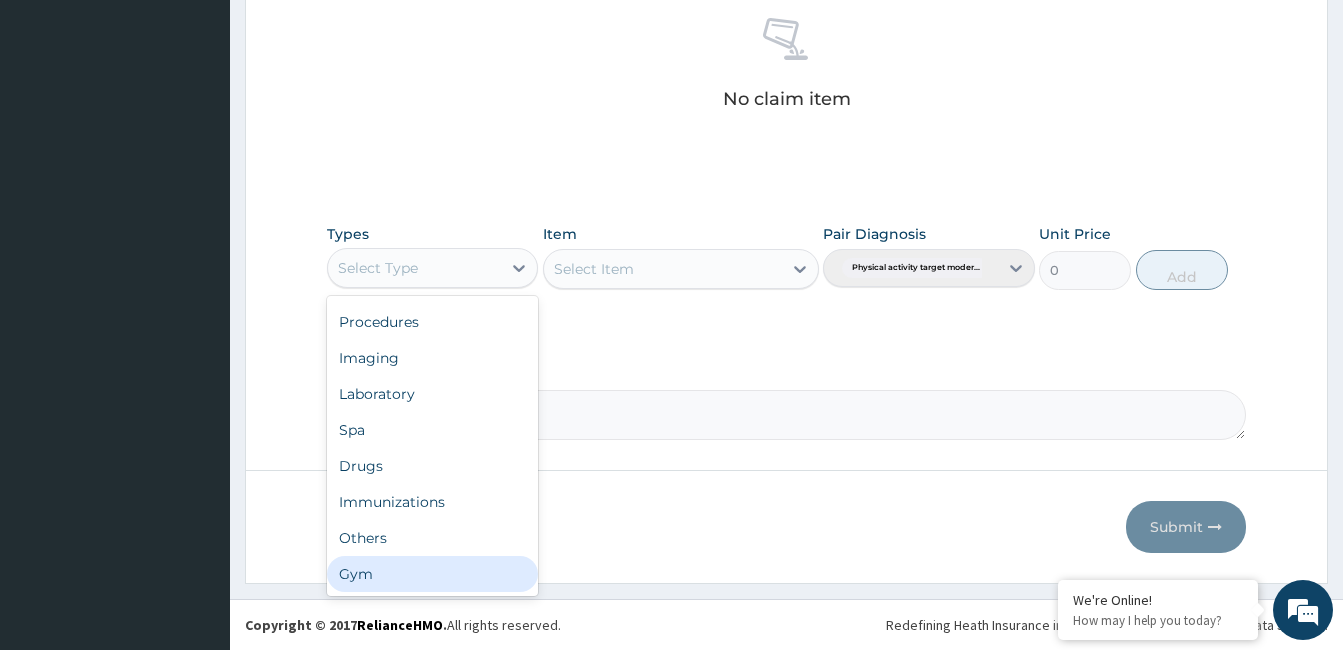 click on "Gym" at bounding box center [432, 574] 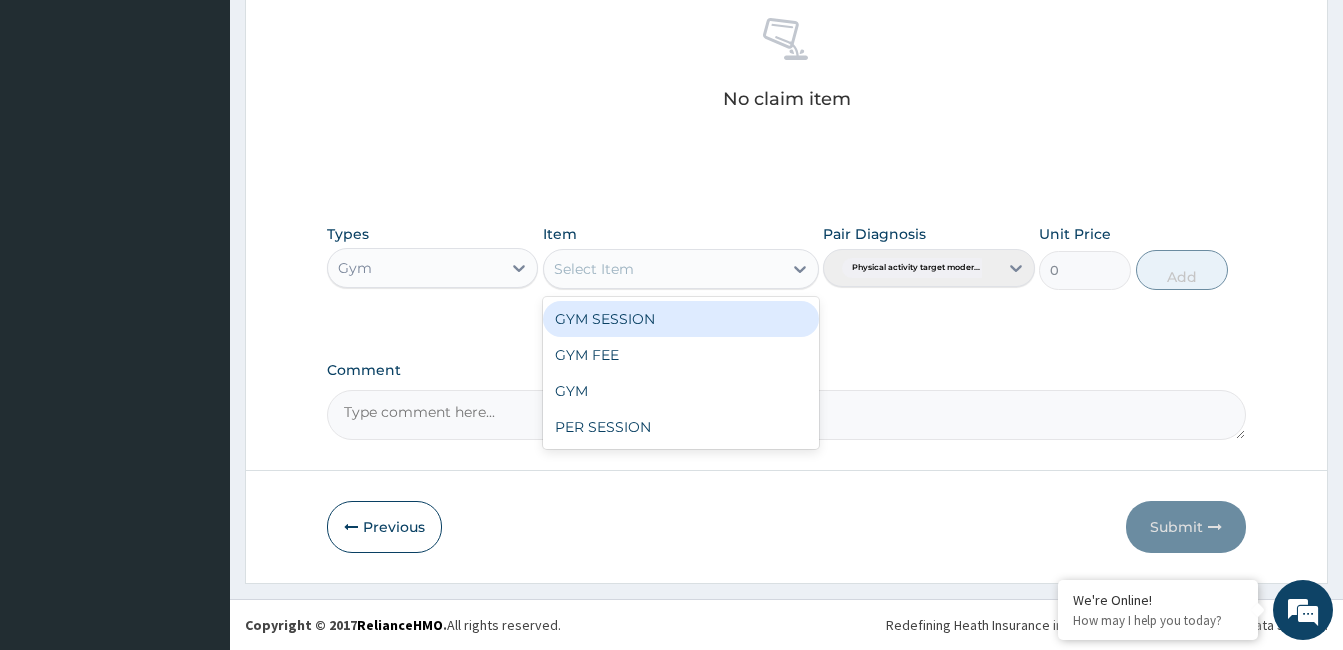 click at bounding box center (800, 269) 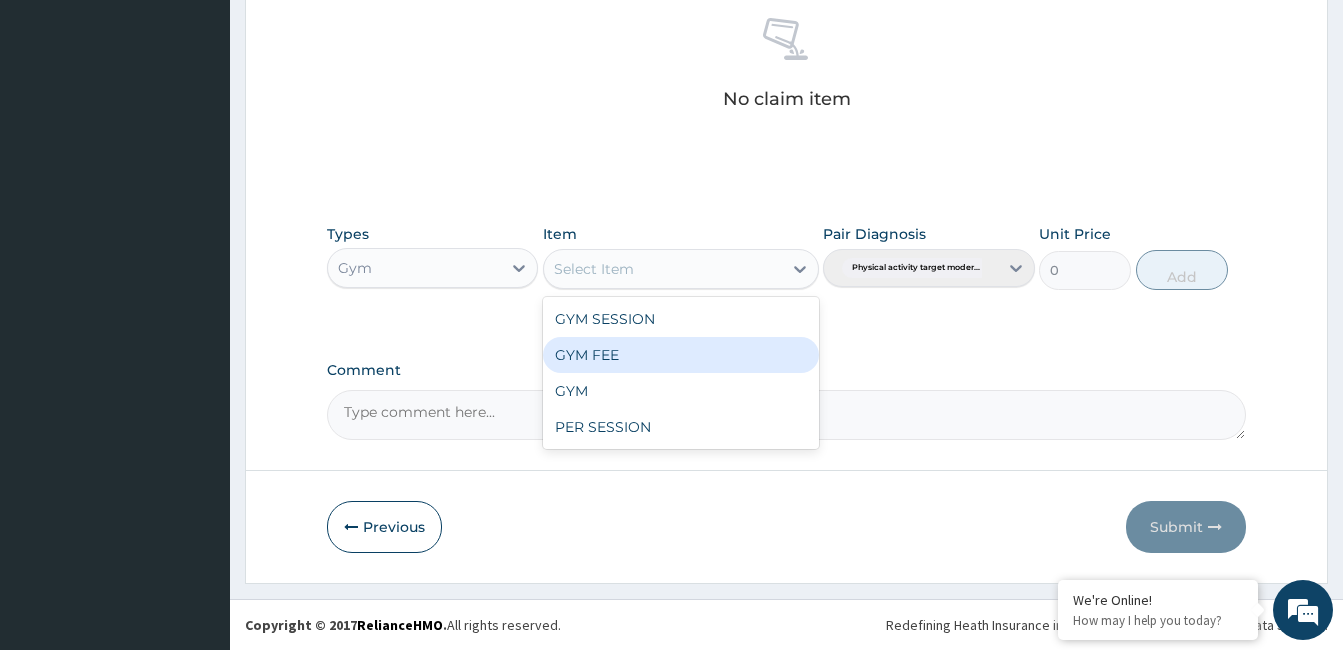 click on "GYM SESSION" at bounding box center [681, 319] 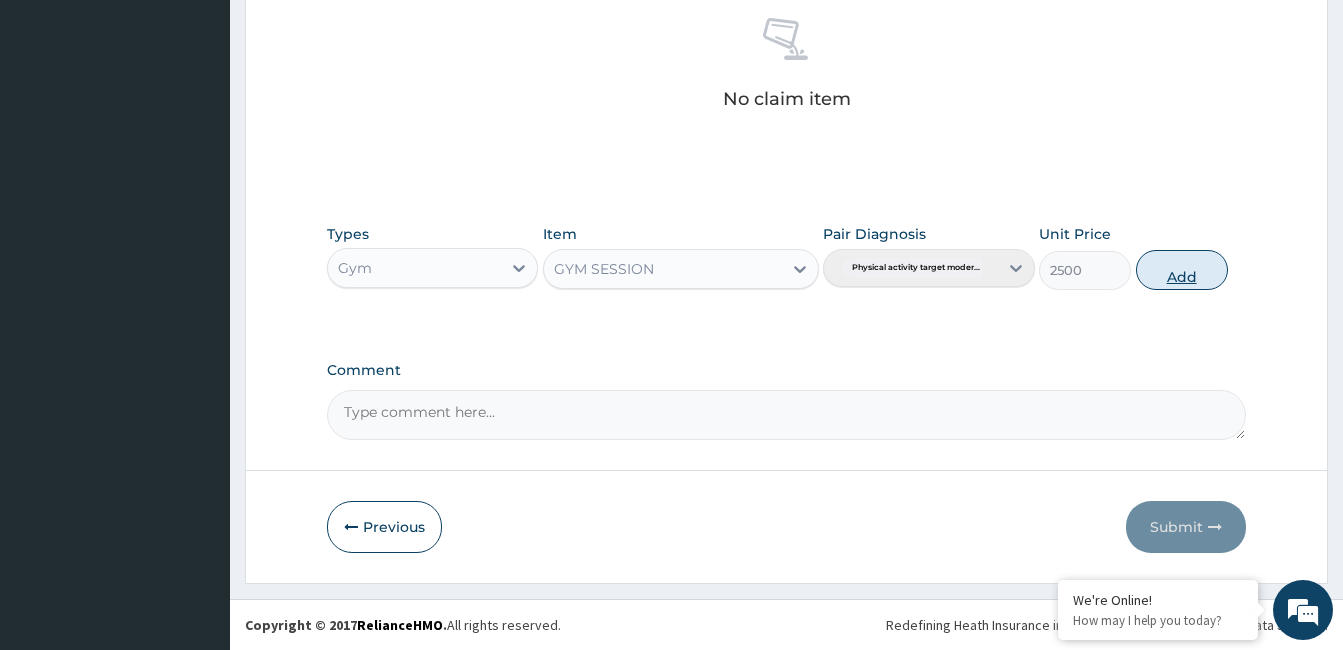 click on "Add" at bounding box center [1182, 270] 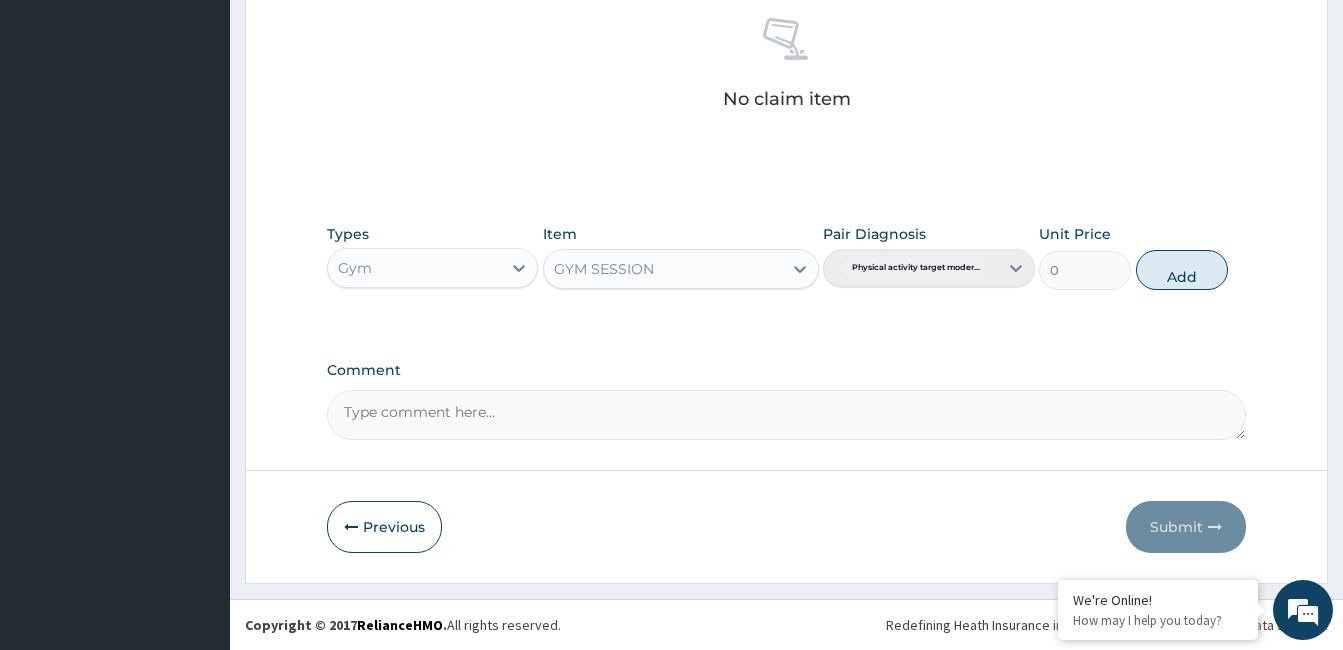 scroll, scrollTop: 712, scrollLeft: 0, axis: vertical 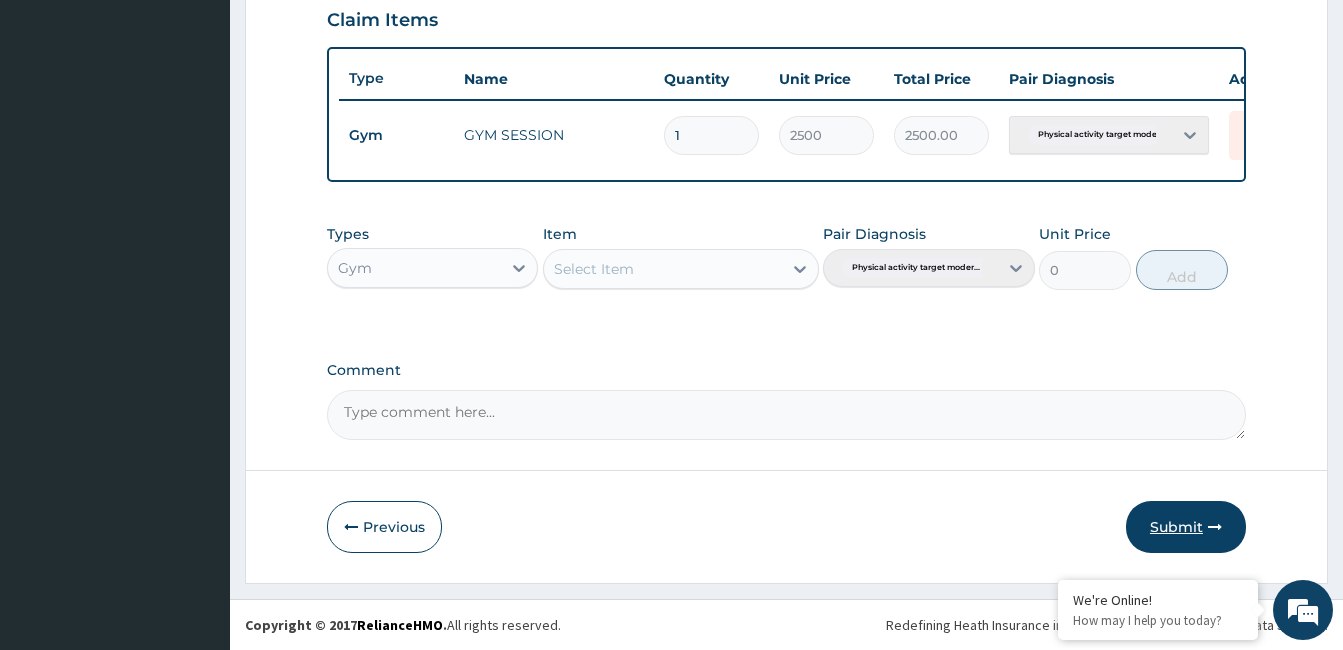 click on "Submit" at bounding box center (1186, 527) 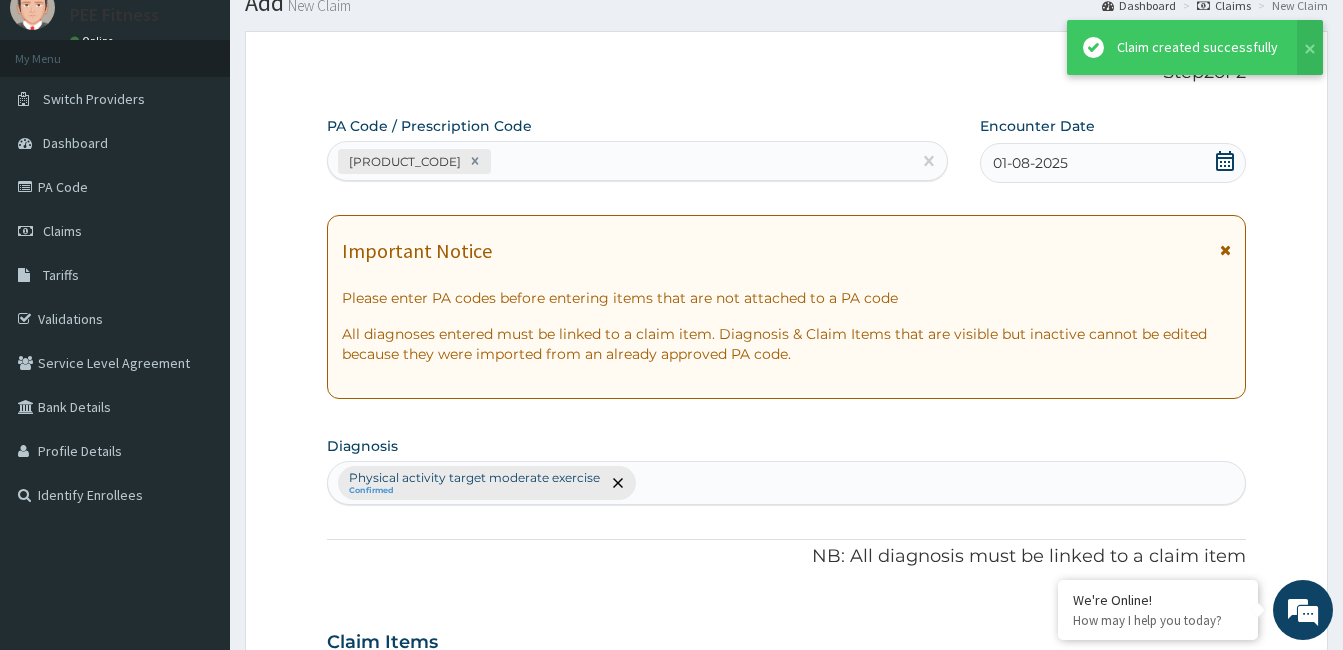 scroll, scrollTop: 712, scrollLeft: 0, axis: vertical 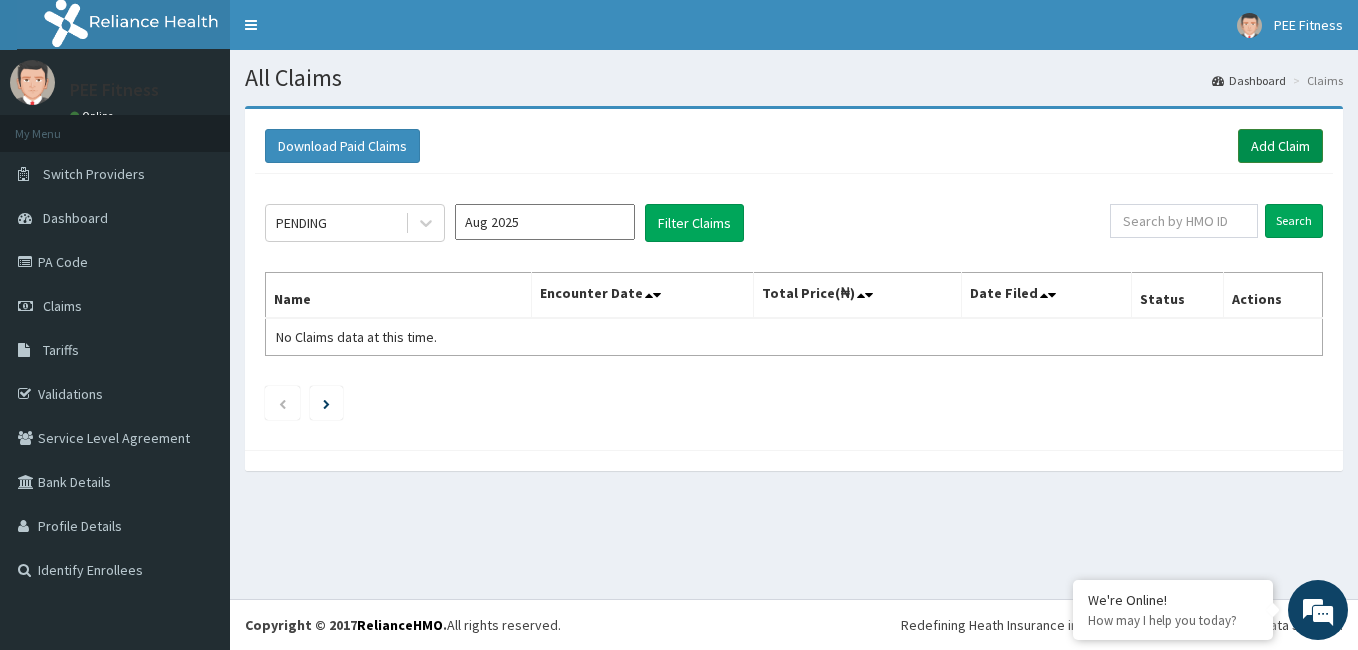 click on "Add Claim" at bounding box center (1280, 146) 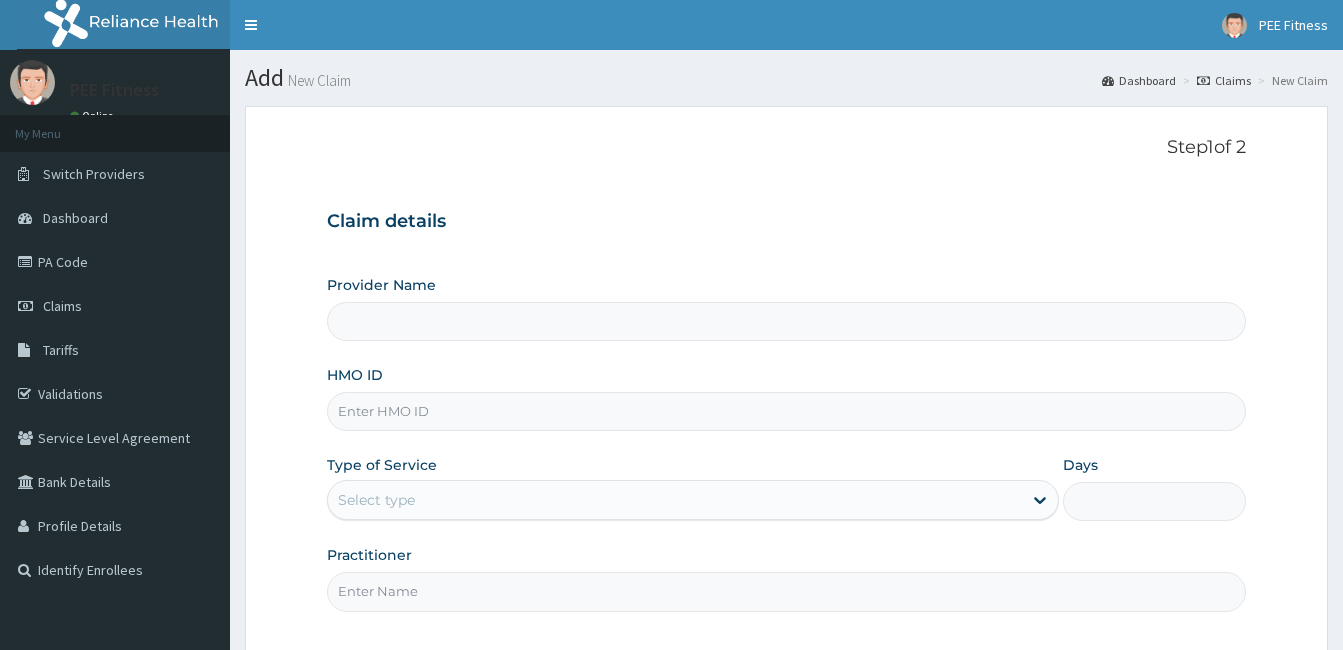 scroll, scrollTop: 0, scrollLeft: 0, axis: both 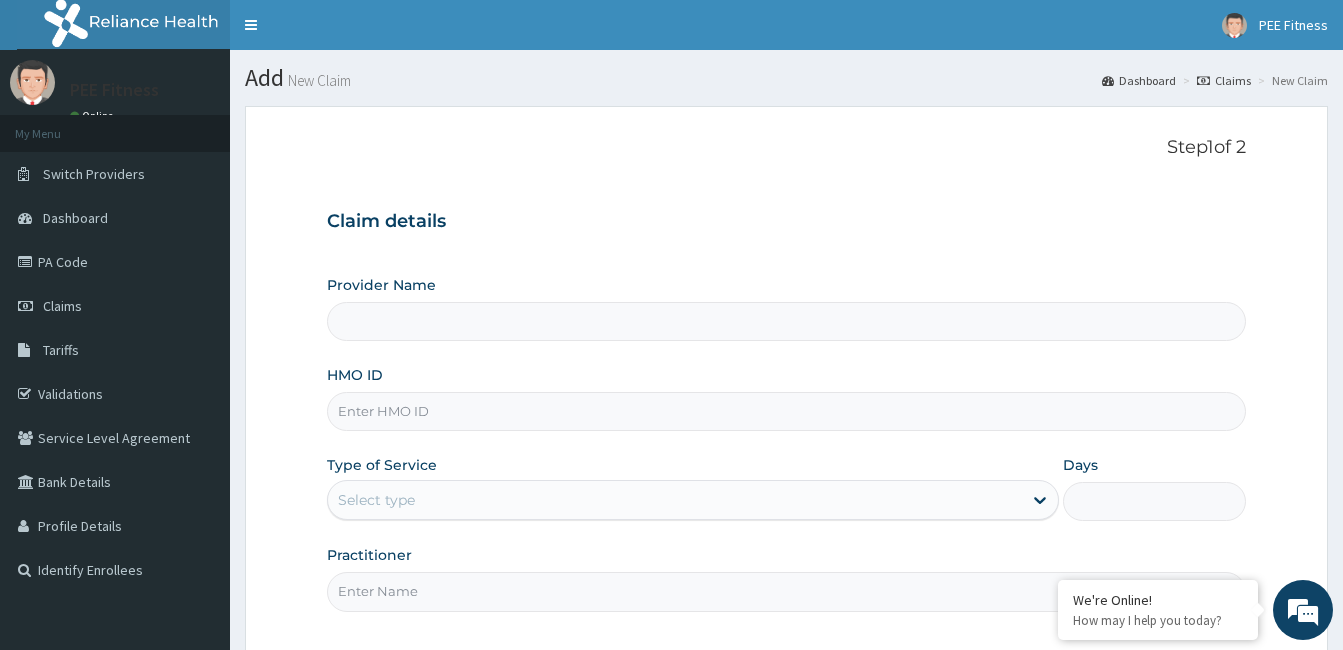 click on "Practitioner" at bounding box center [786, 591] 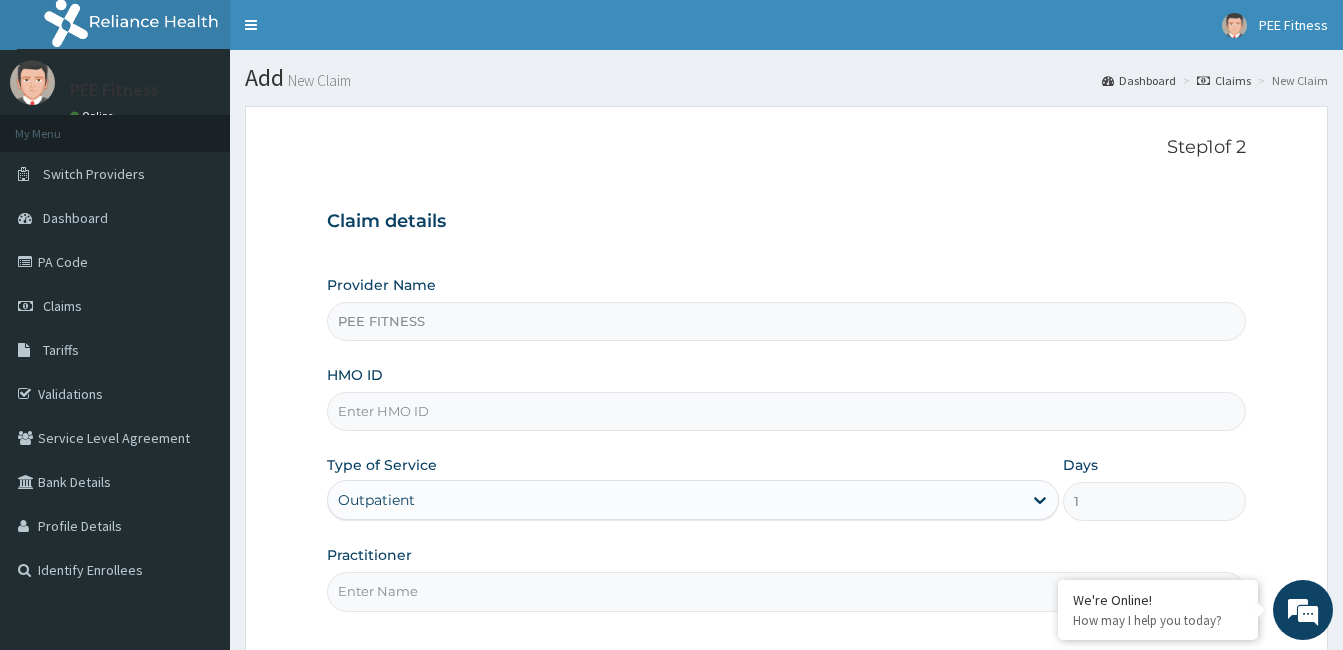 type on "gym" 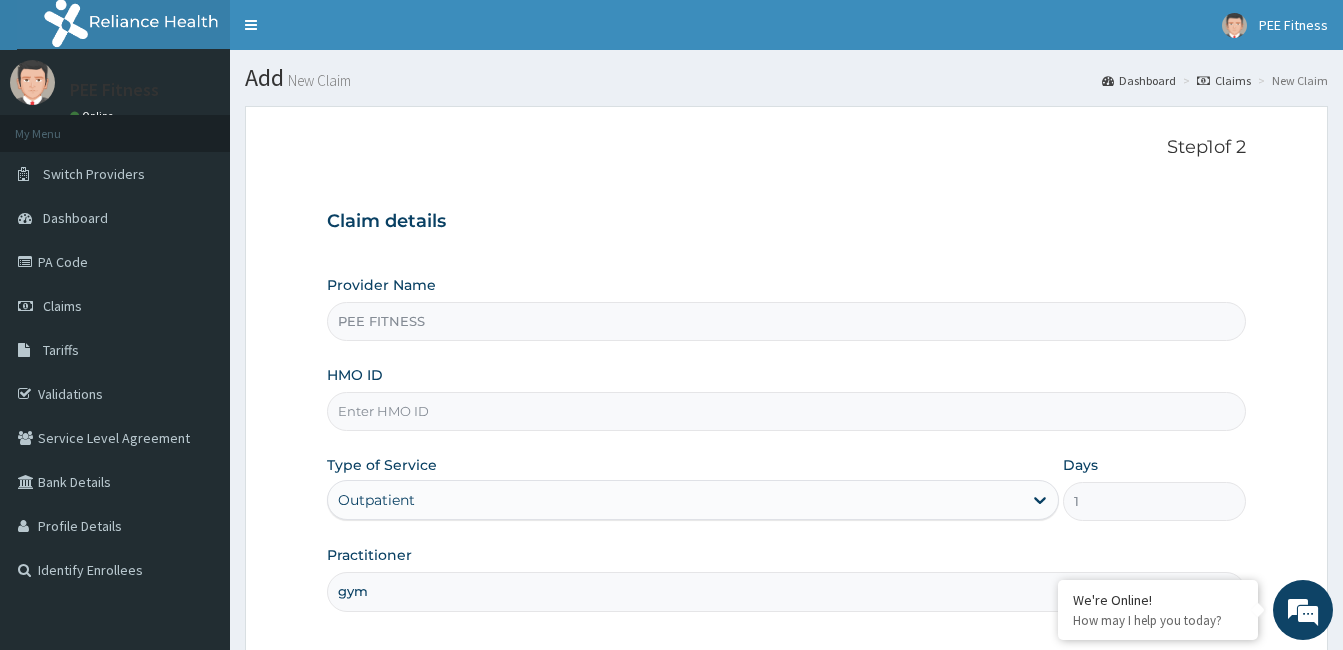 click on "HMO ID" at bounding box center (786, 411) 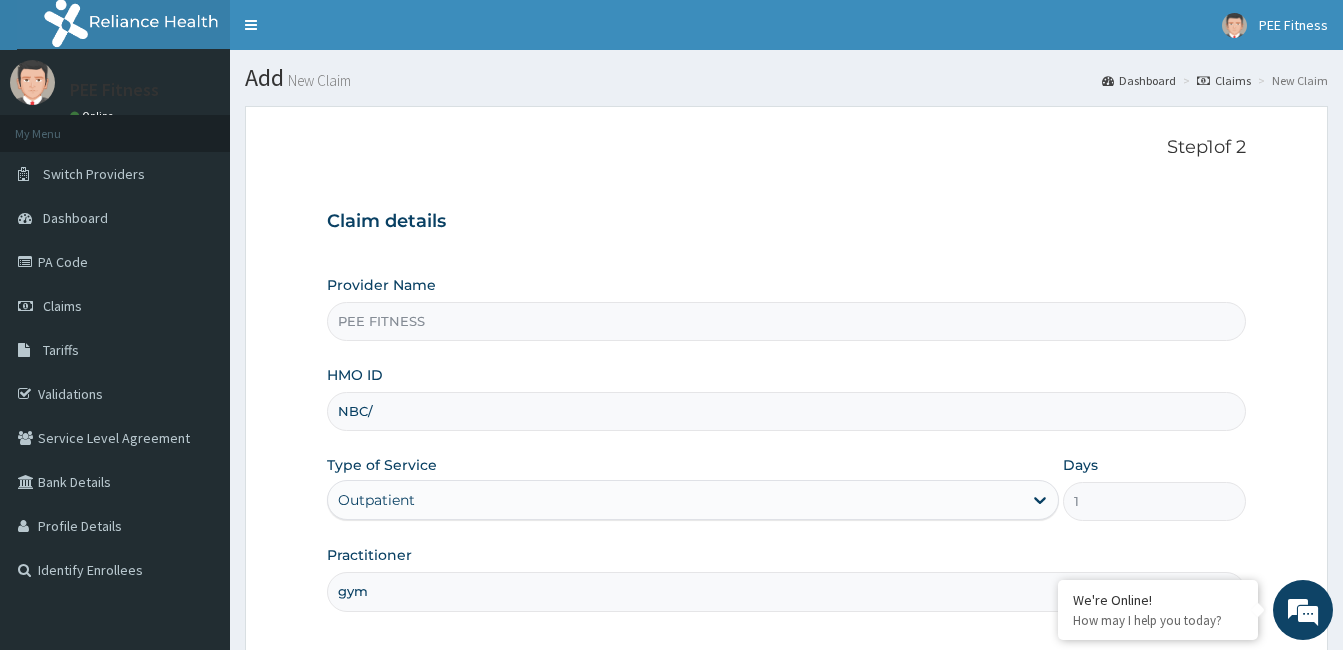scroll, scrollTop: 0, scrollLeft: 0, axis: both 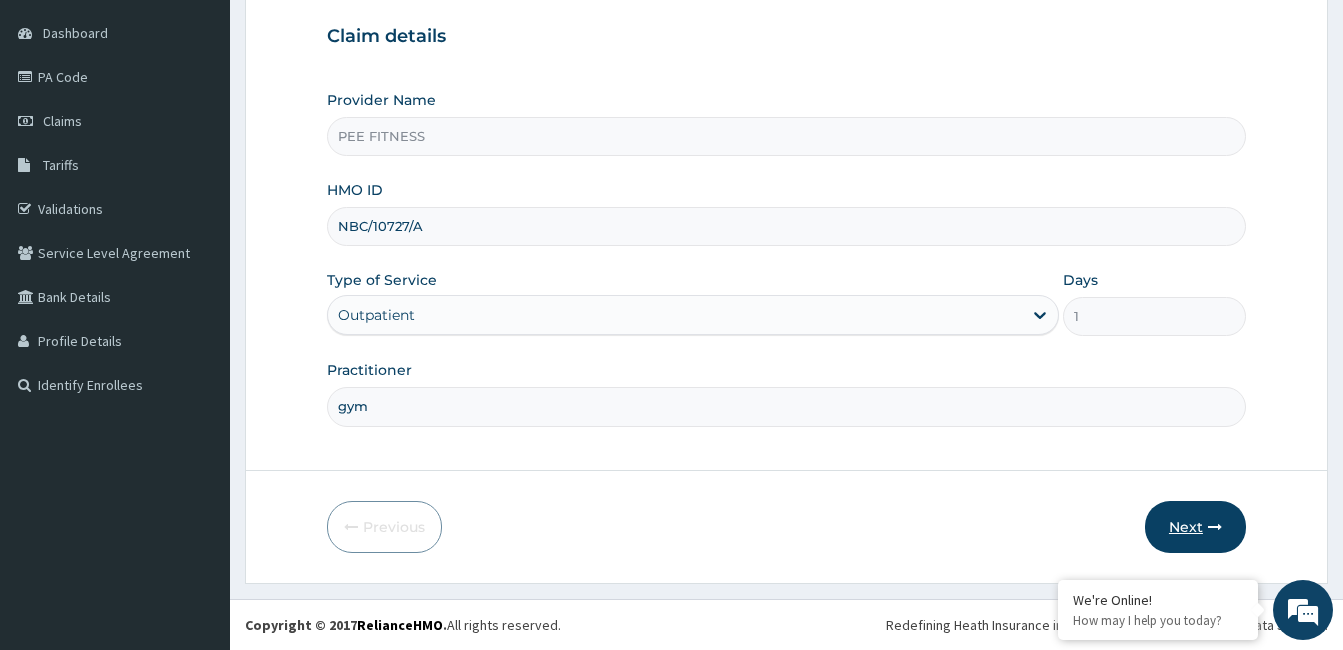type on "NBC/10727/A" 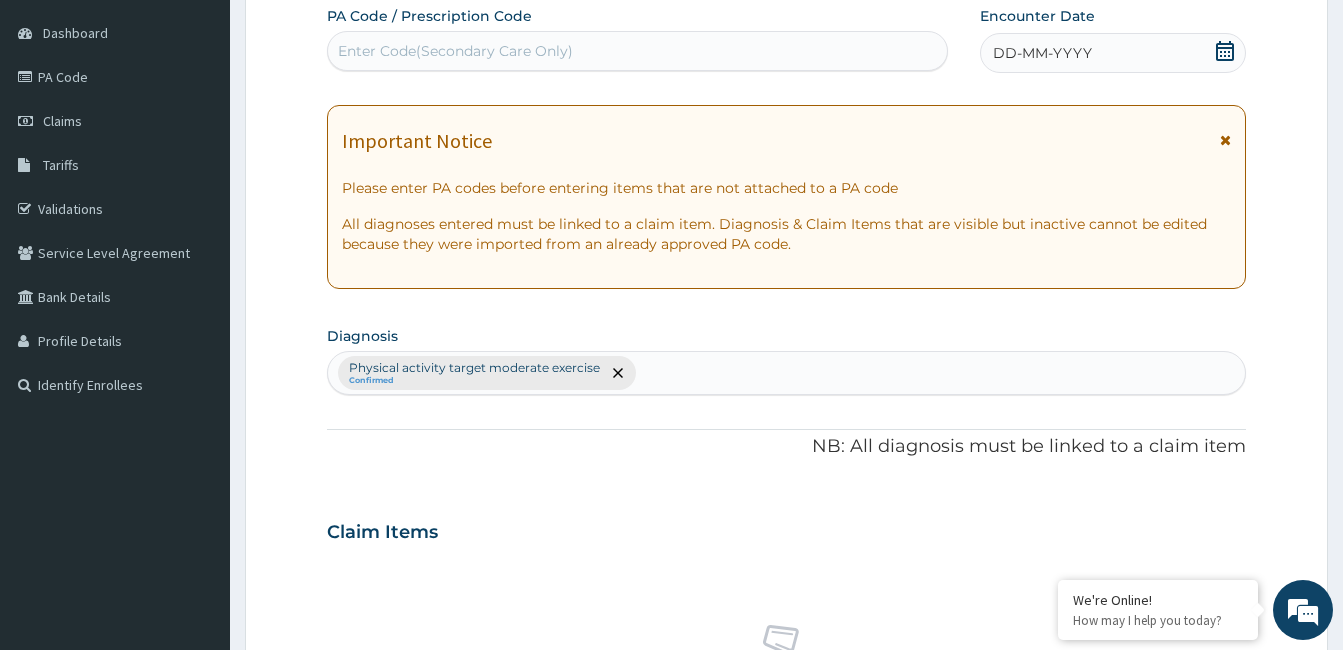 click on "DD-MM-YYYY" at bounding box center [1113, 53] 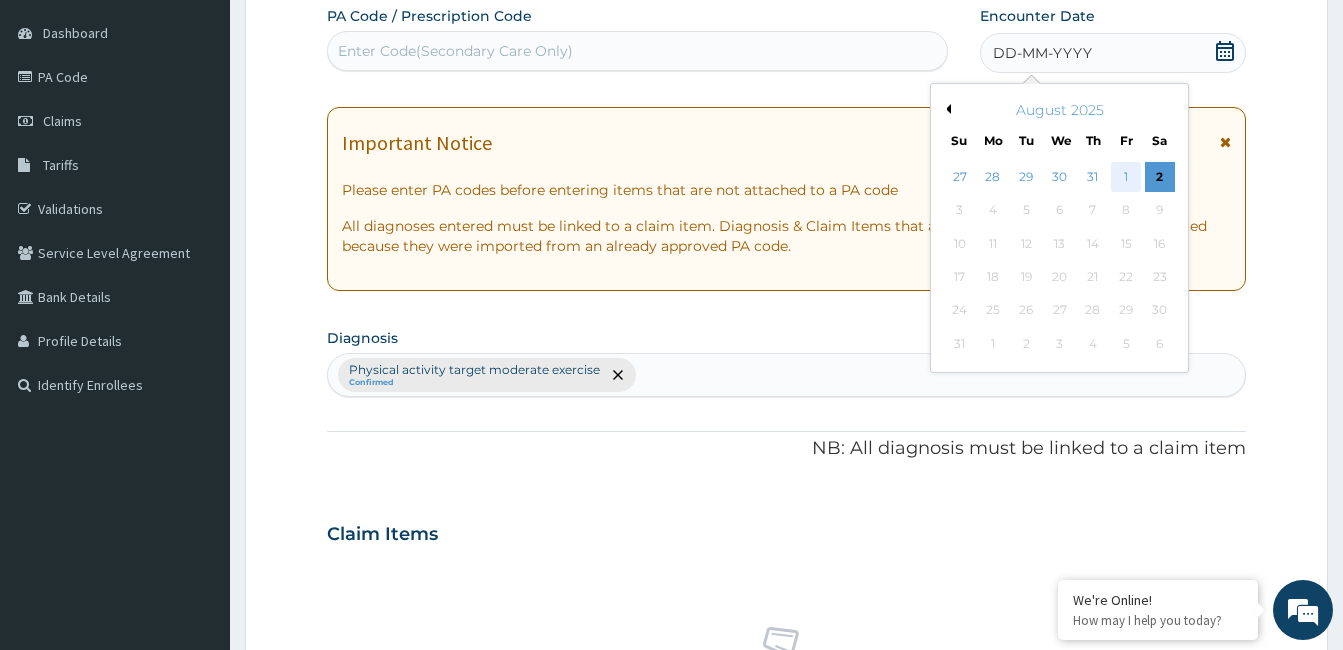 click on "1" at bounding box center [1126, 177] 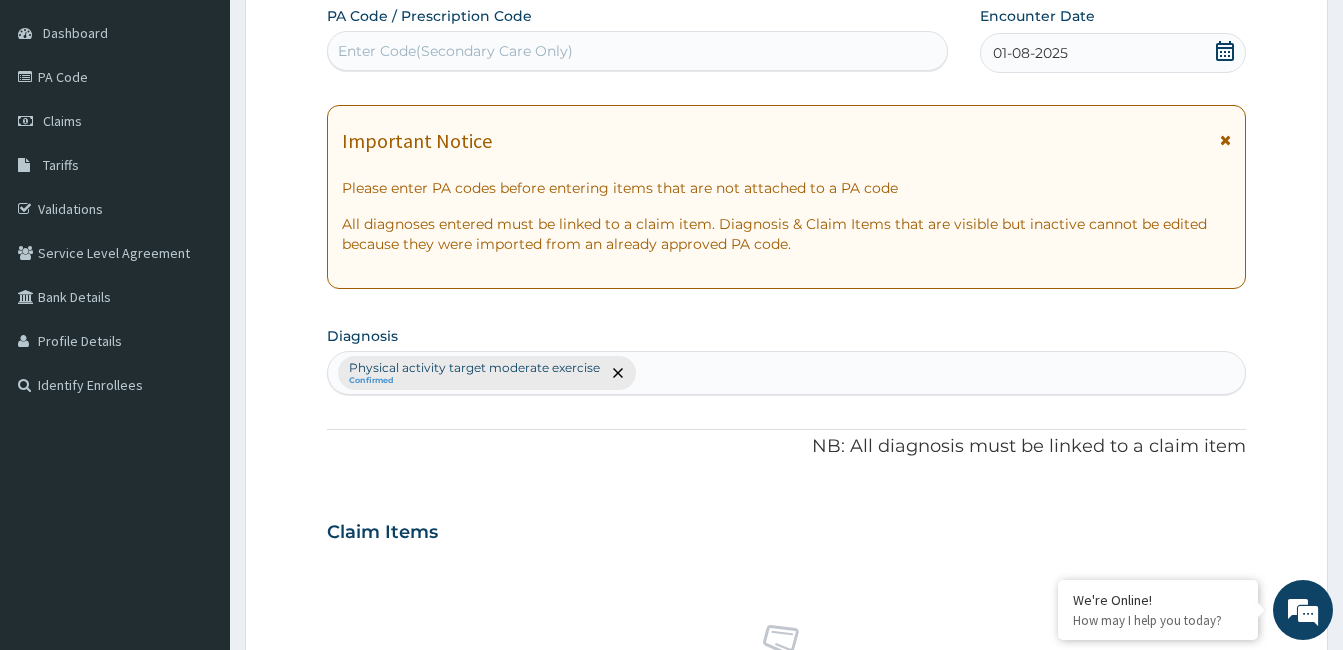 click on "Enter Code(Secondary Care Only)" at bounding box center (637, 51) 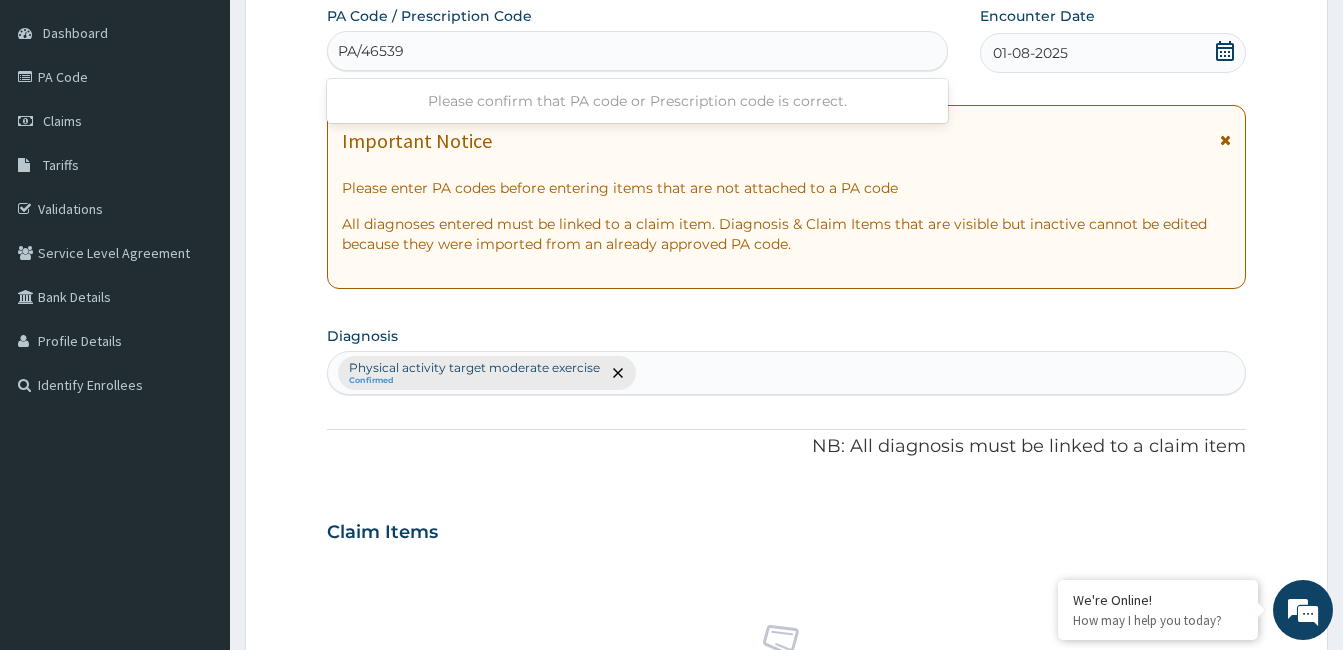 type on "PA/465396" 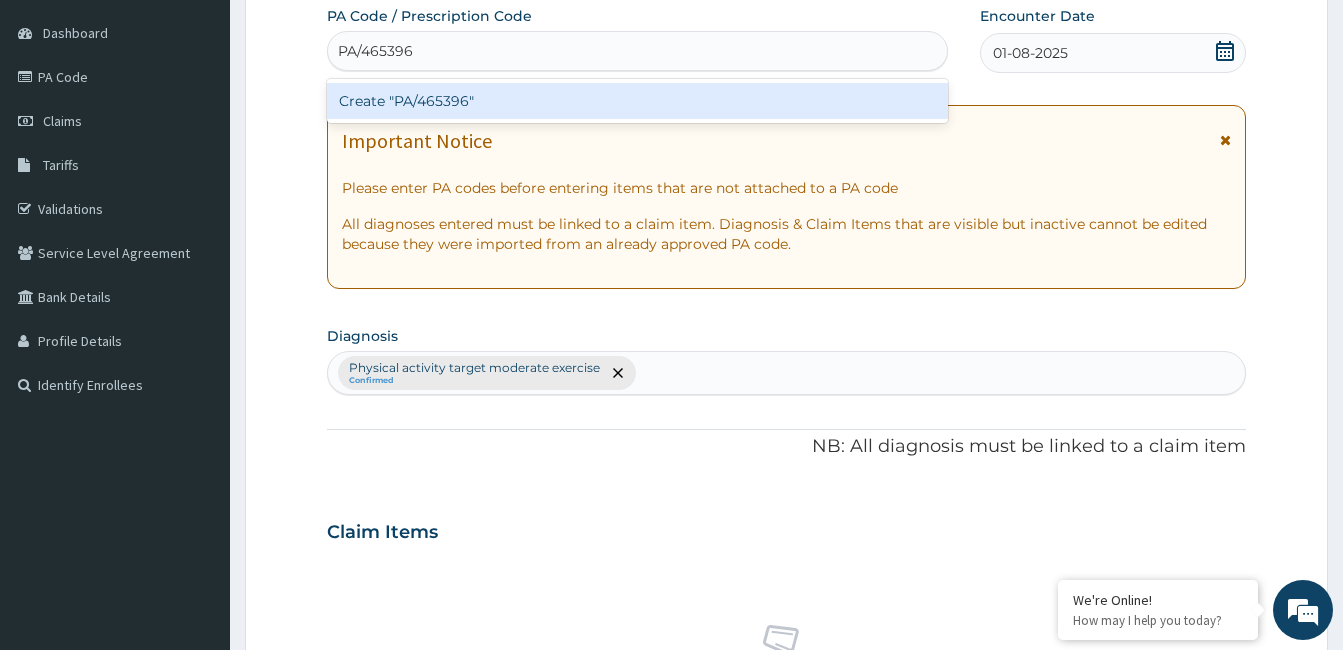 type 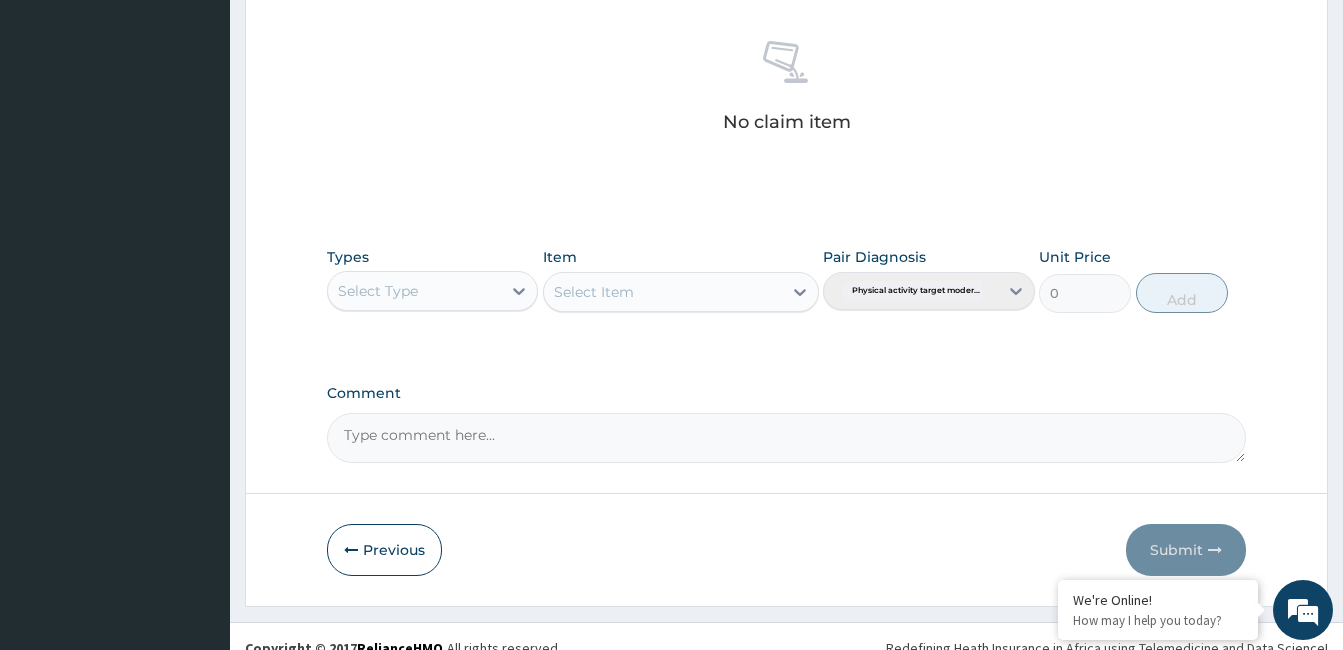 scroll, scrollTop: 792, scrollLeft: 0, axis: vertical 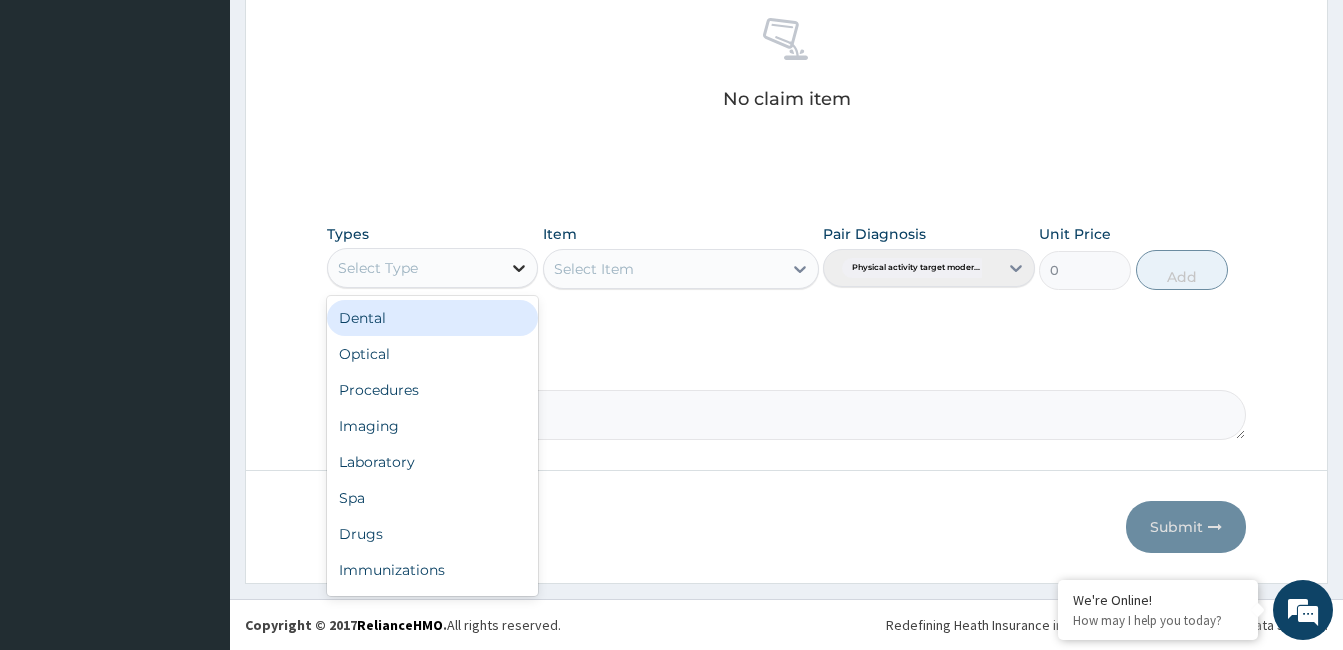 click 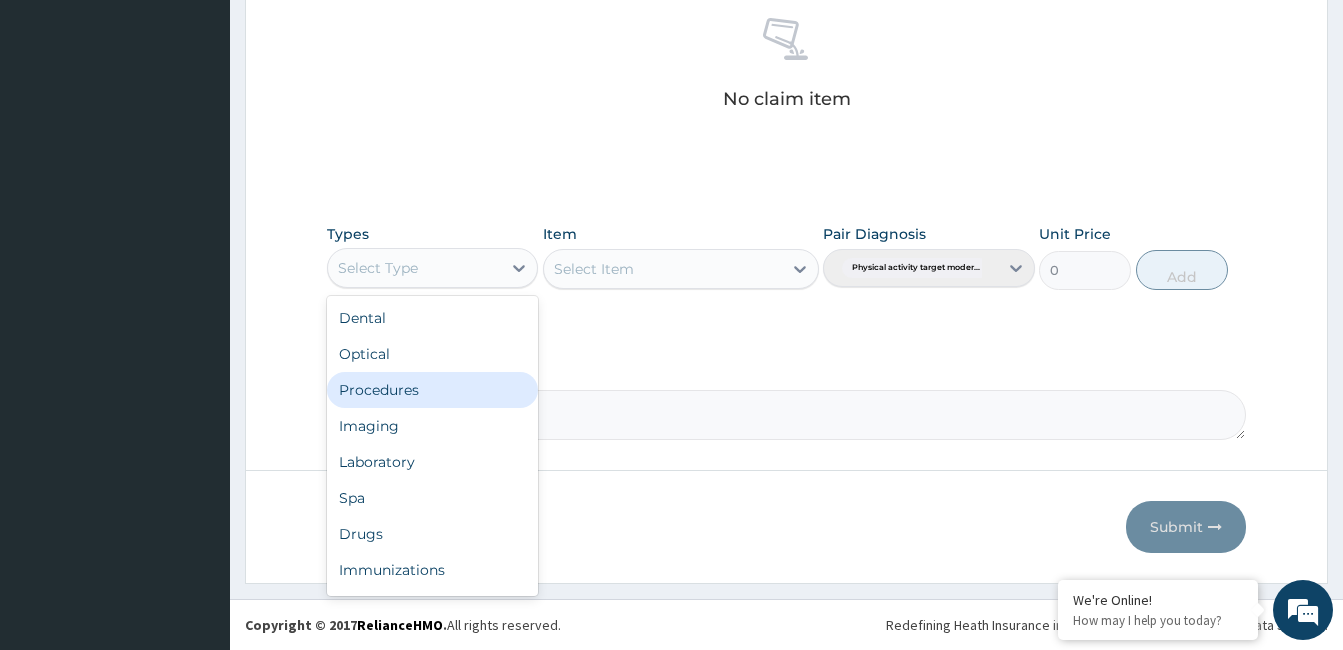 scroll, scrollTop: 68, scrollLeft: 0, axis: vertical 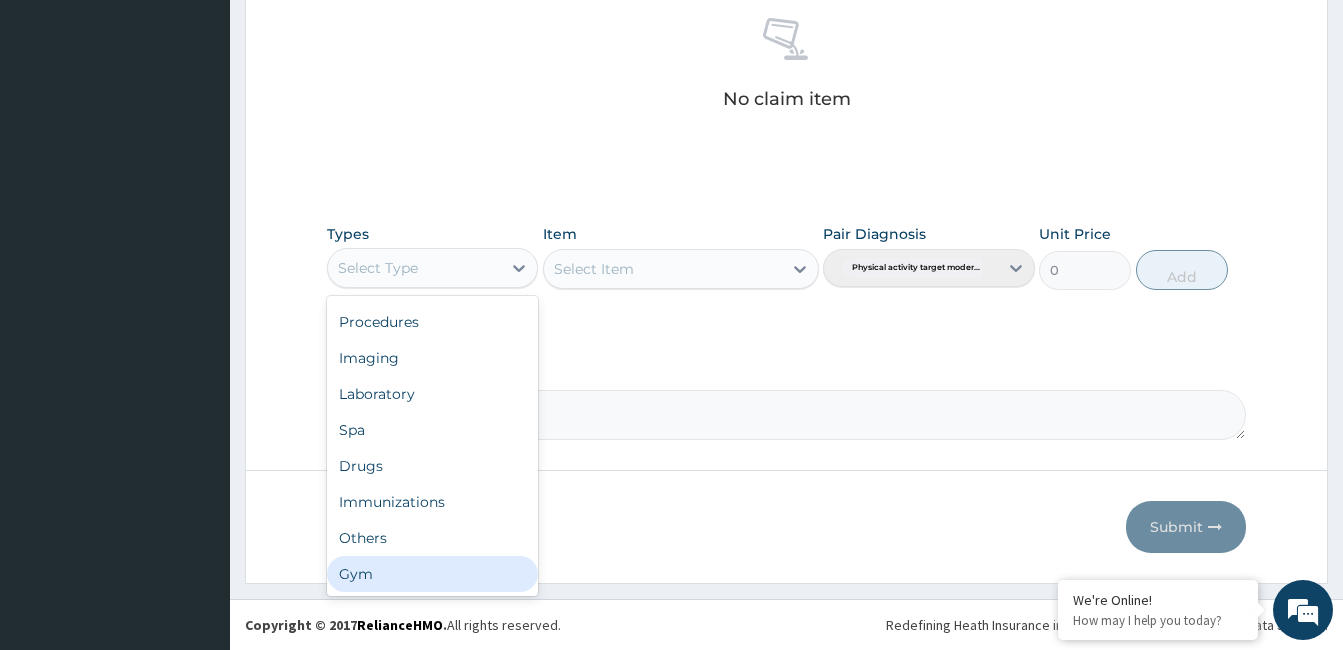 click on "Gym" at bounding box center (432, 574) 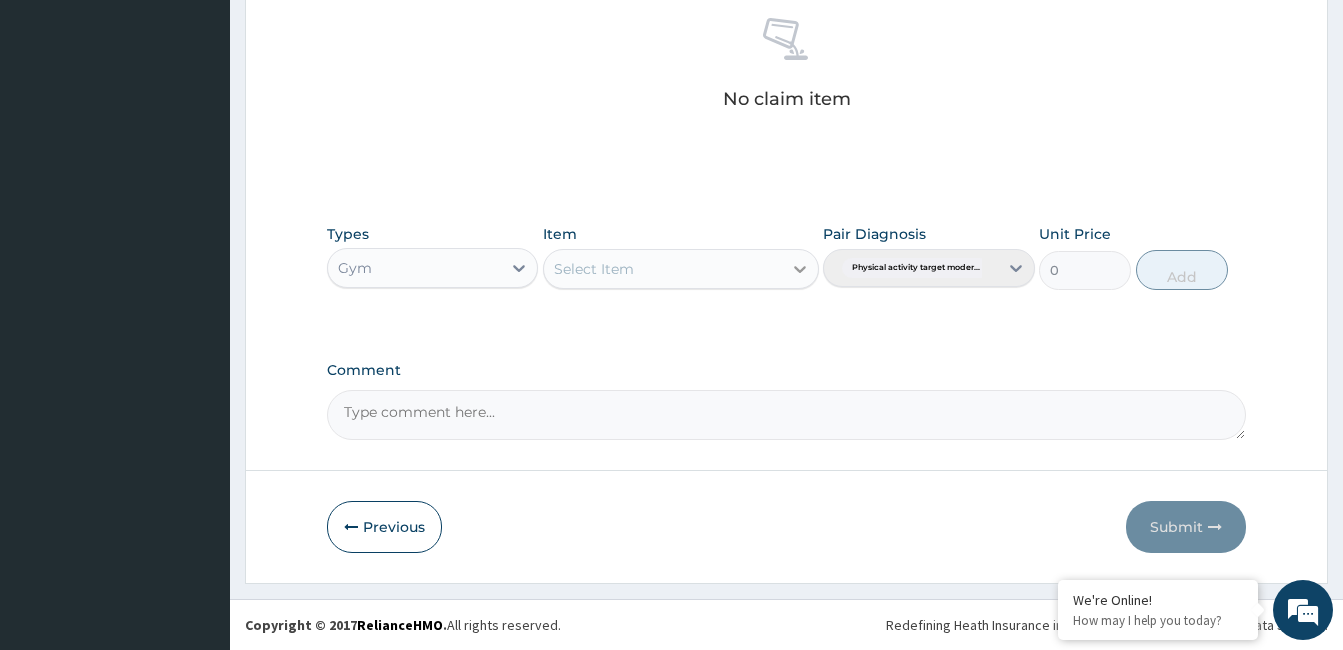 click 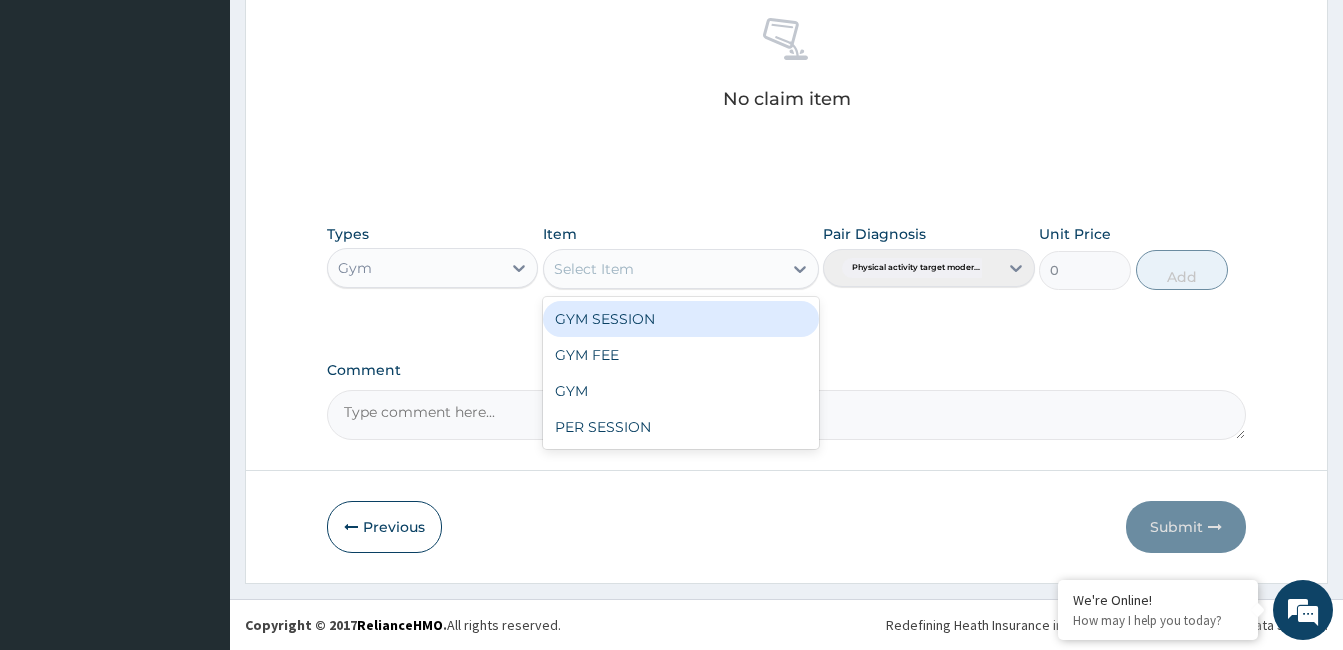 click on "GYM SESSION" at bounding box center (681, 319) 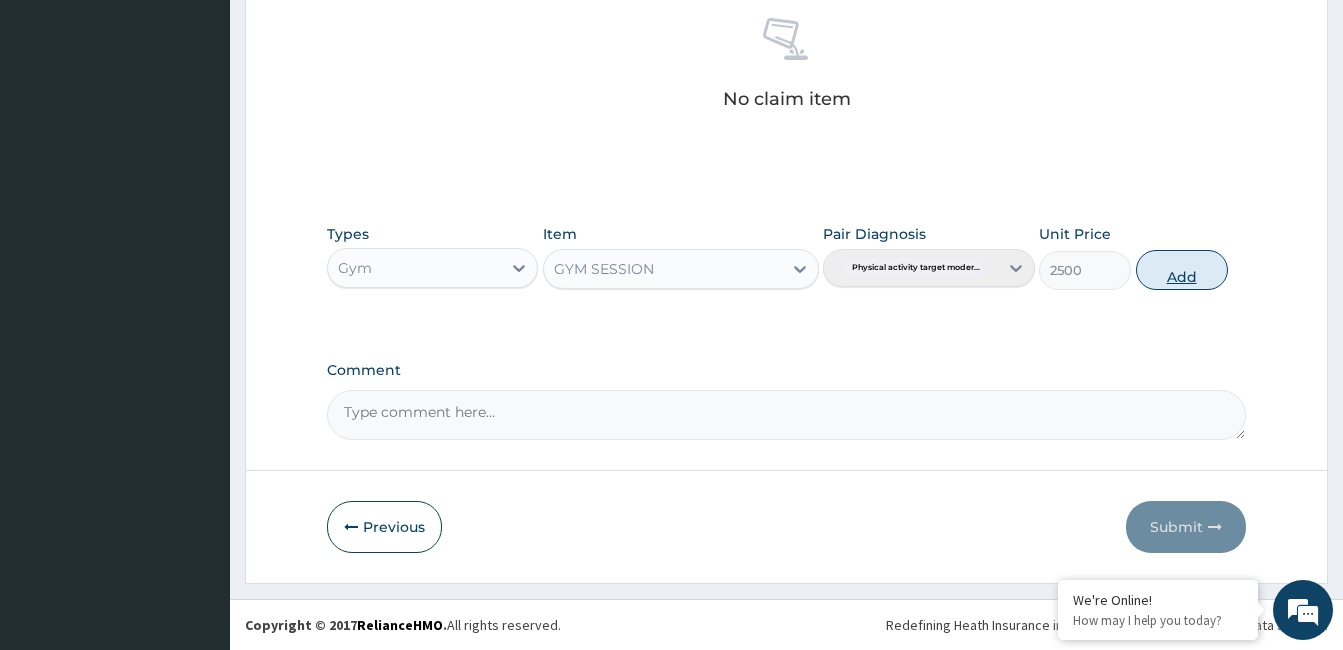 click on "Add" at bounding box center (1182, 270) 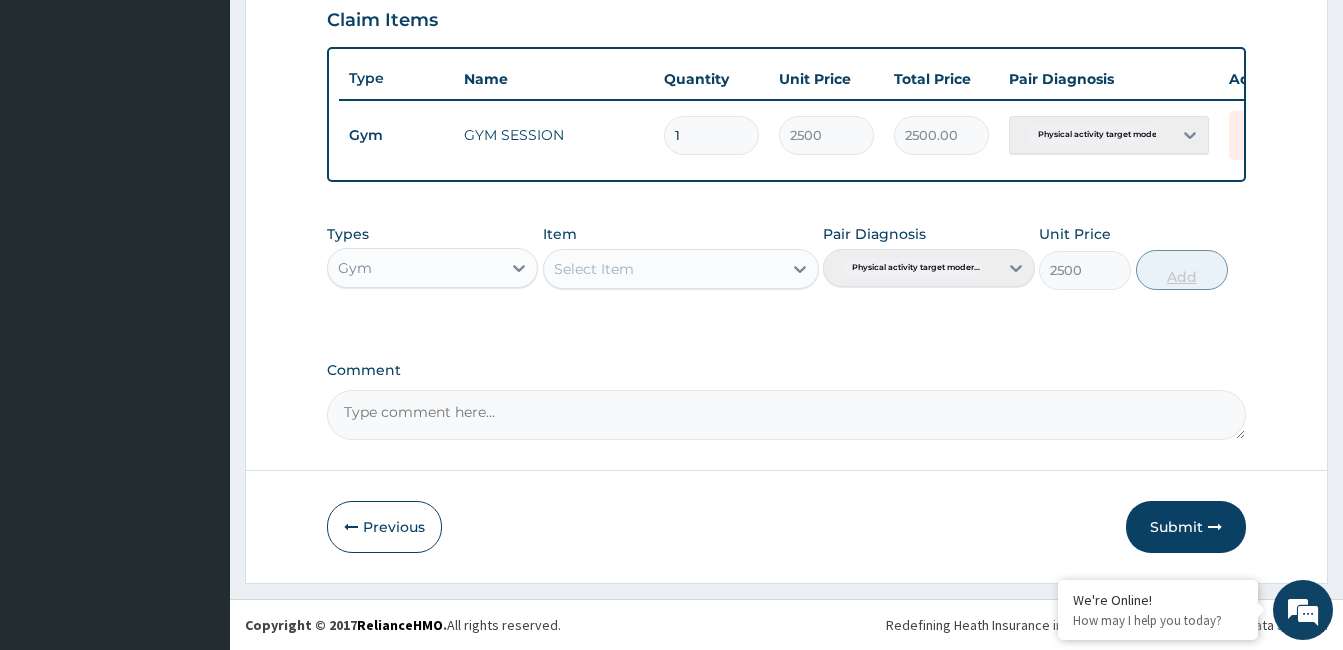 type on "0" 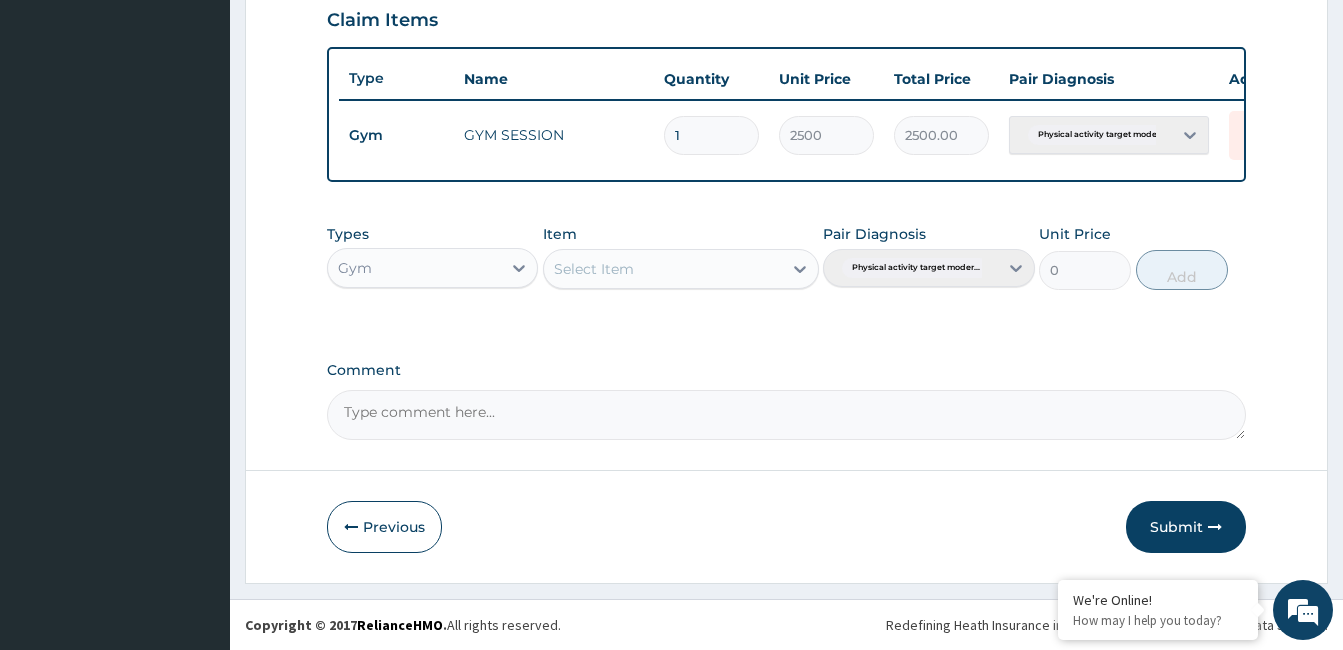 click on "Submit" at bounding box center (1186, 527) 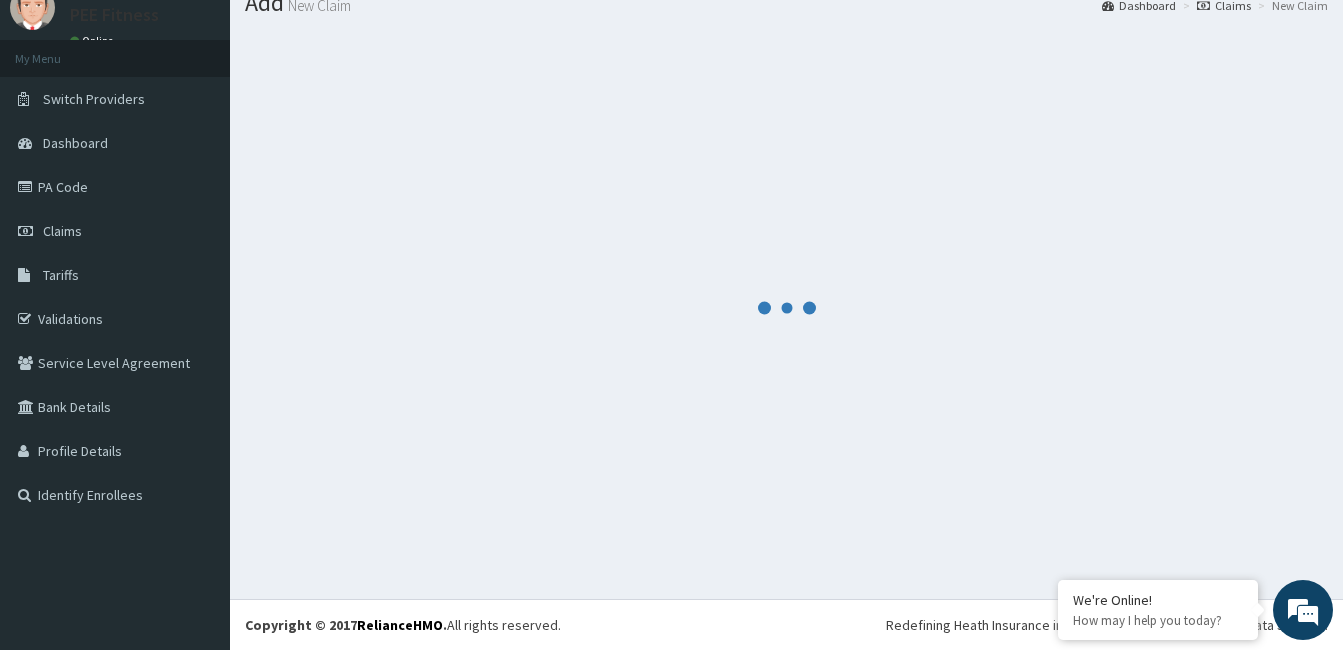 scroll, scrollTop: 712, scrollLeft: 0, axis: vertical 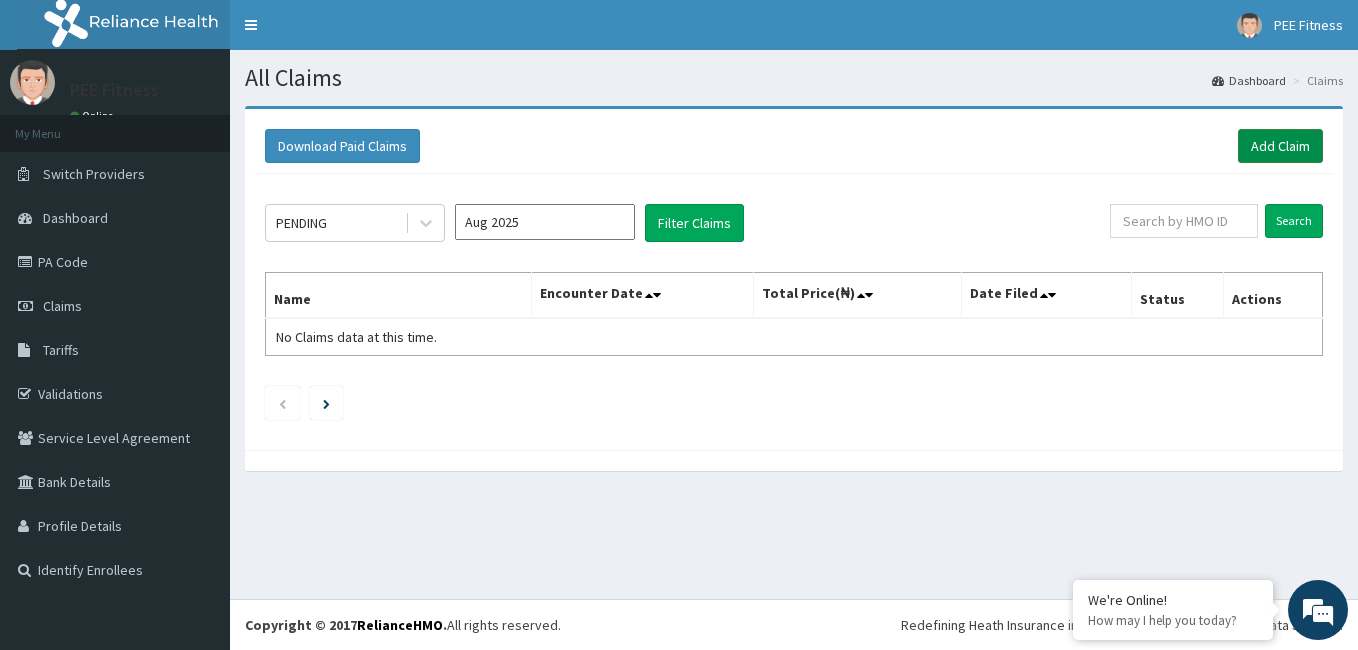click on "Add Claim" at bounding box center [1280, 146] 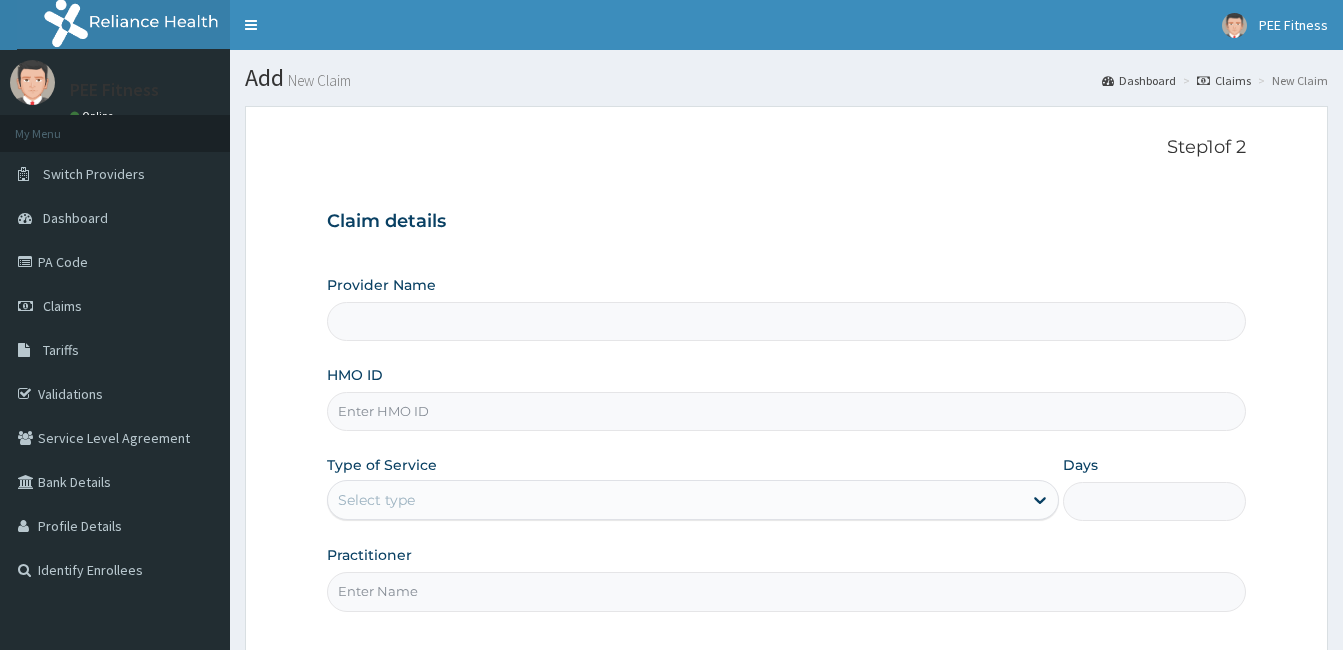 scroll, scrollTop: 0, scrollLeft: 0, axis: both 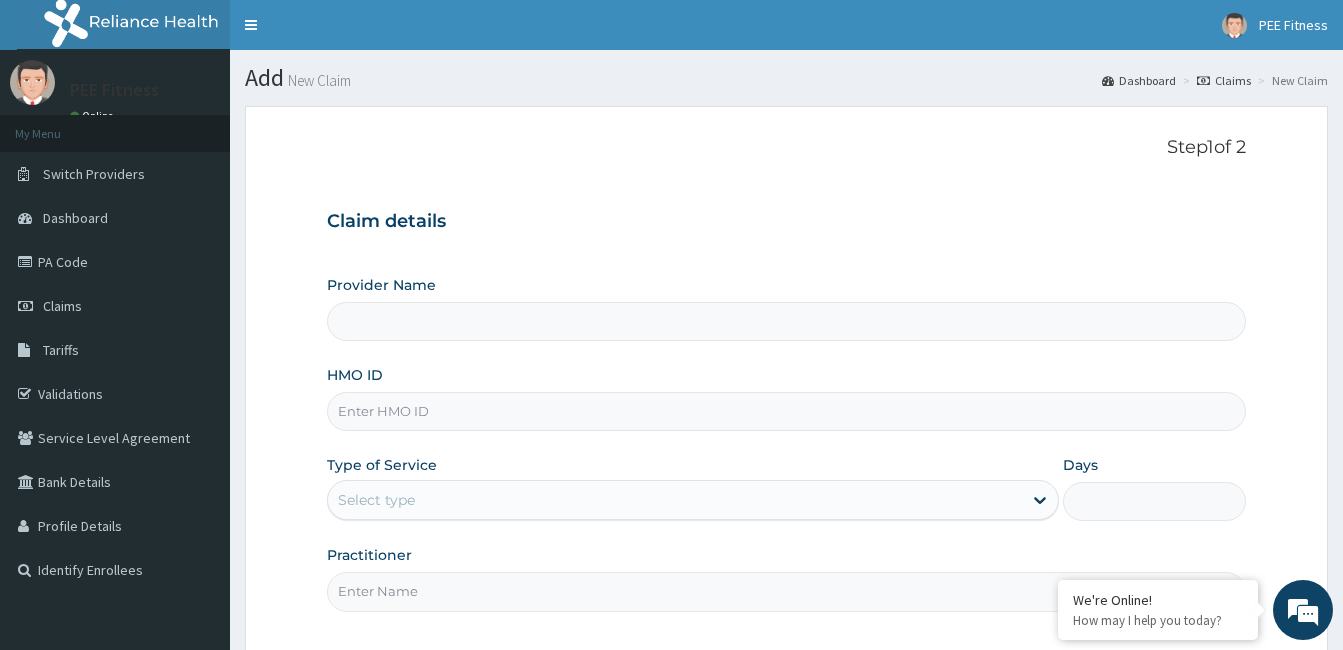 click on "Practitioner" at bounding box center [786, 591] 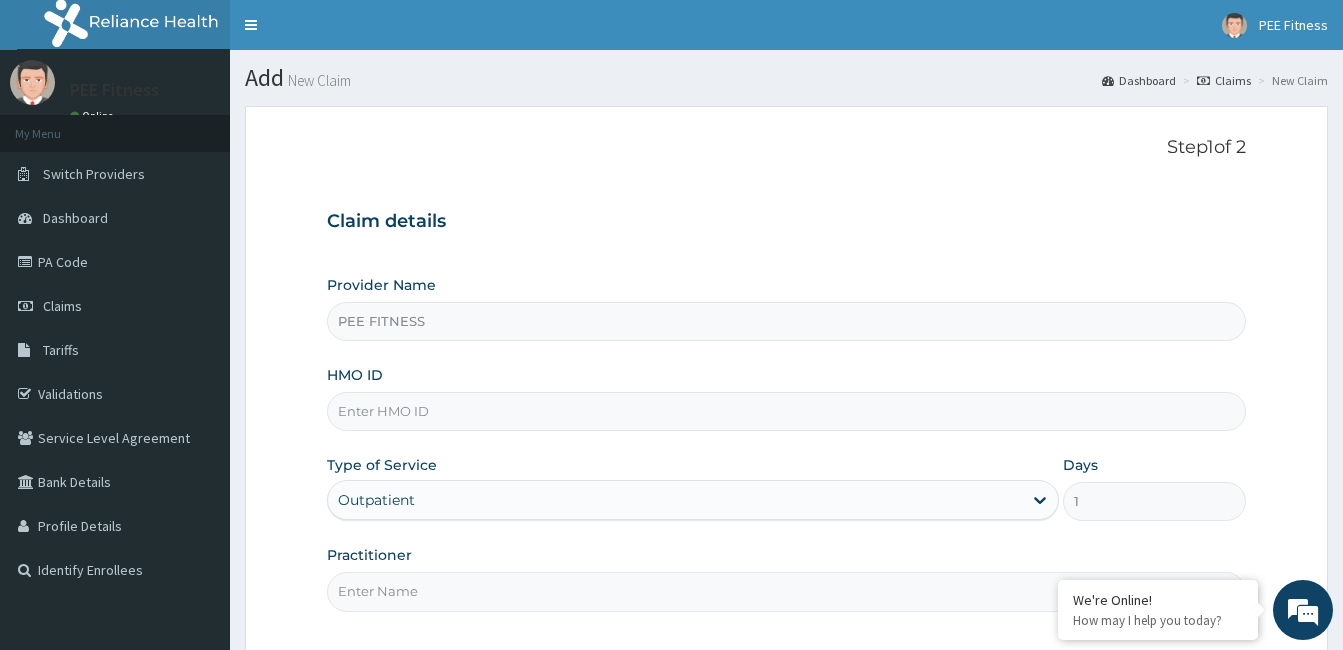 type on "gym" 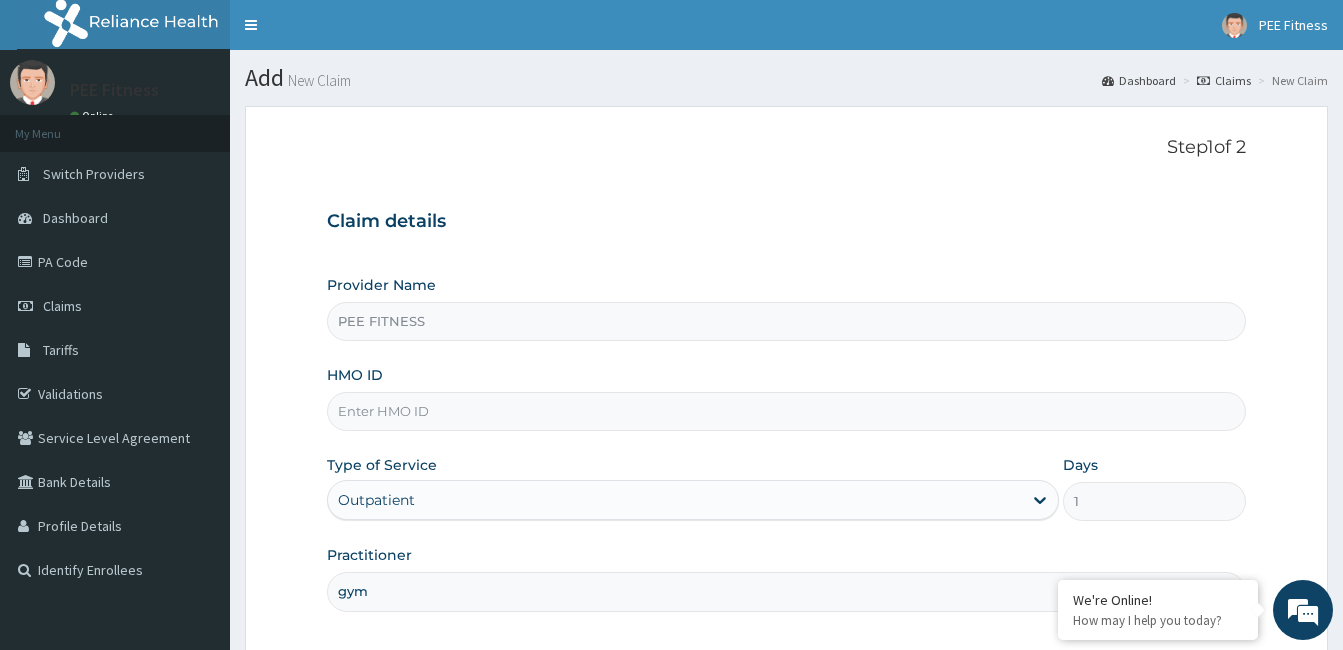 click on "HMO ID" at bounding box center (786, 411) 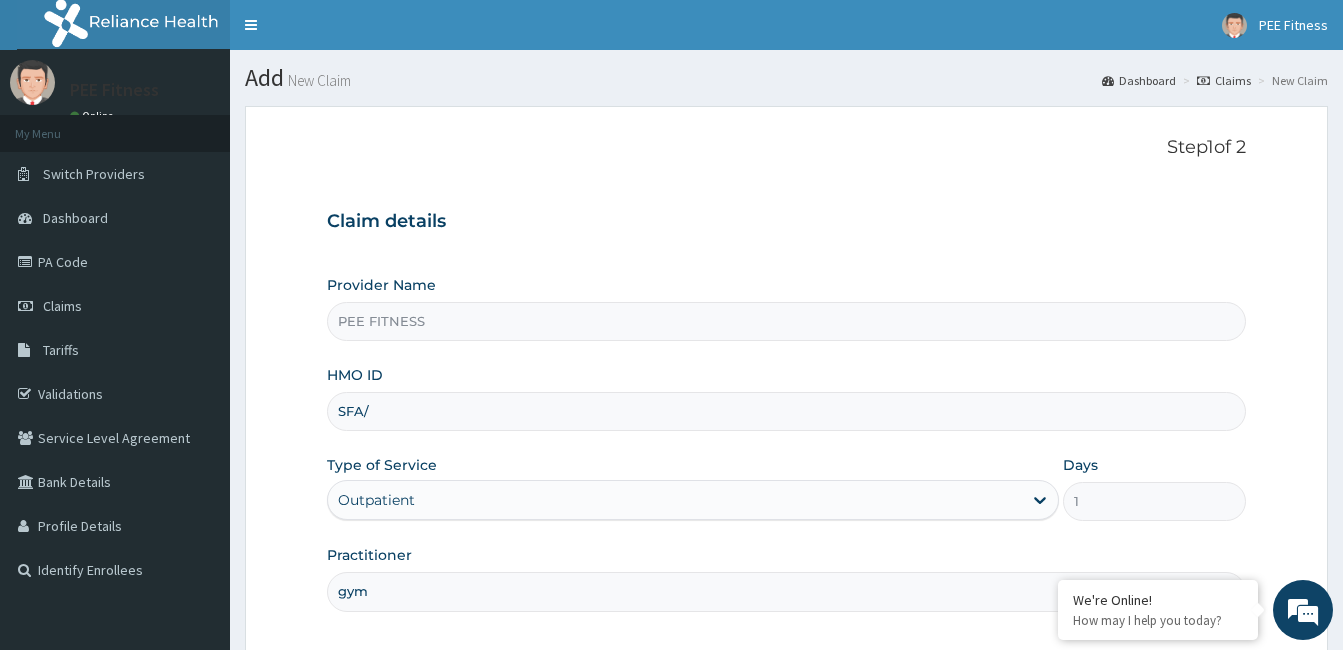 scroll, scrollTop: 0, scrollLeft: 0, axis: both 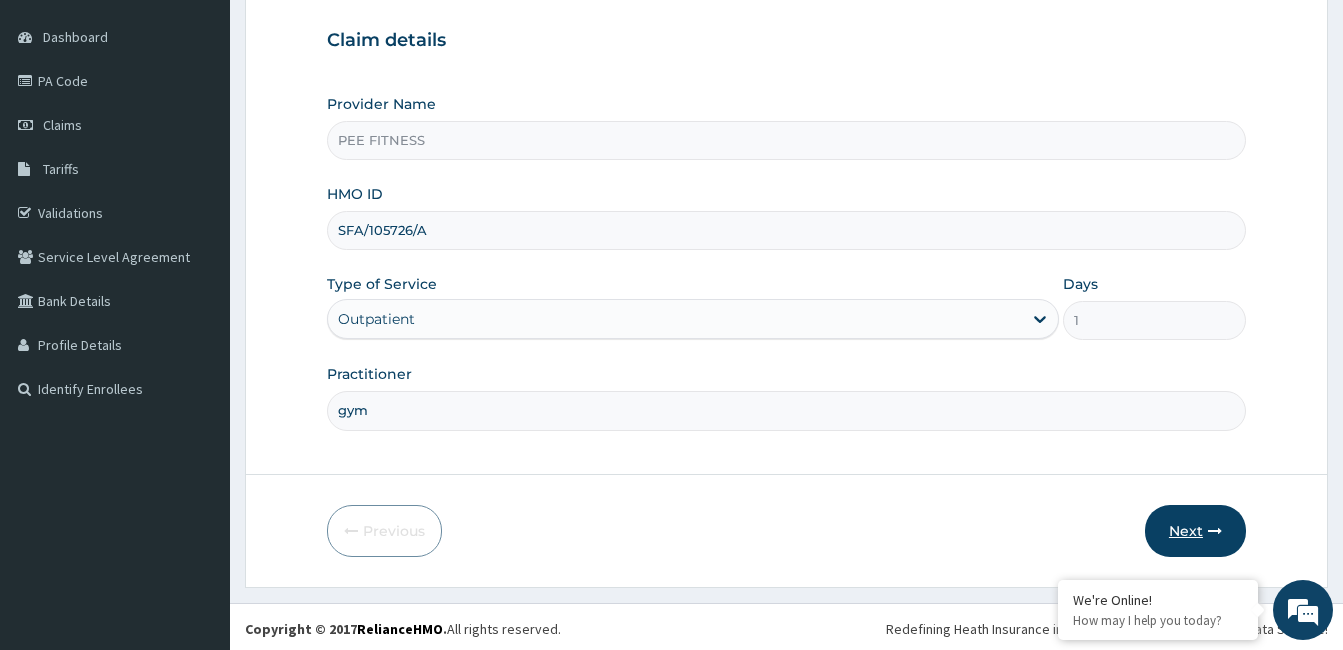 type on "SFA/105726/A" 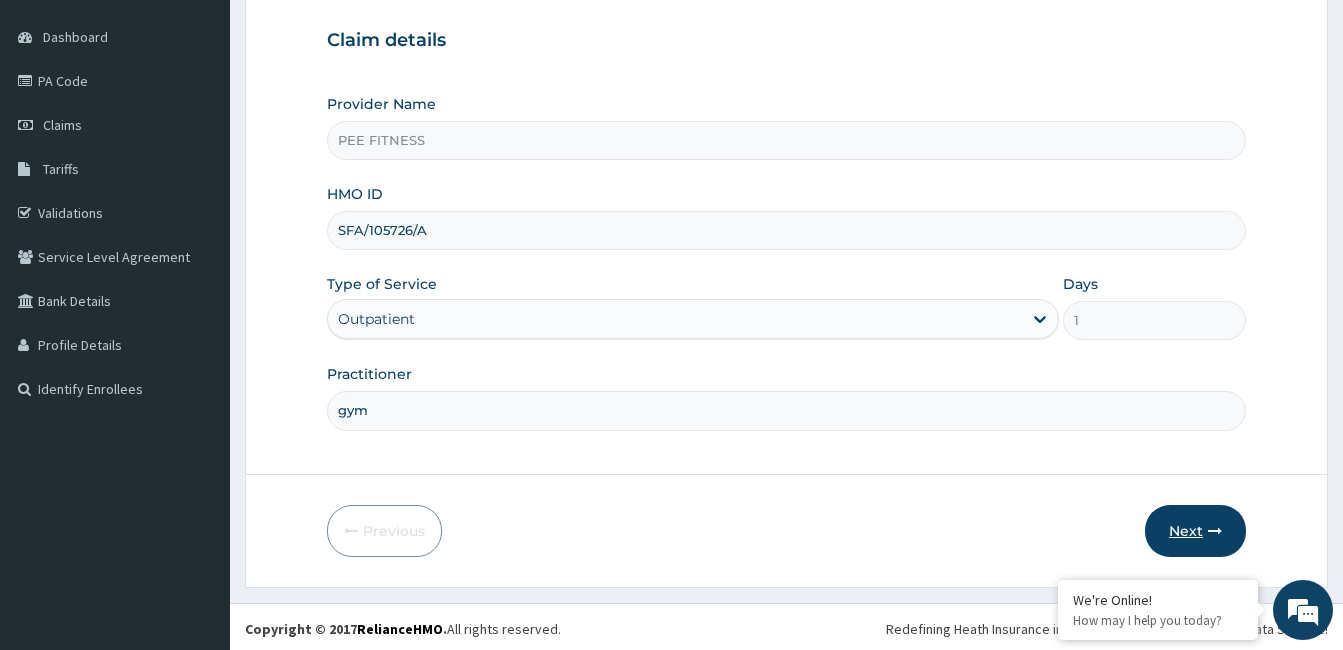click on "Next" at bounding box center [1195, 531] 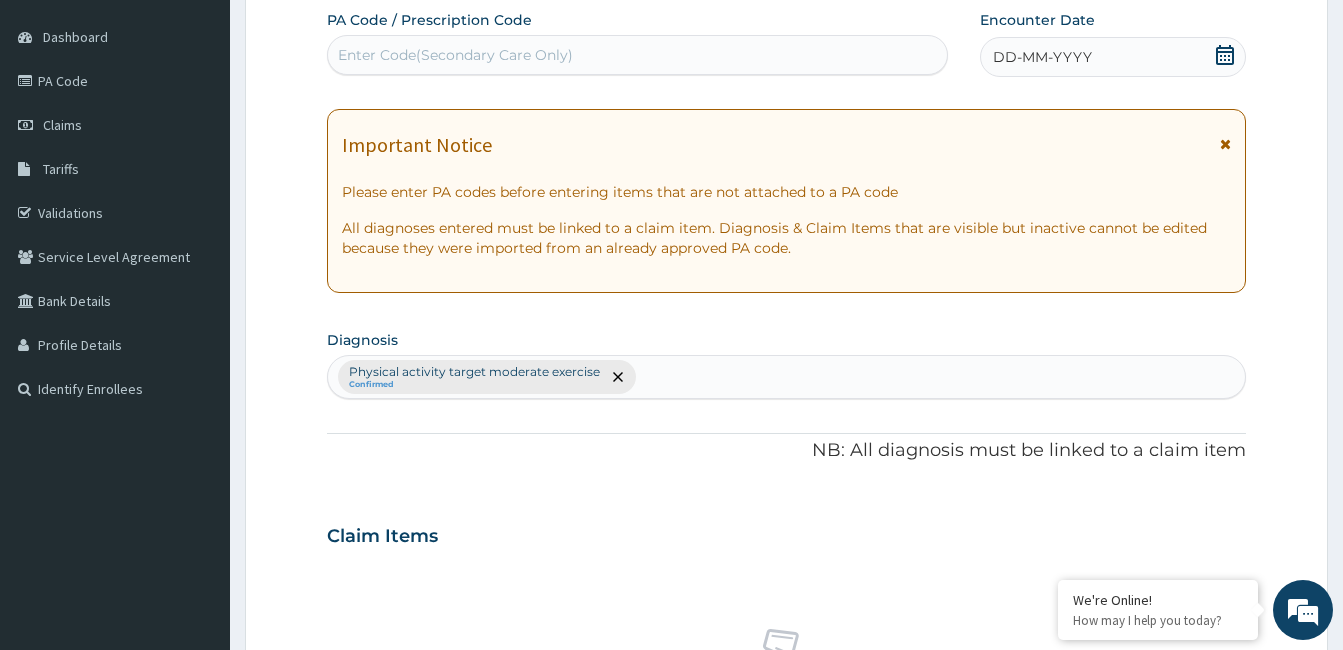 click on "Enter Code(Secondary Care Only)" at bounding box center (637, 55) 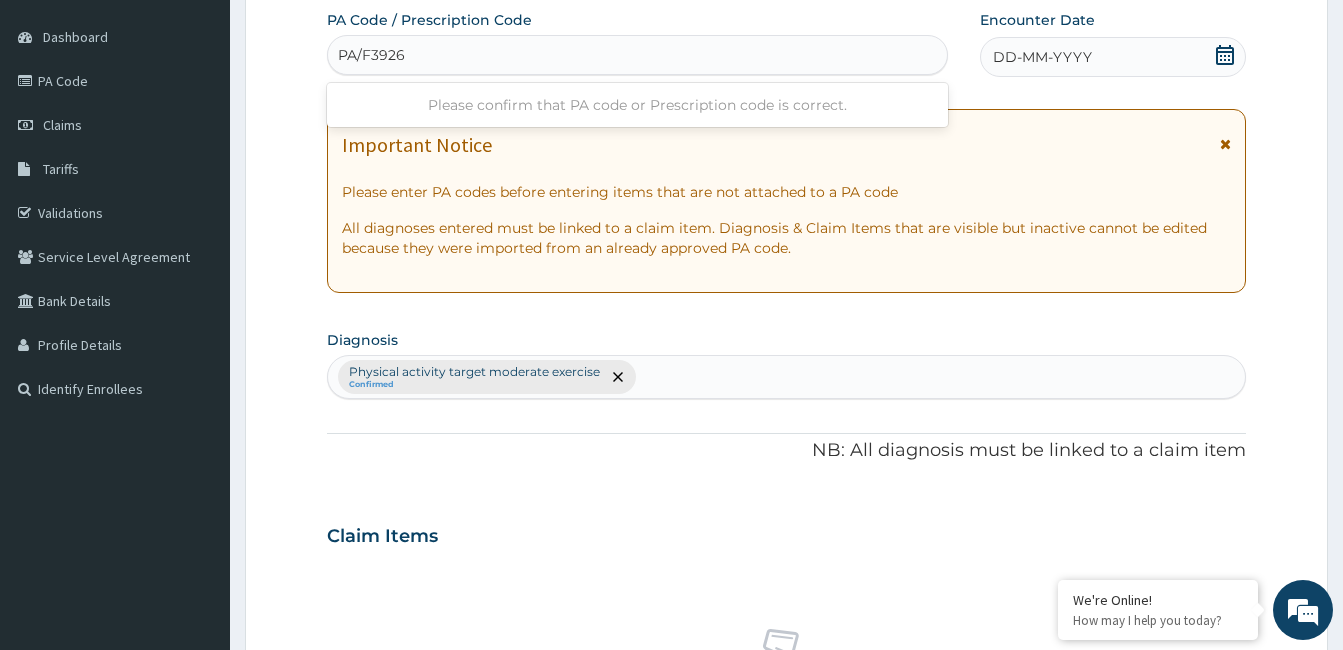 type on "PA/F39269" 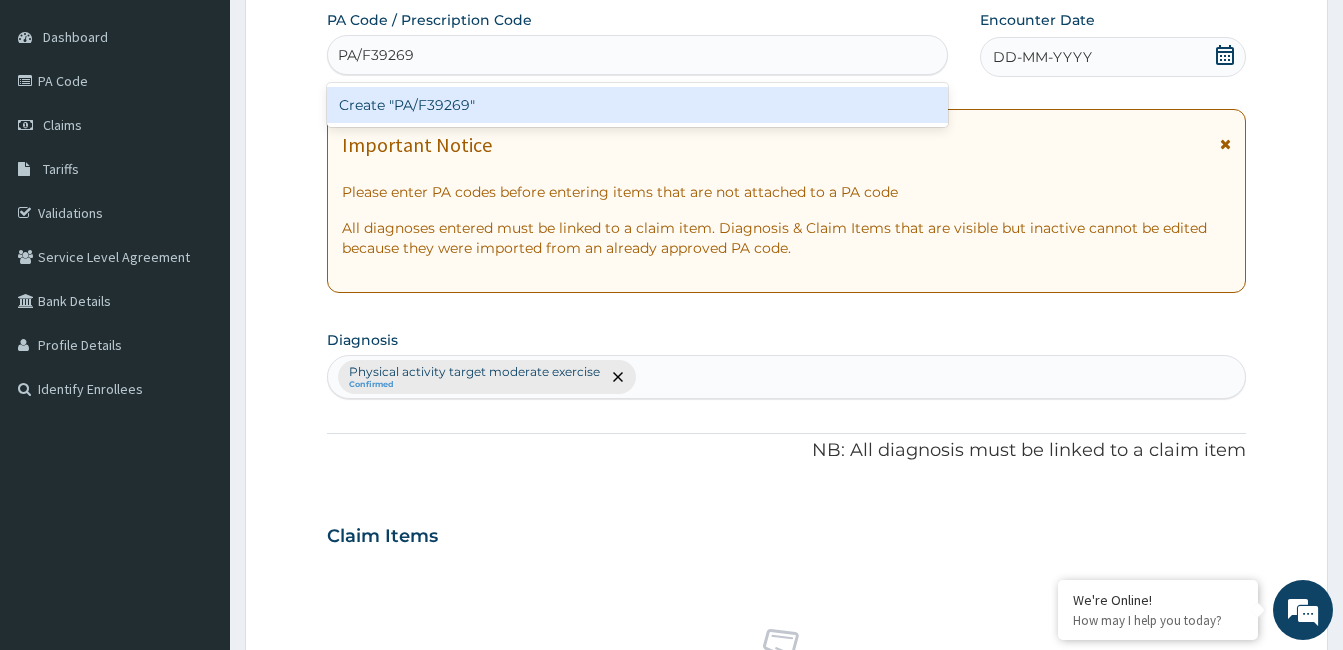 type 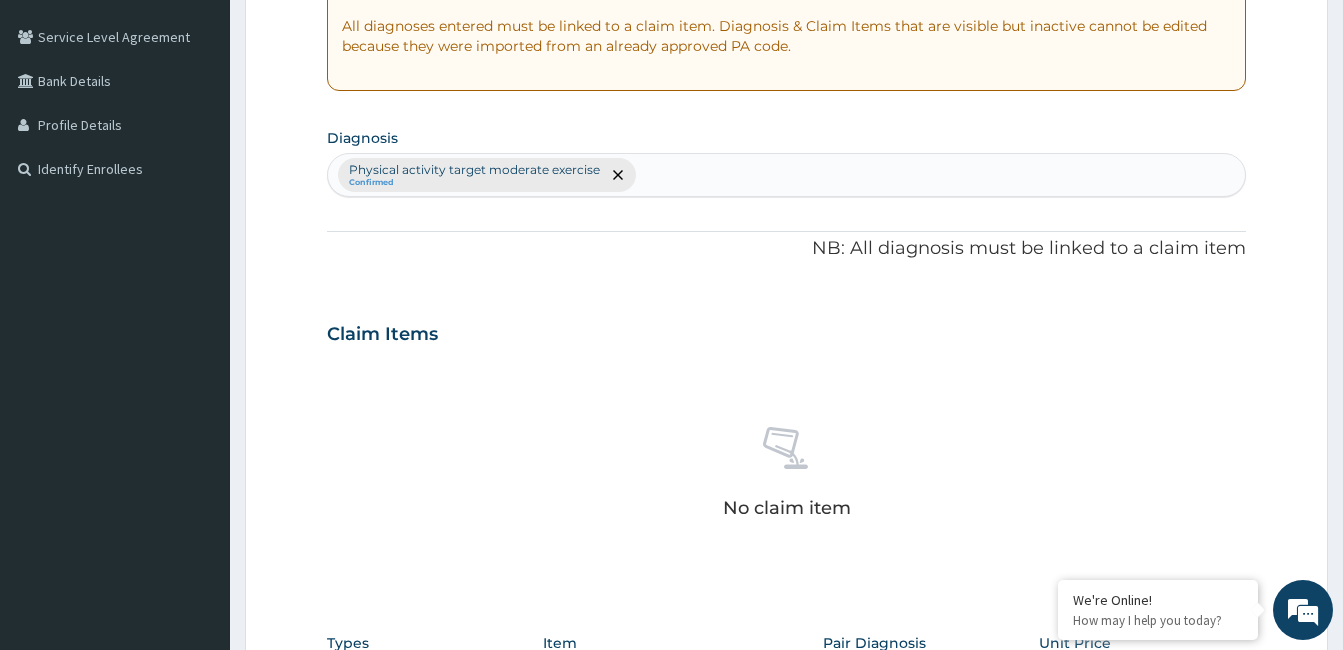 scroll, scrollTop: 810, scrollLeft: 0, axis: vertical 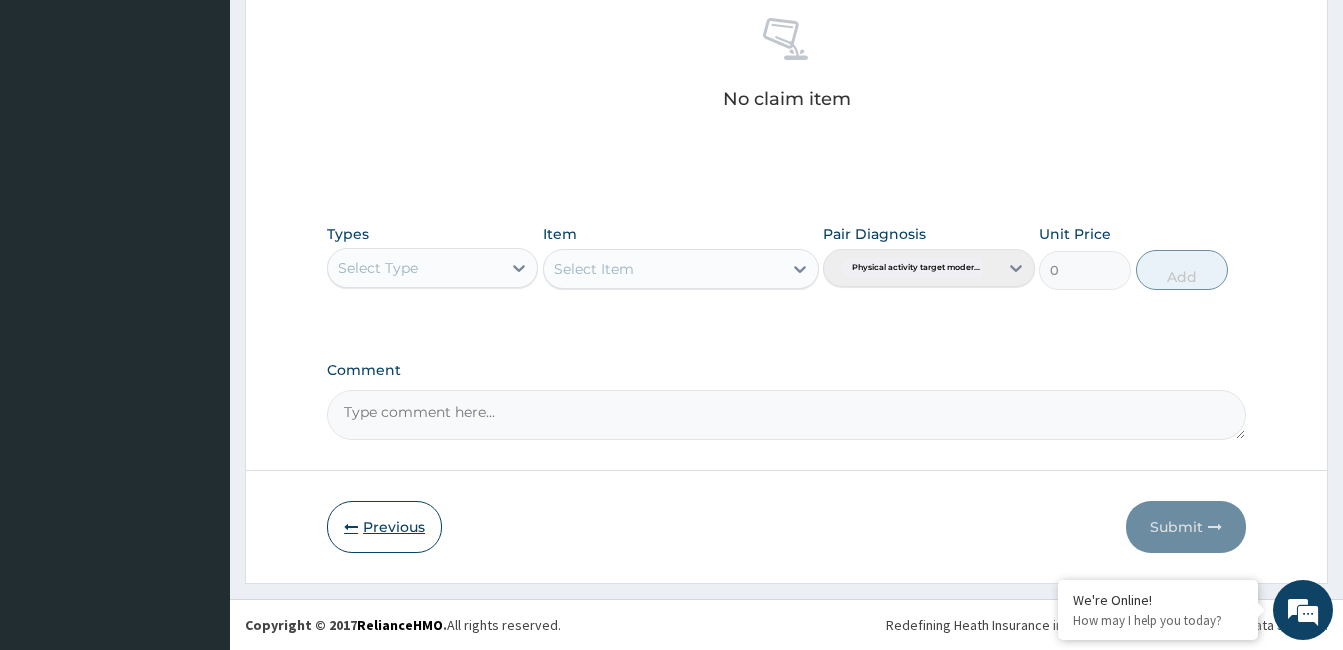 click at bounding box center (351, 527) 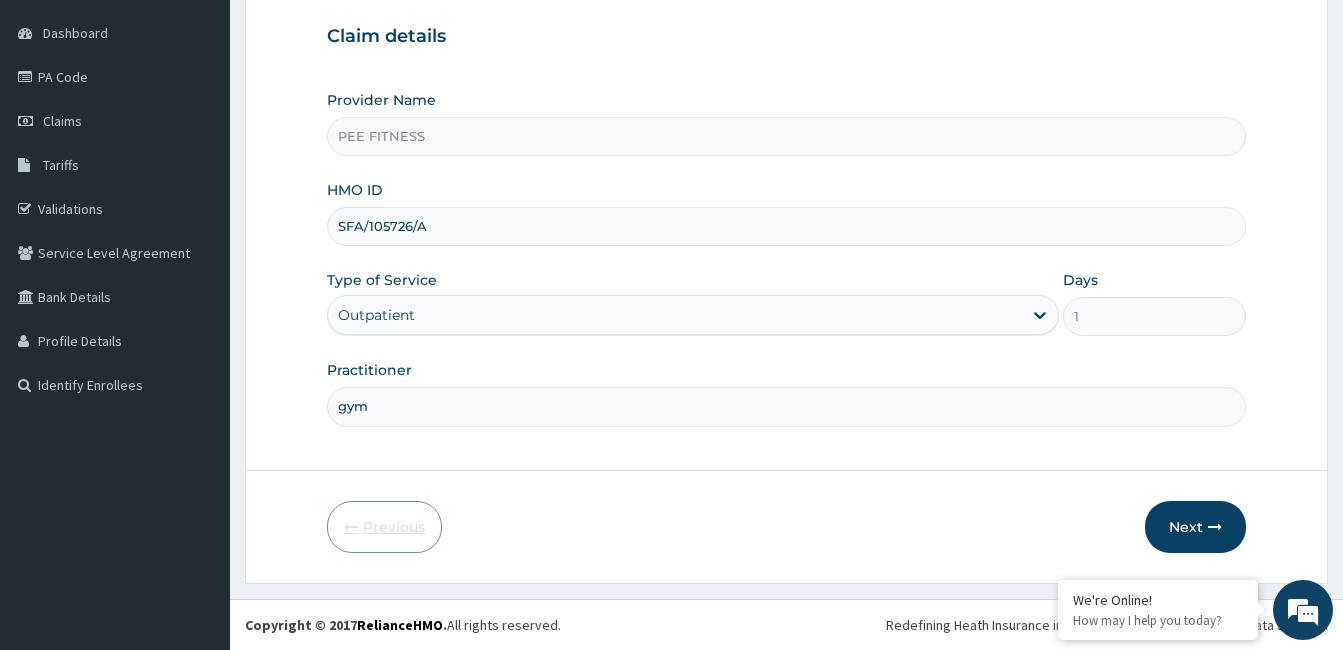 scroll, scrollTop: 185, scrollLeft: 0, axis: vertical 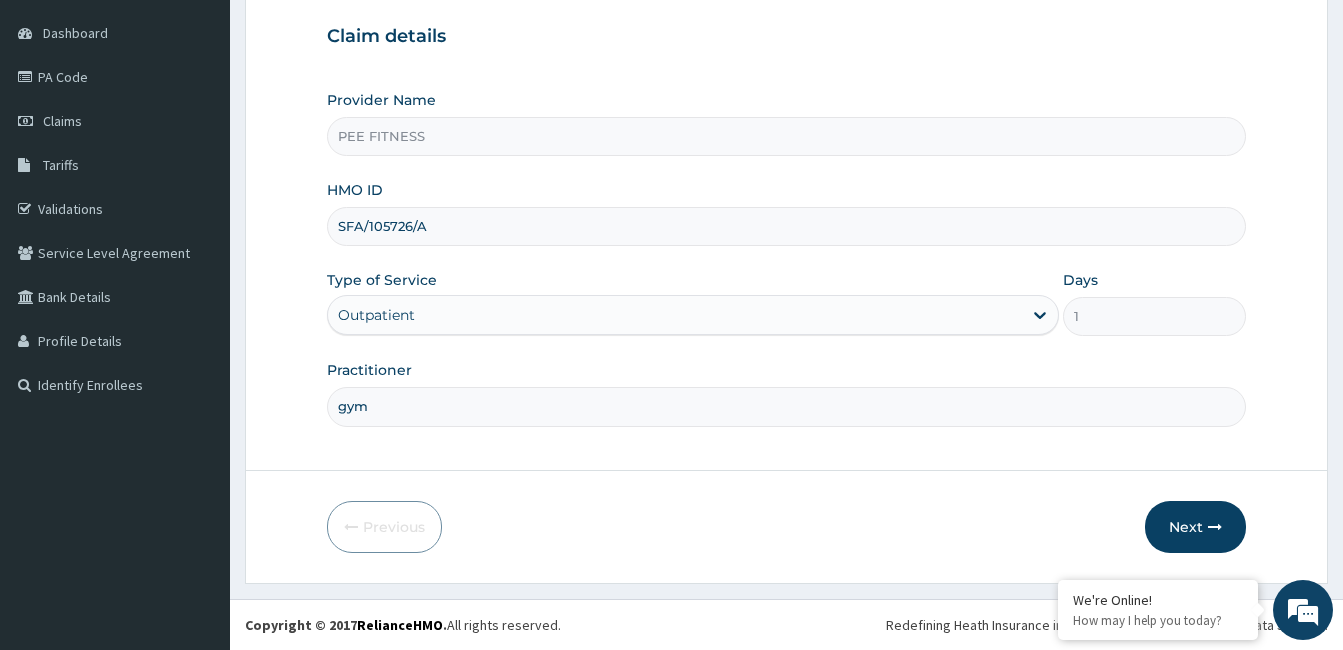 click on "SFA/105726/A" at bounding box center [786, 226] 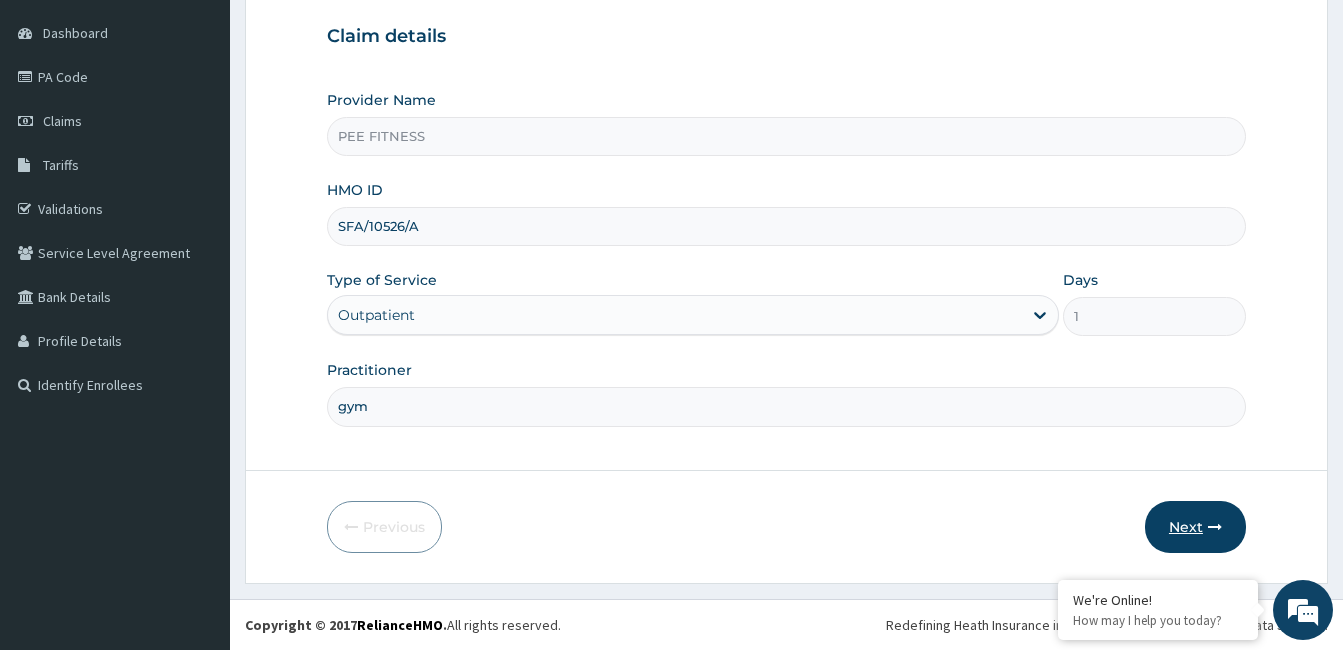 type on "SFA/10526/A" 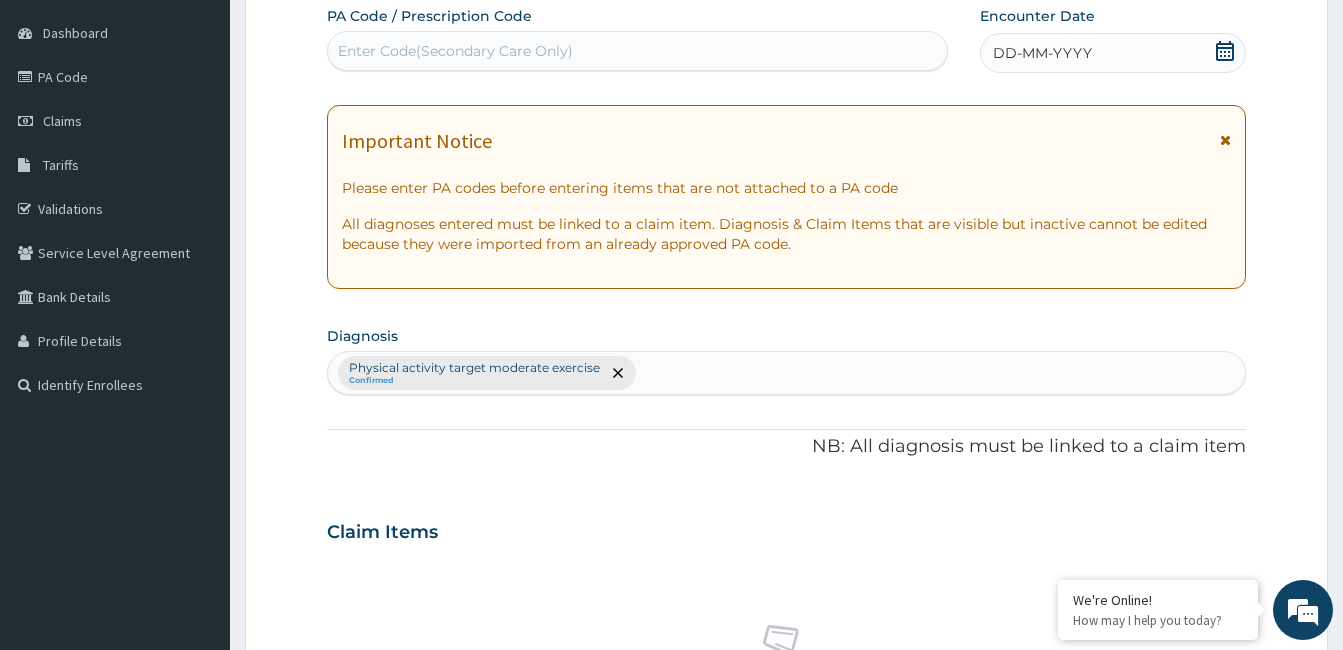 click 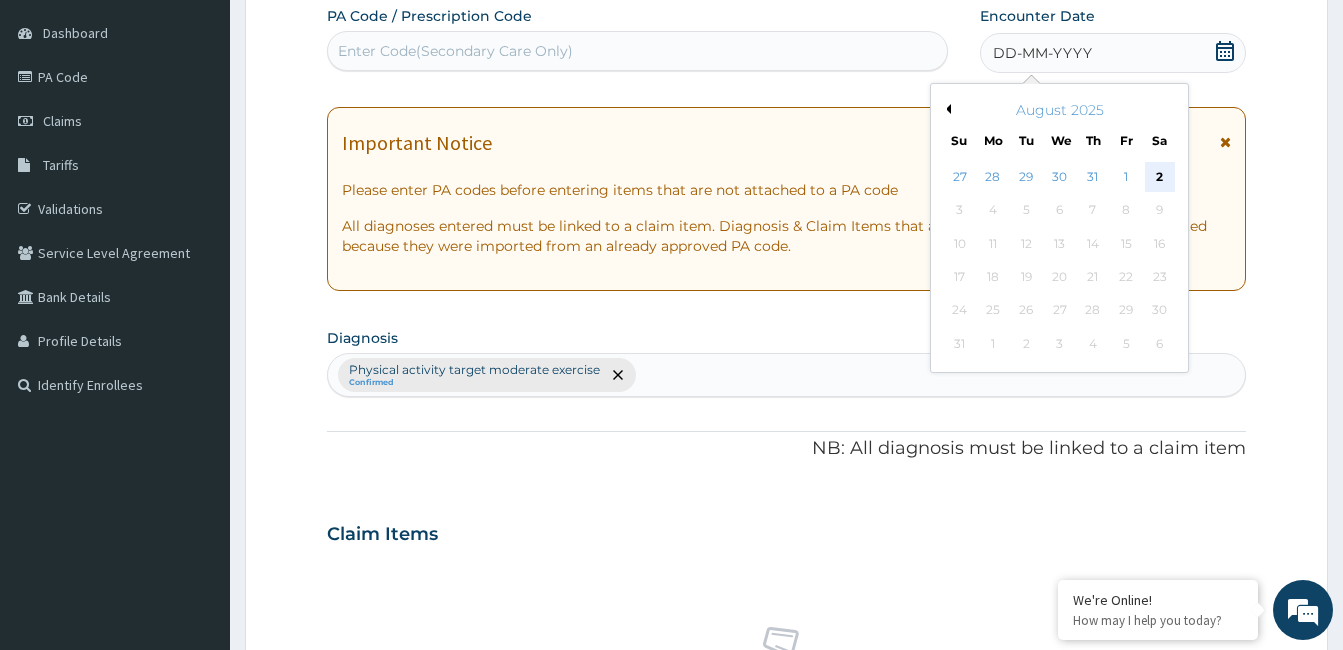 click on "2" at bounding box center (1159, 177) 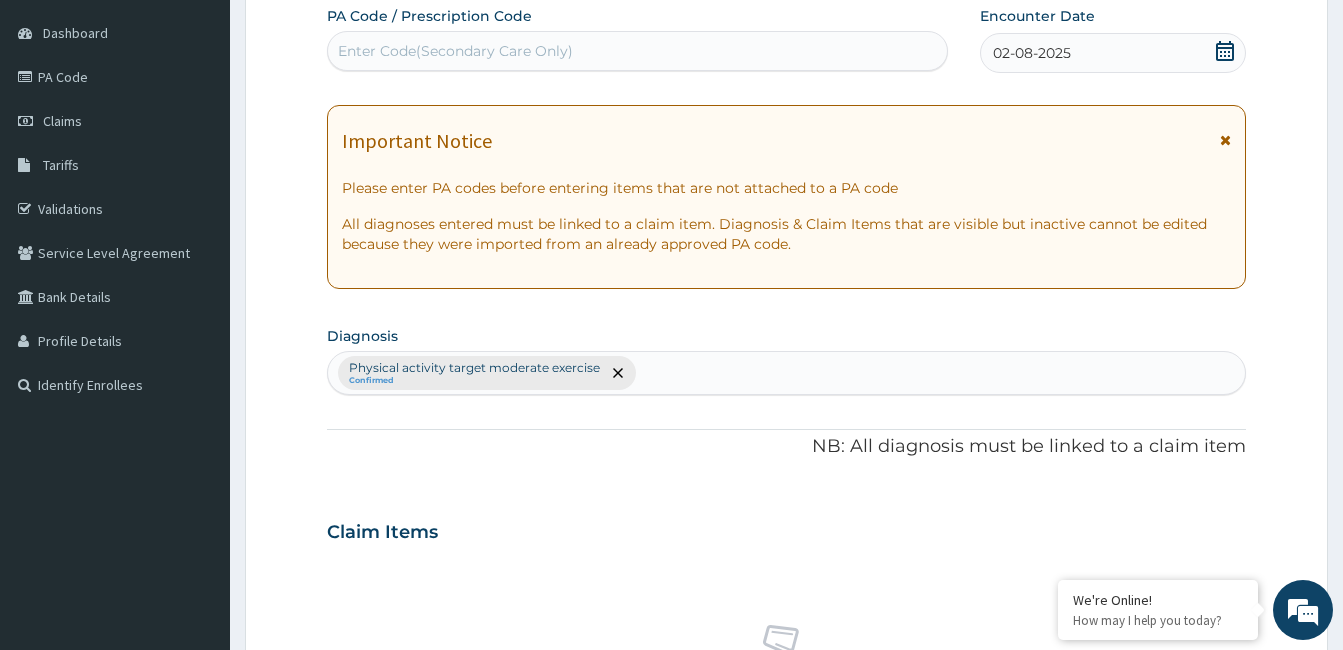 click on "Enter Code(Secondary Care Only)" at bounding box center (637, 51) 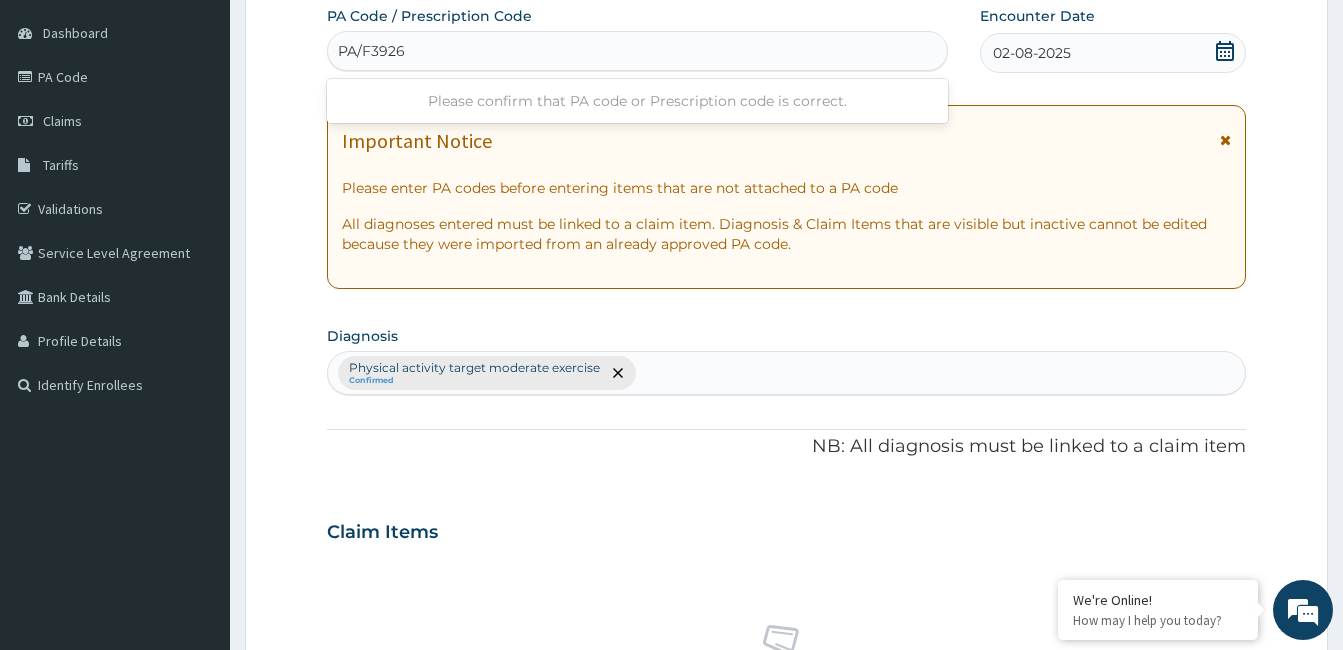 type on "PA/F39269" 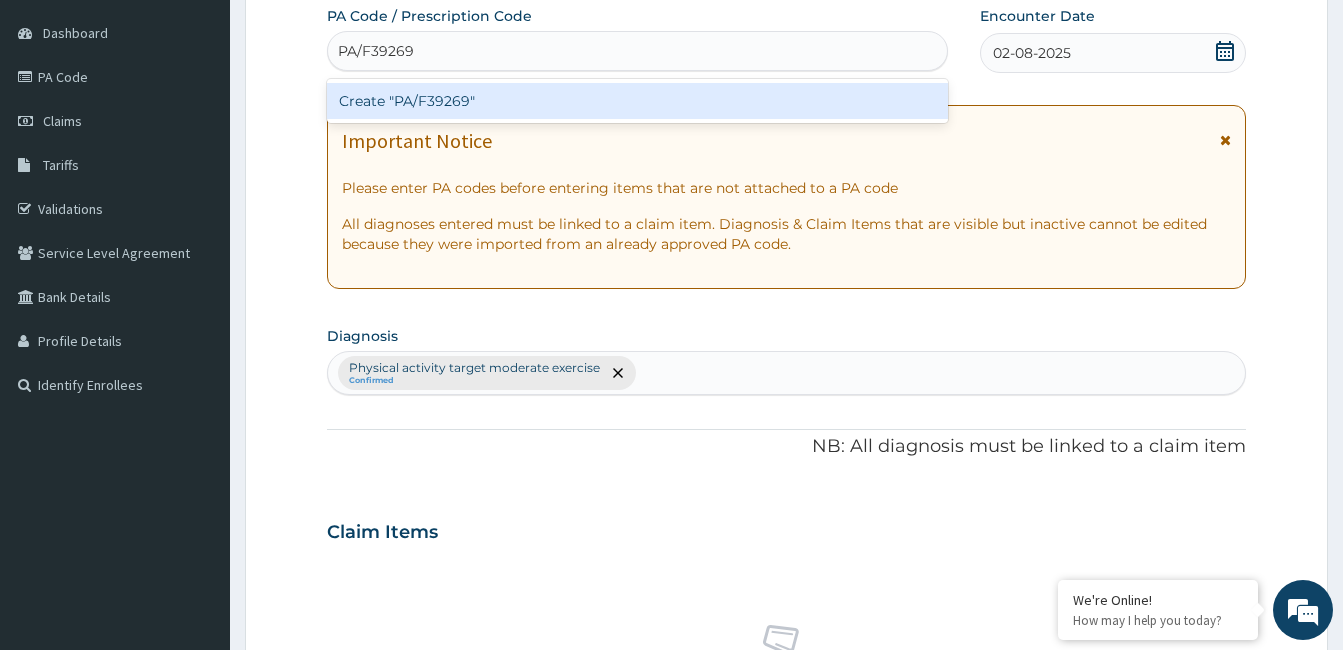 type 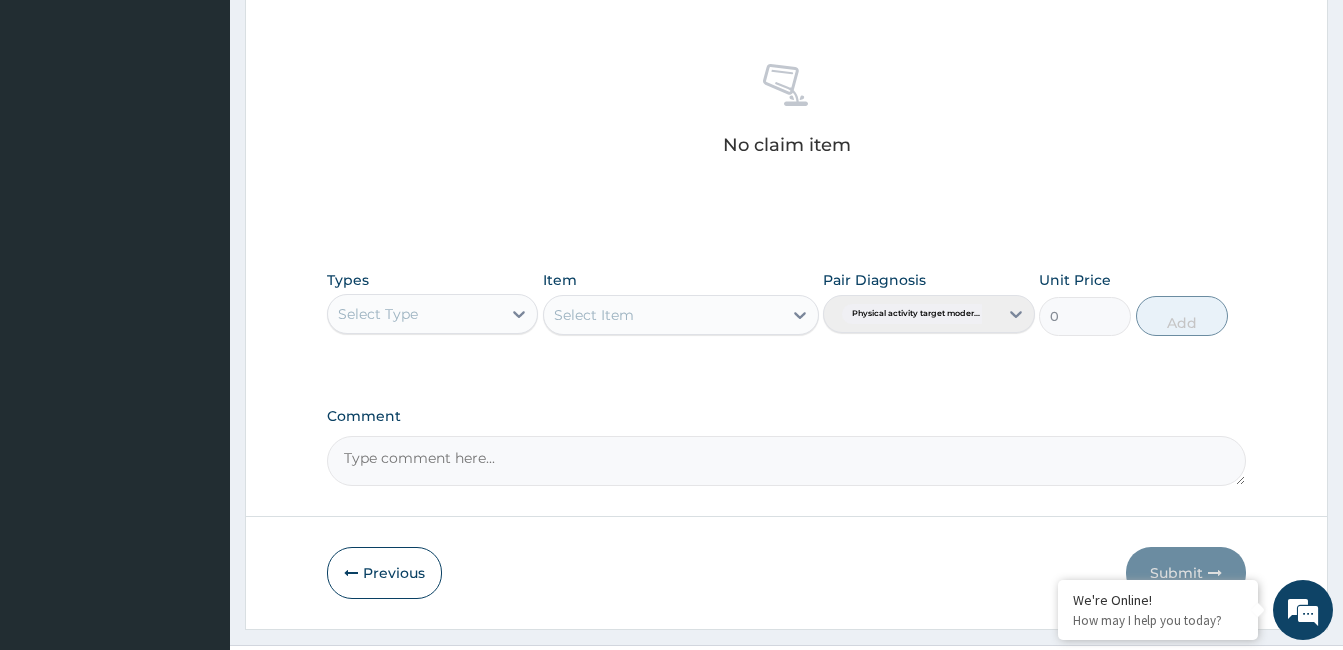 scroll, scrollTop: 792, scrollLeft: 0, axis: vertical 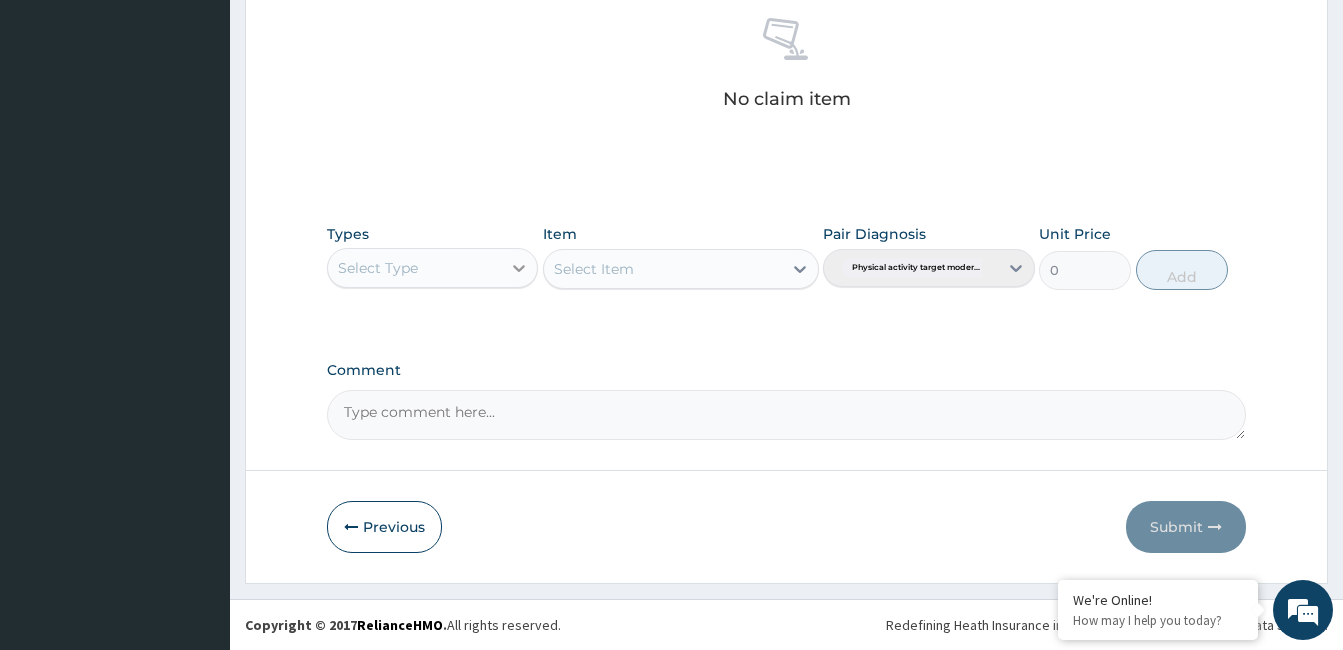 click 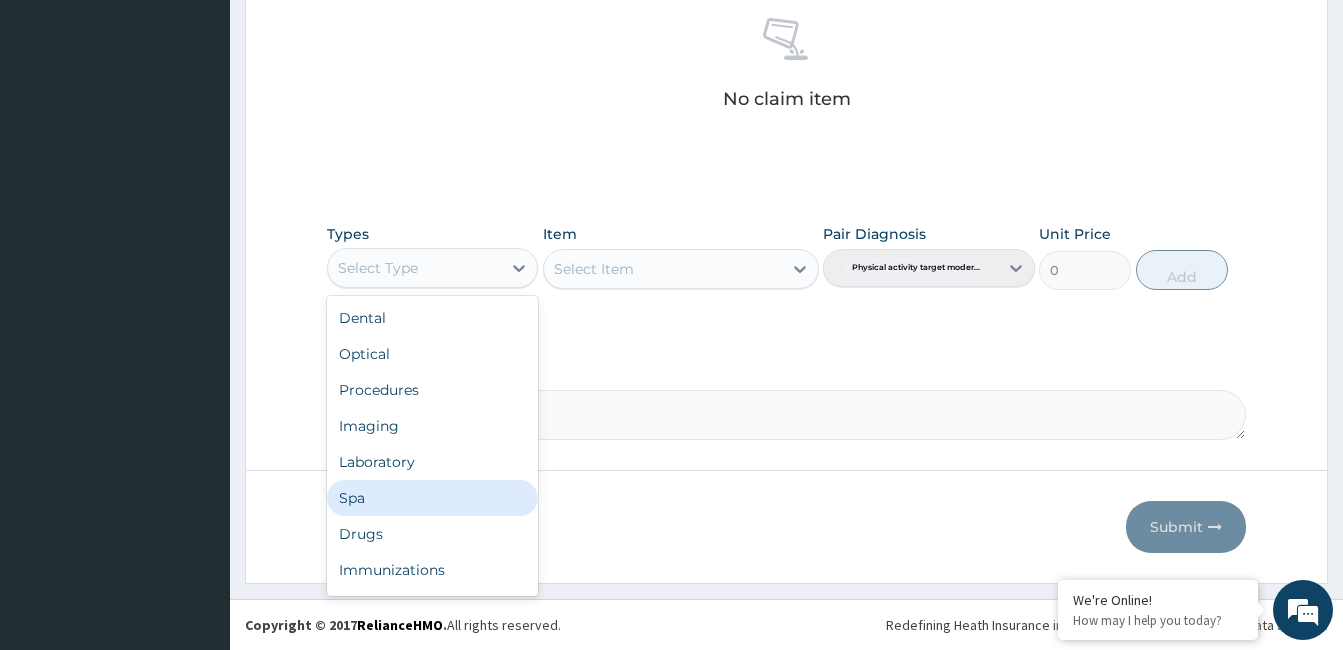 scroll, scrollTop: 68, scrollLeft: 0, axis: vertical 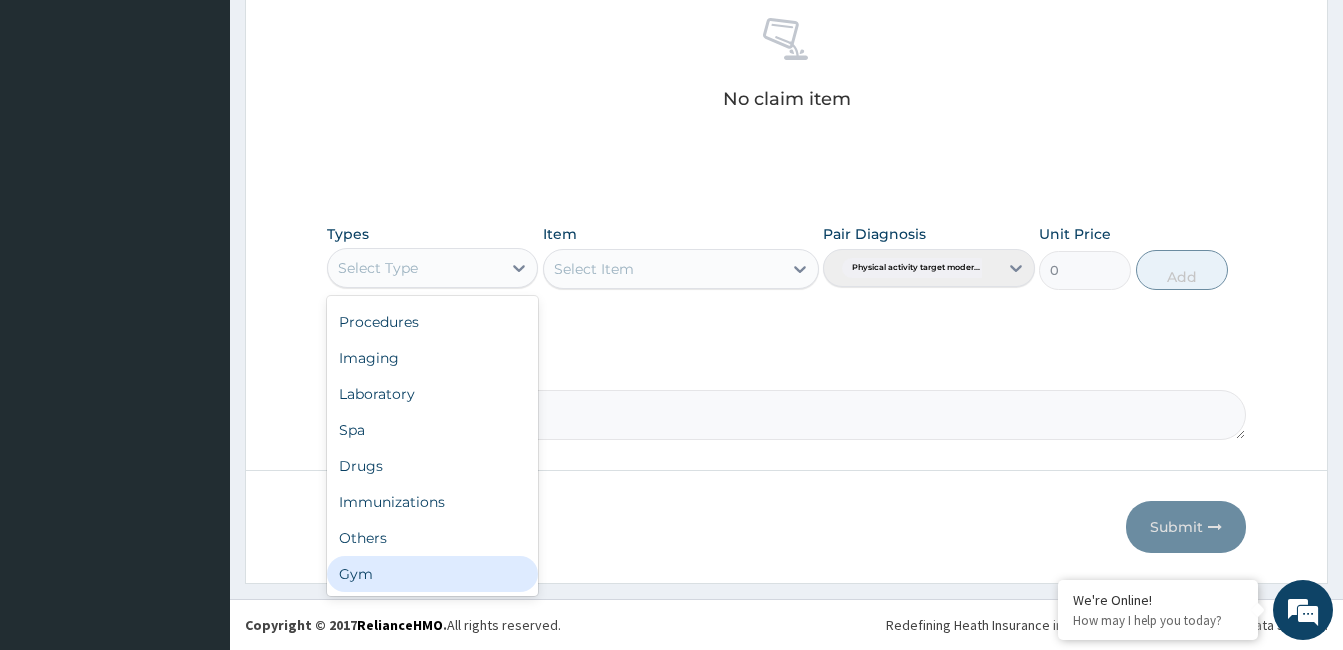 click on "Gym" at bounding box center (432, 574) 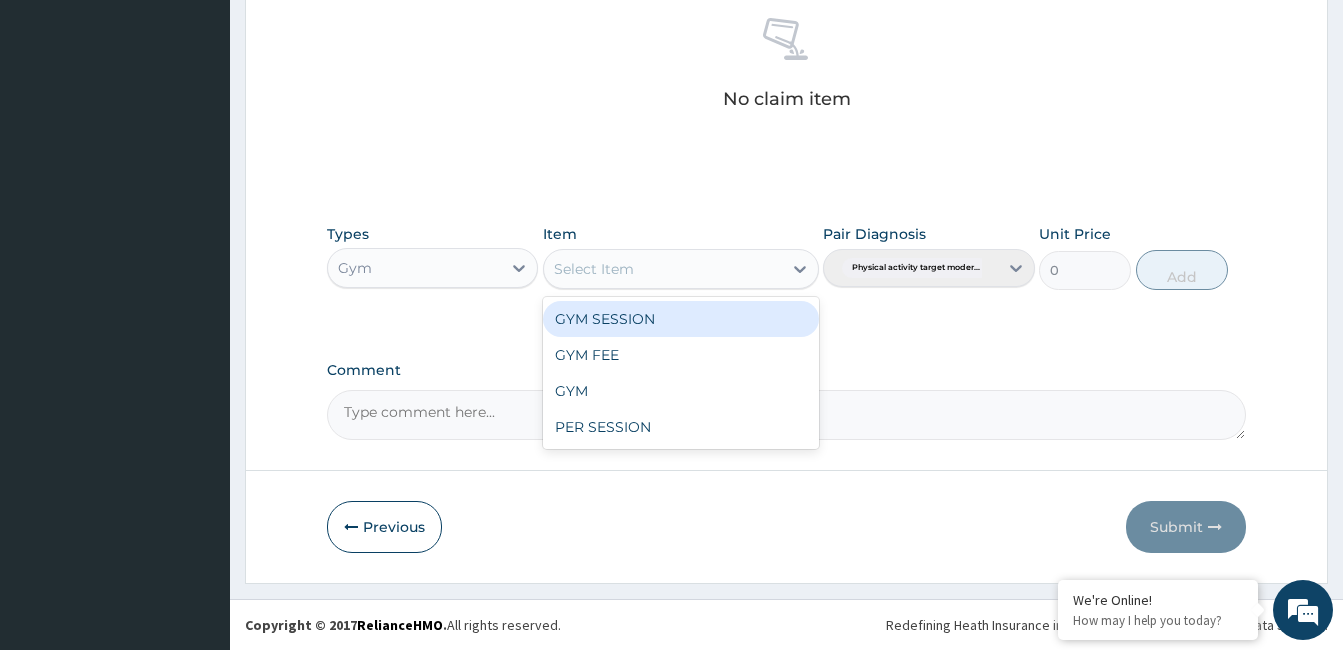 click on "Select Item" at bounding box center (663, 269) 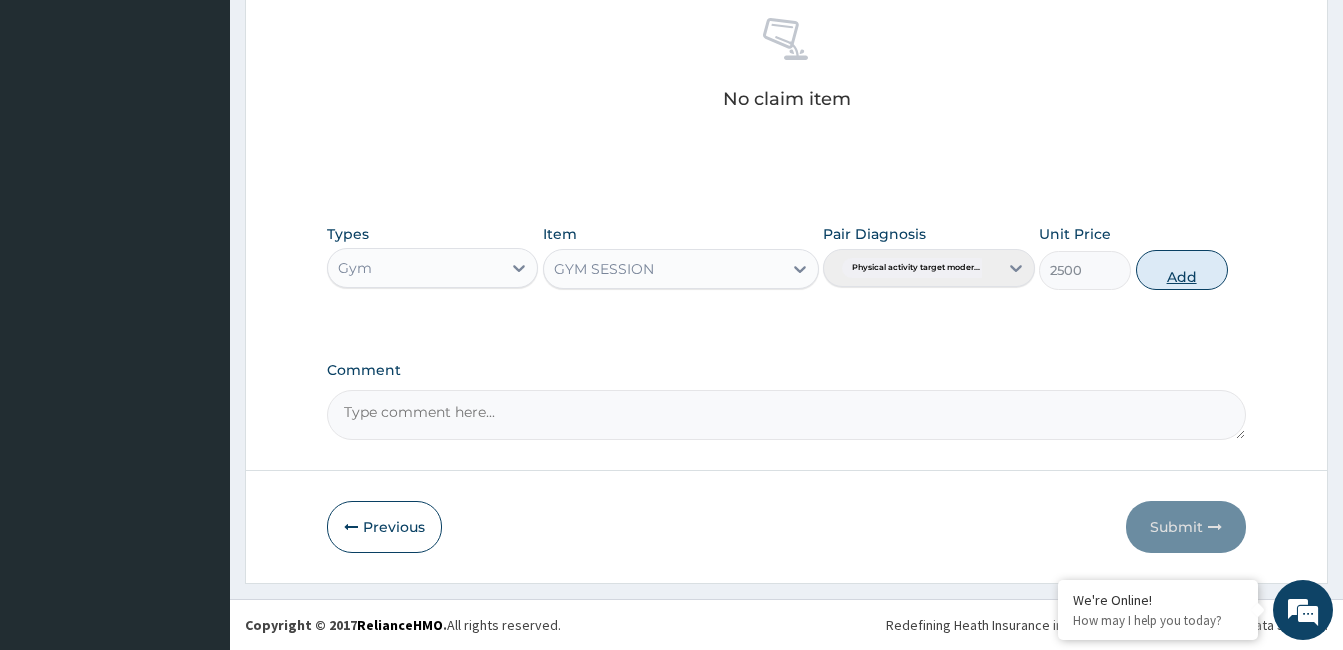 click on "Add" at bounding box center [1182, 270] 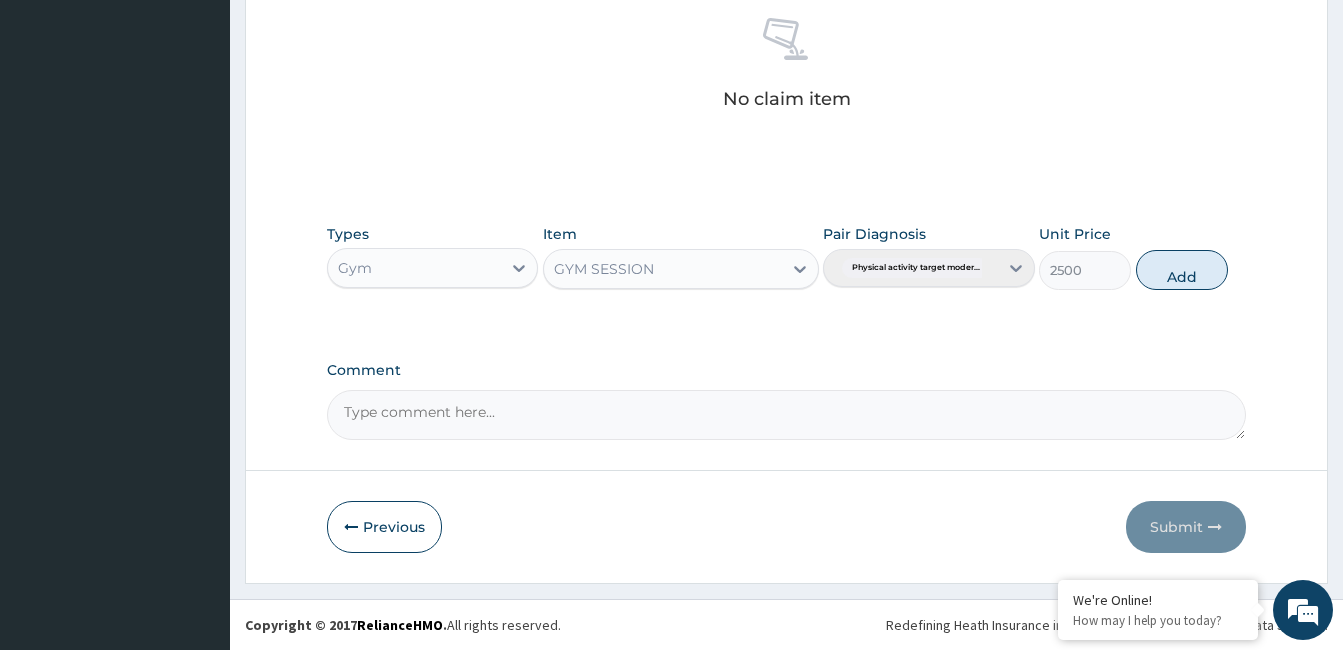 type on "0" 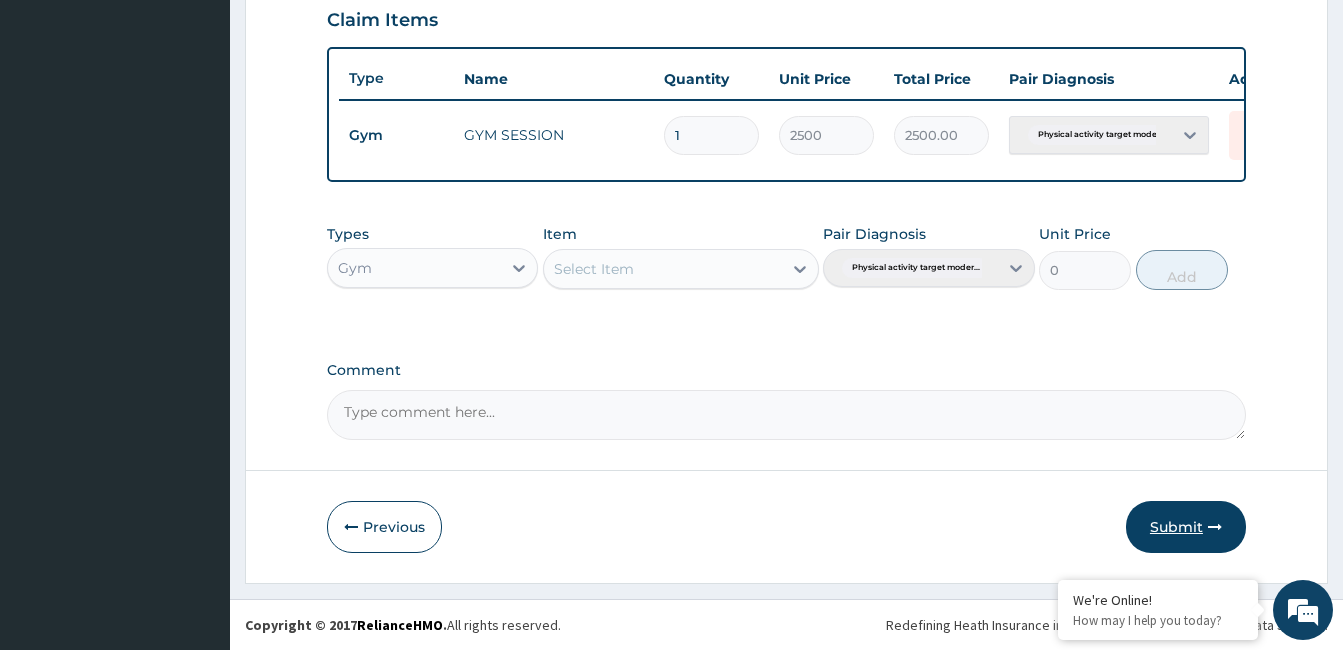 click on "Submit" at bounding box center (1186, 527) 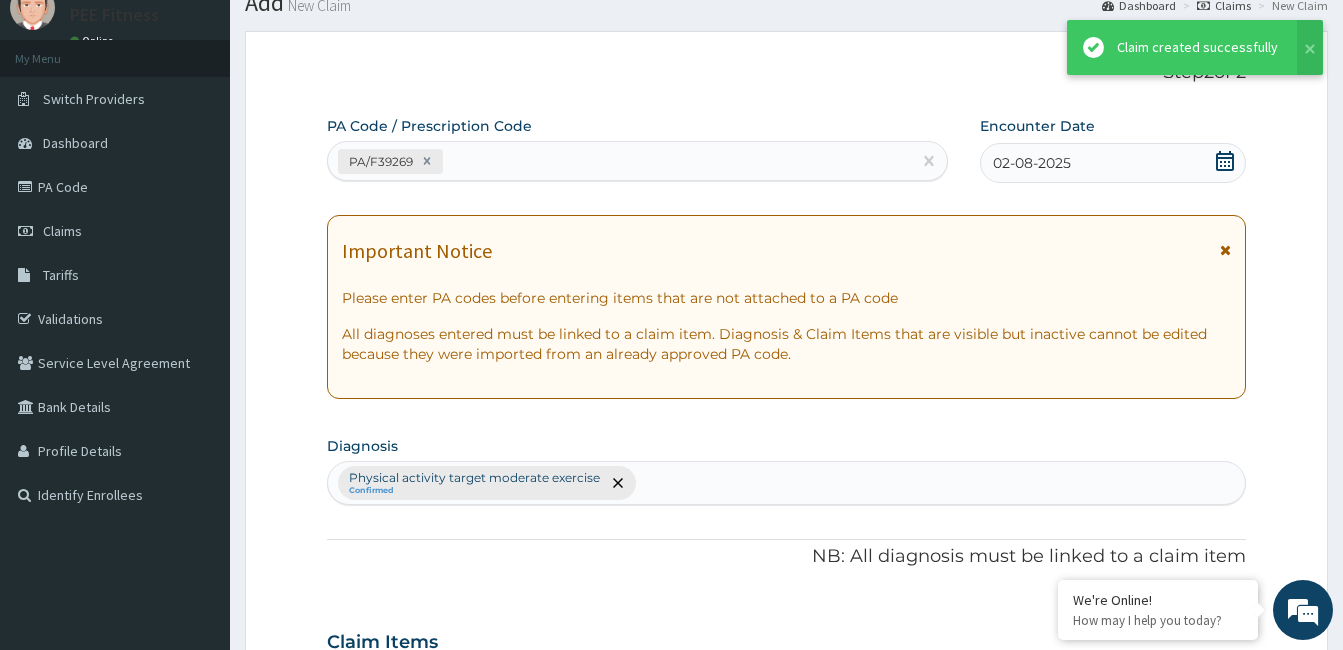 scroll, scrollTop: 712, scrollLeft: 0, axis: vertical 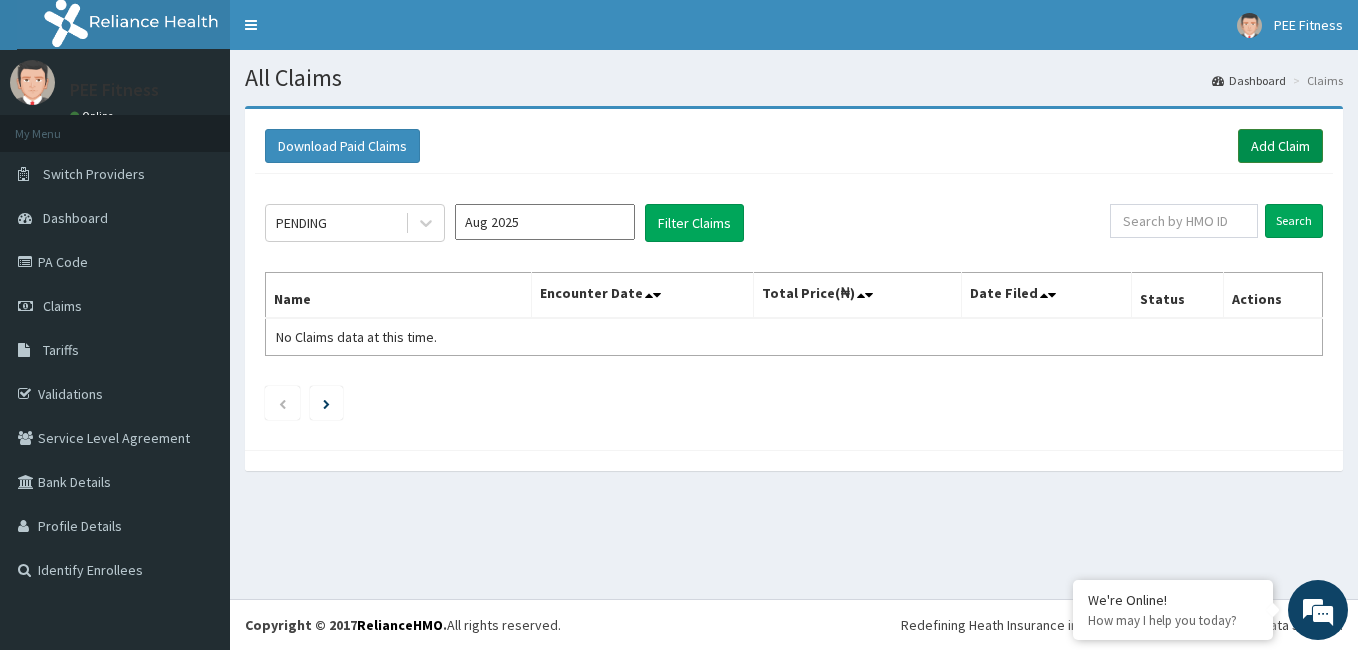 click on "Add Claim" at bounding box center (1280, 146) 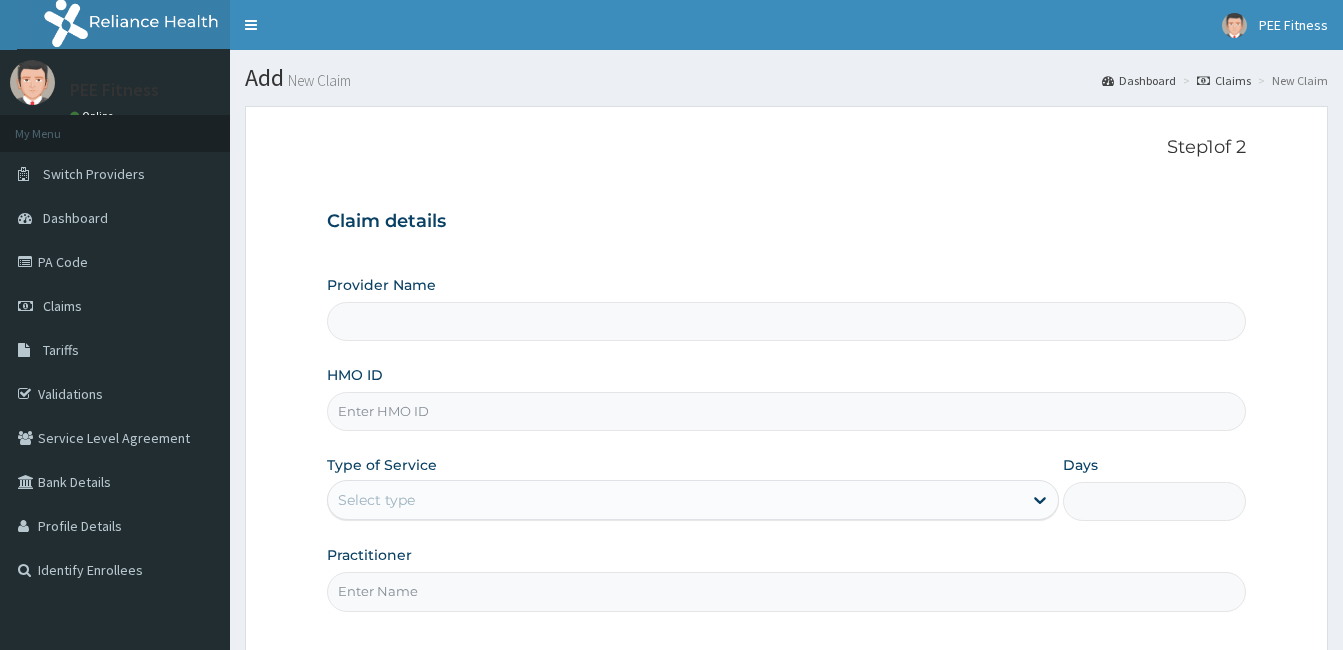 scroll, scrollTop: 0, scrollLeft: 0, axis: both 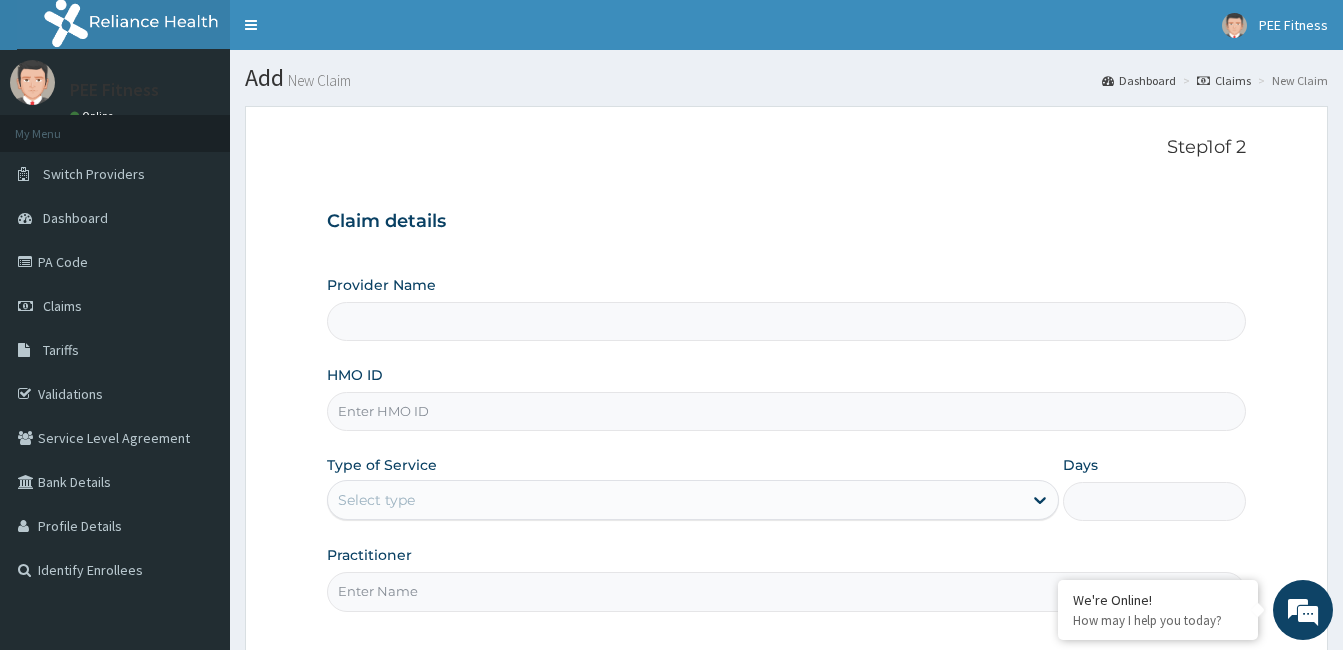 drag, startPoint x: 383, startPoint y: 588, endPoint x: 396, endPoint y: 575, distance: 18.384777 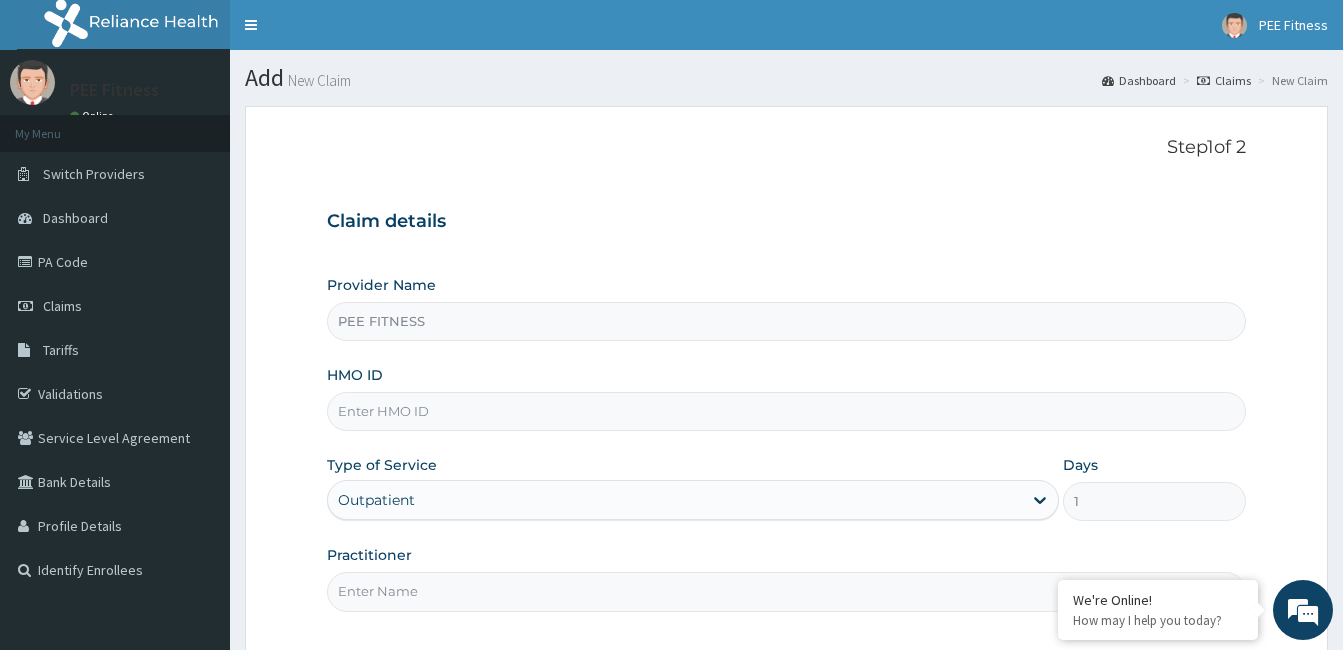 type on "gym" 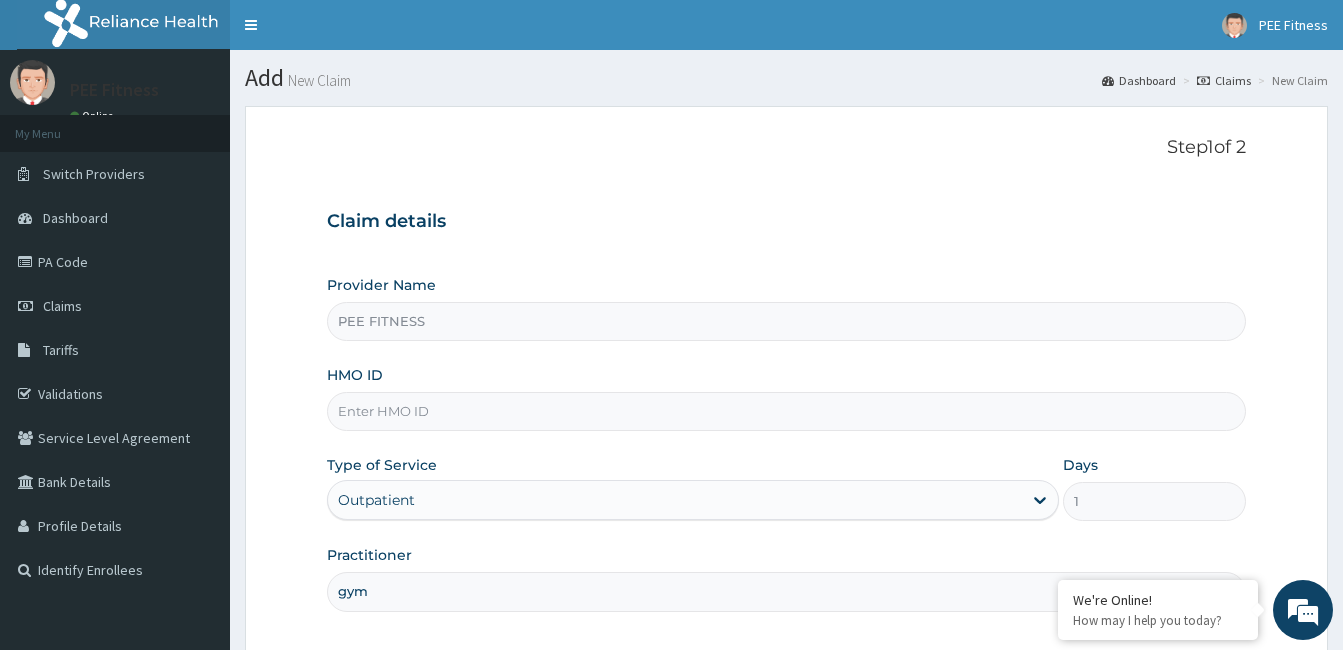 click on "HMO ID" at bounding box center [786, 411] 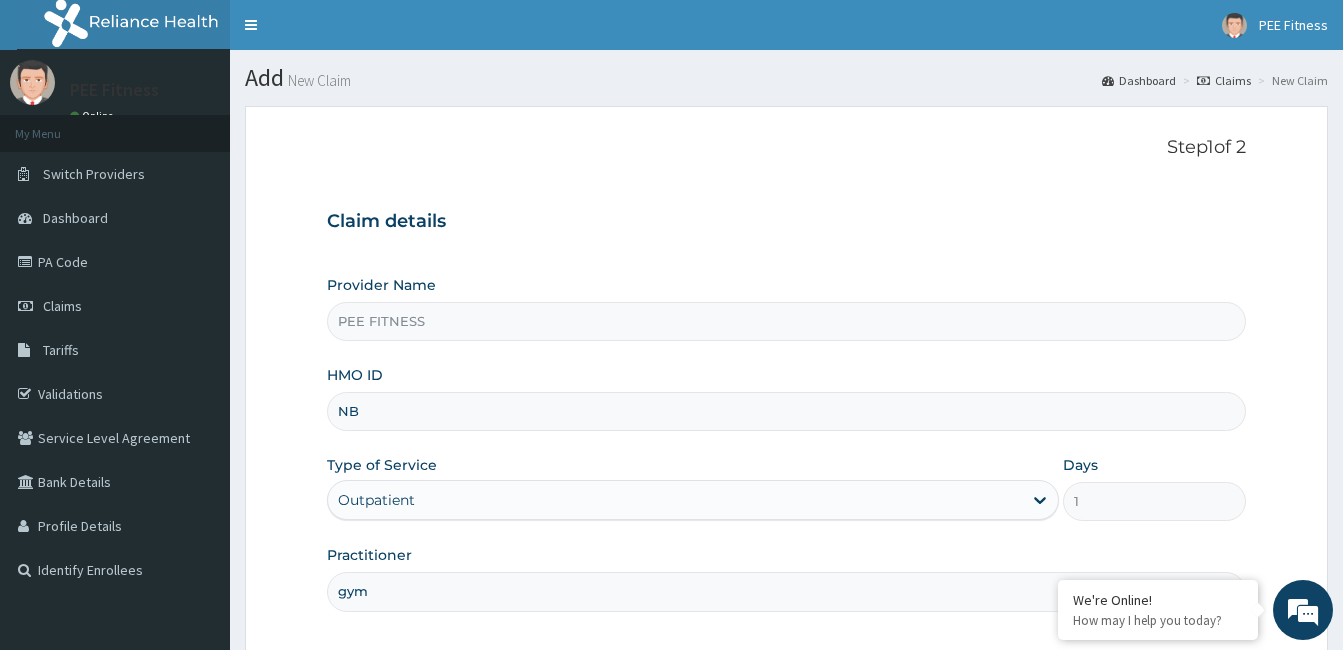 scroll, scrollTop: 0, scrollLeft: 0, axis: both 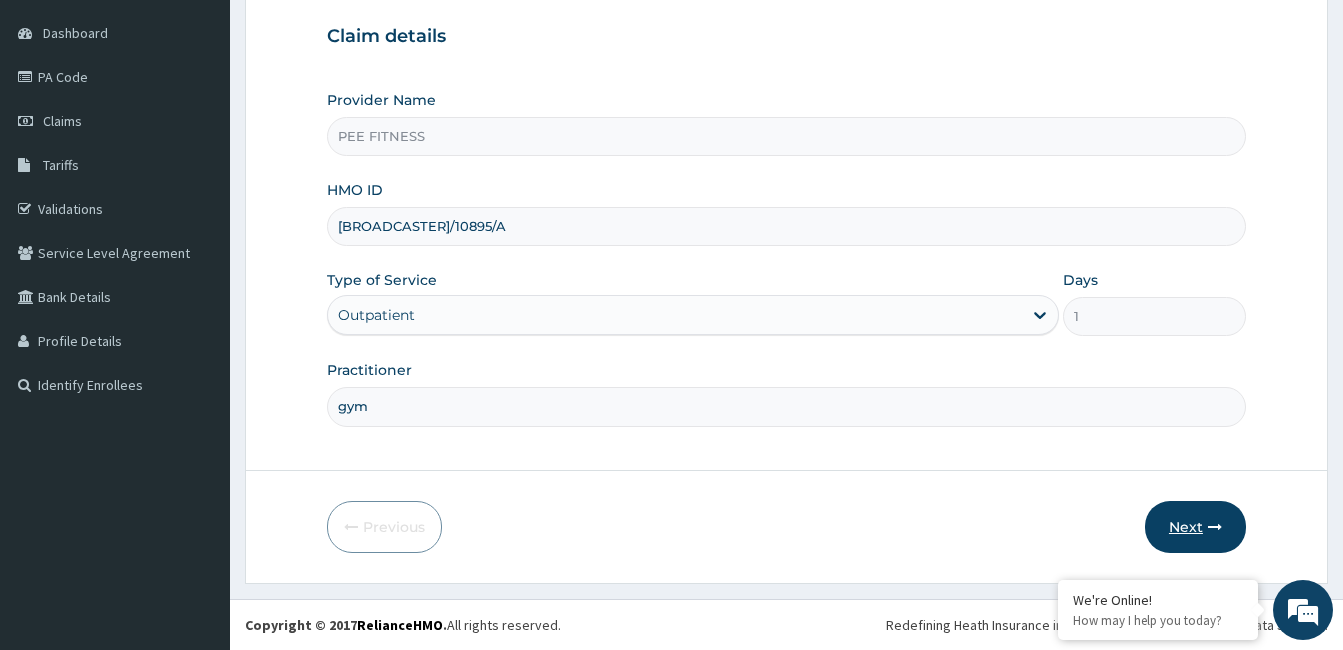type on "[BROADCASTER]/10895/A" 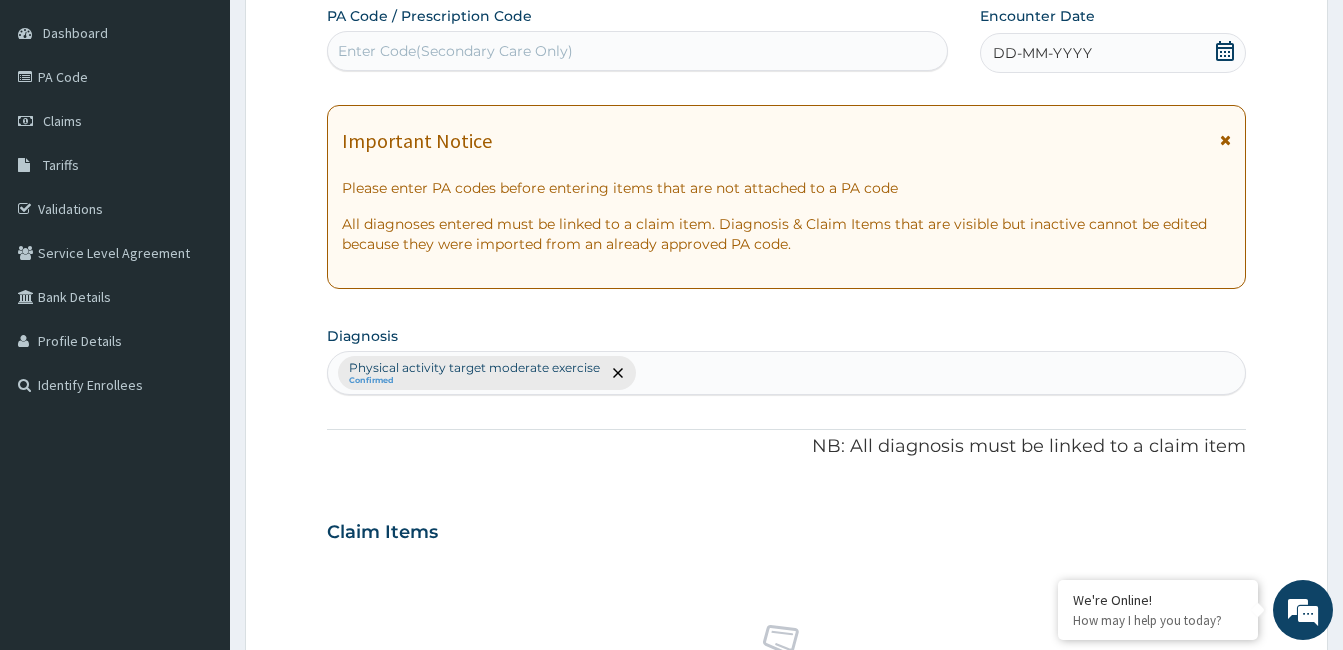 click 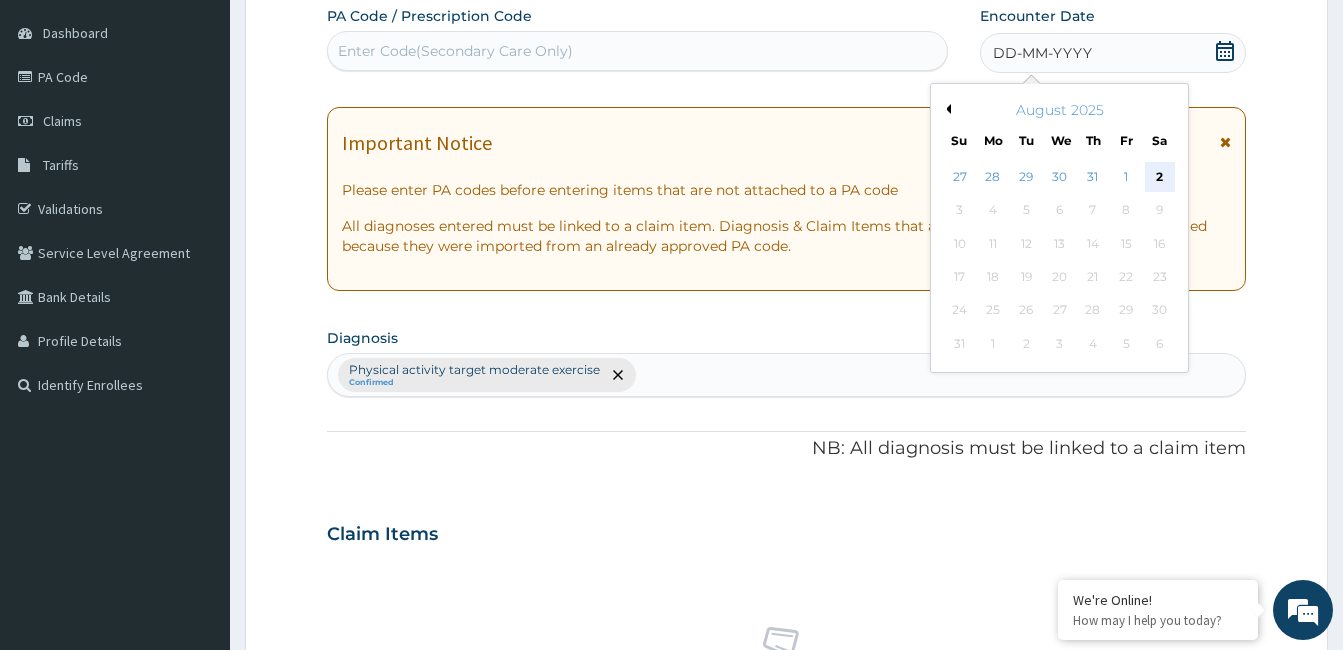 click on "2" at bounding box center [1159, 177] 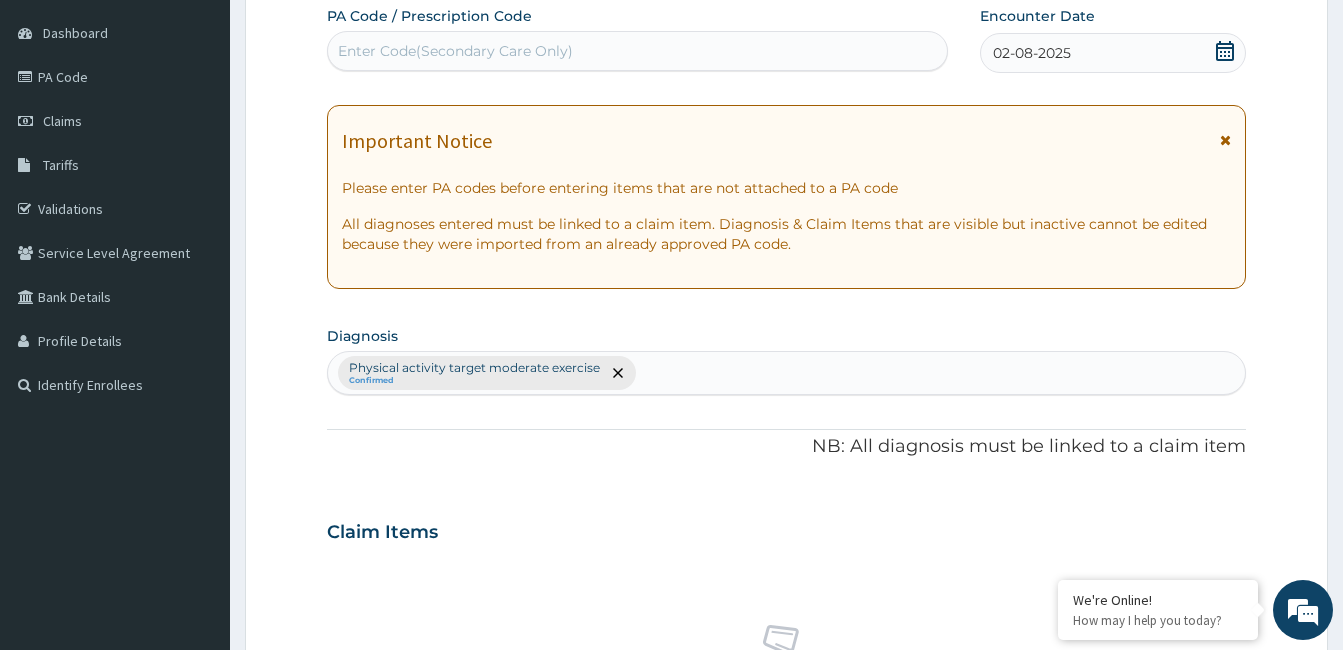 click on "Enter Code(Secondary Care Only)" at bounding box center [455, 51] 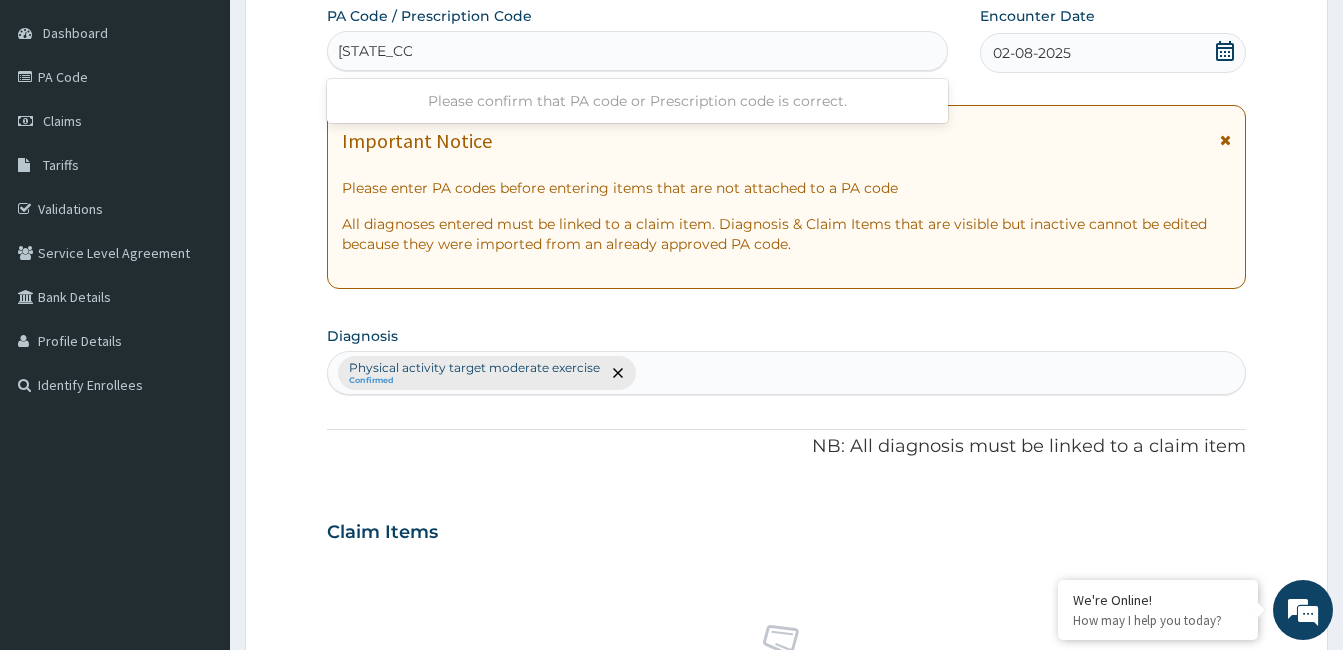 type on "[BROADCASTER_CODE]" 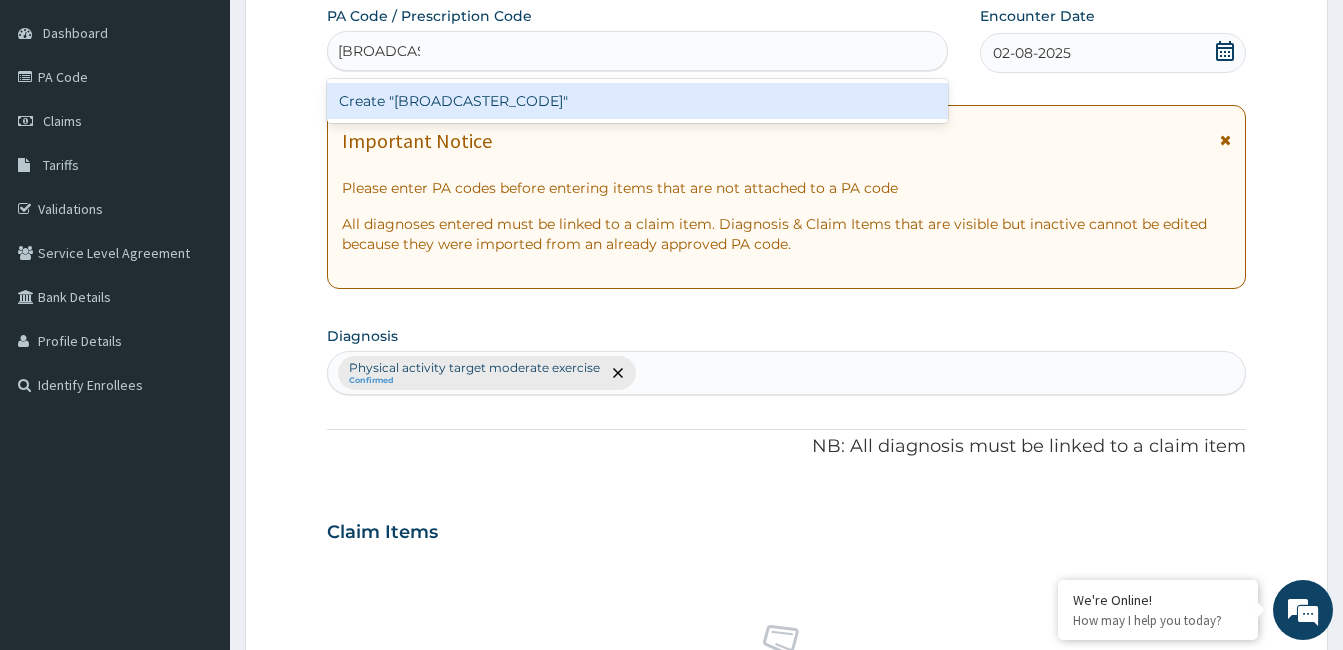 type 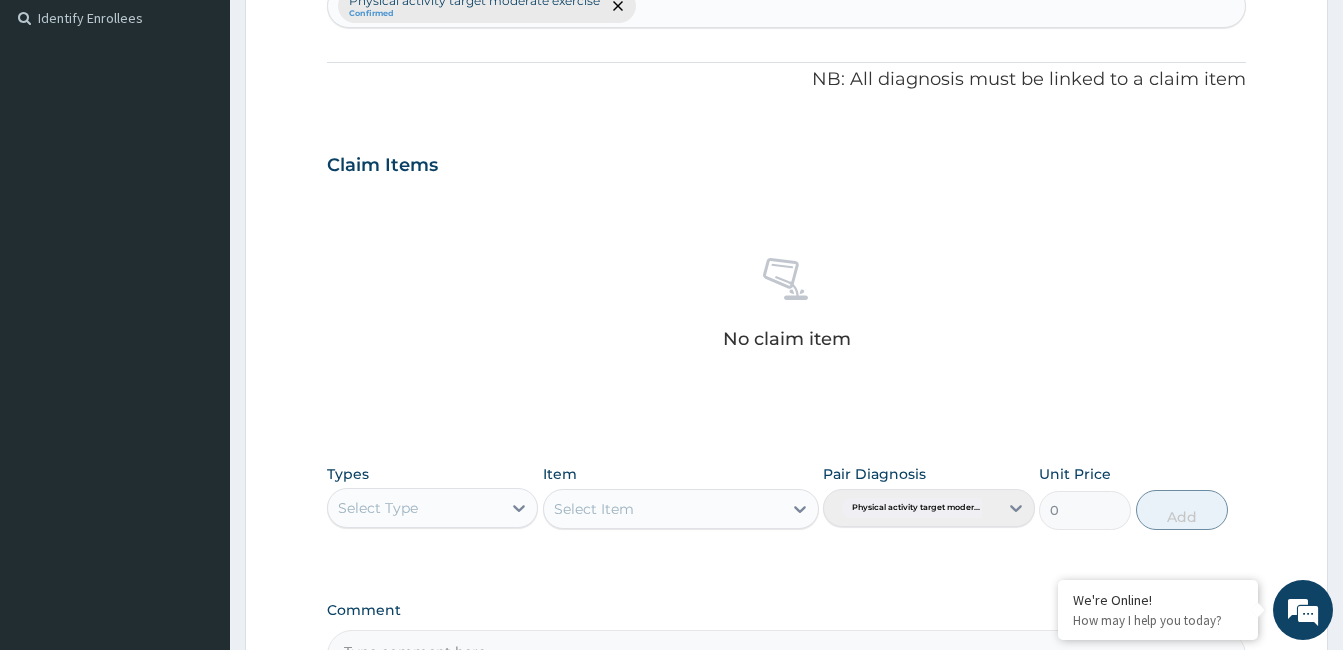 scroll, scrollTop: 792, scrollLeft: 0, axis: vertical 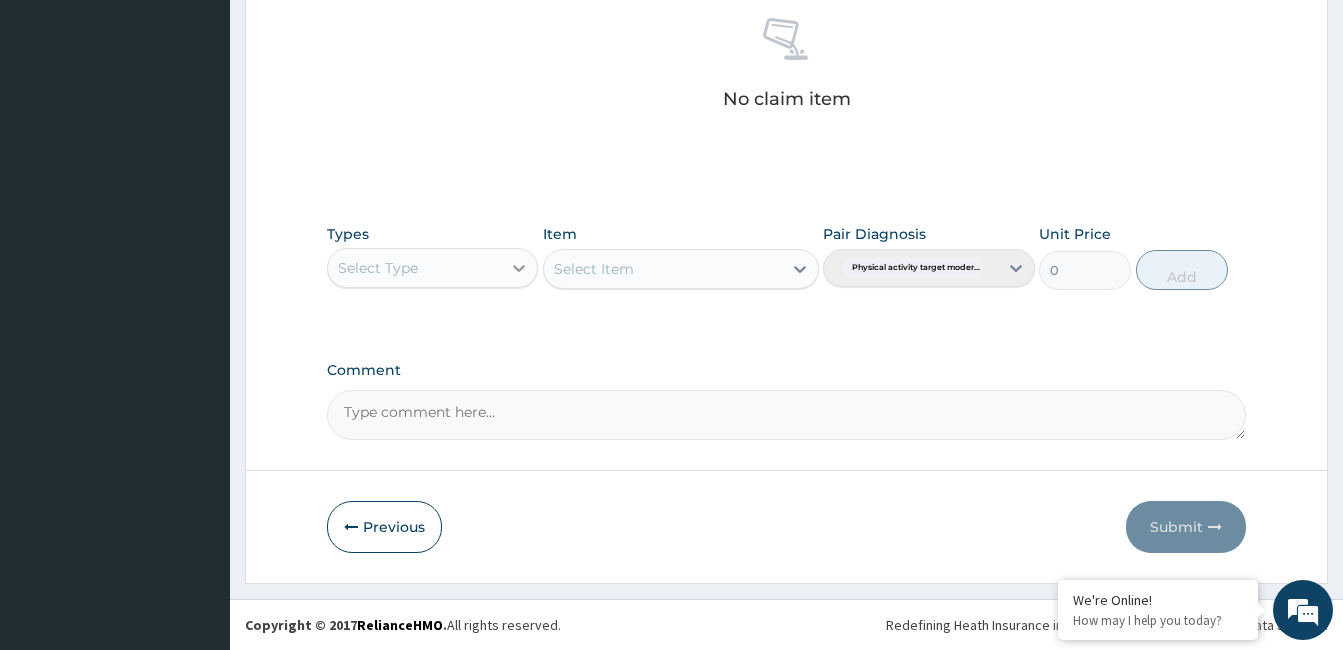 click 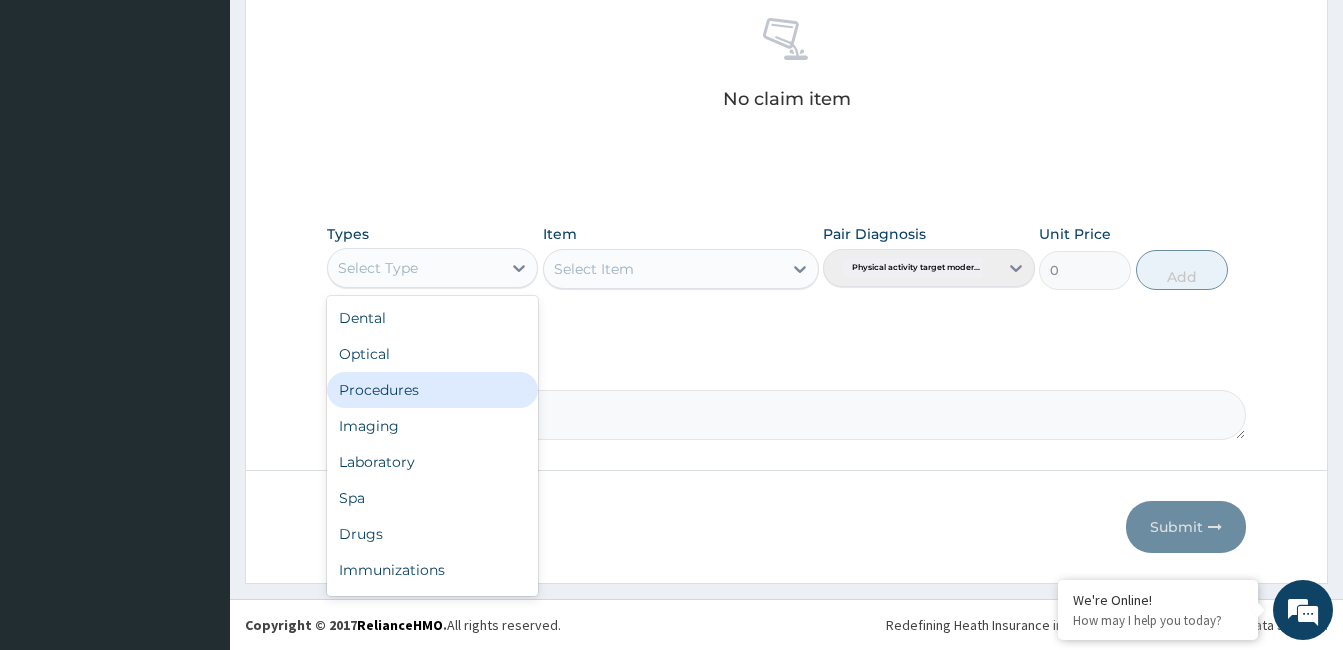 scroll, scrollTop: 68, scrollLeft: 0, axis: vertical 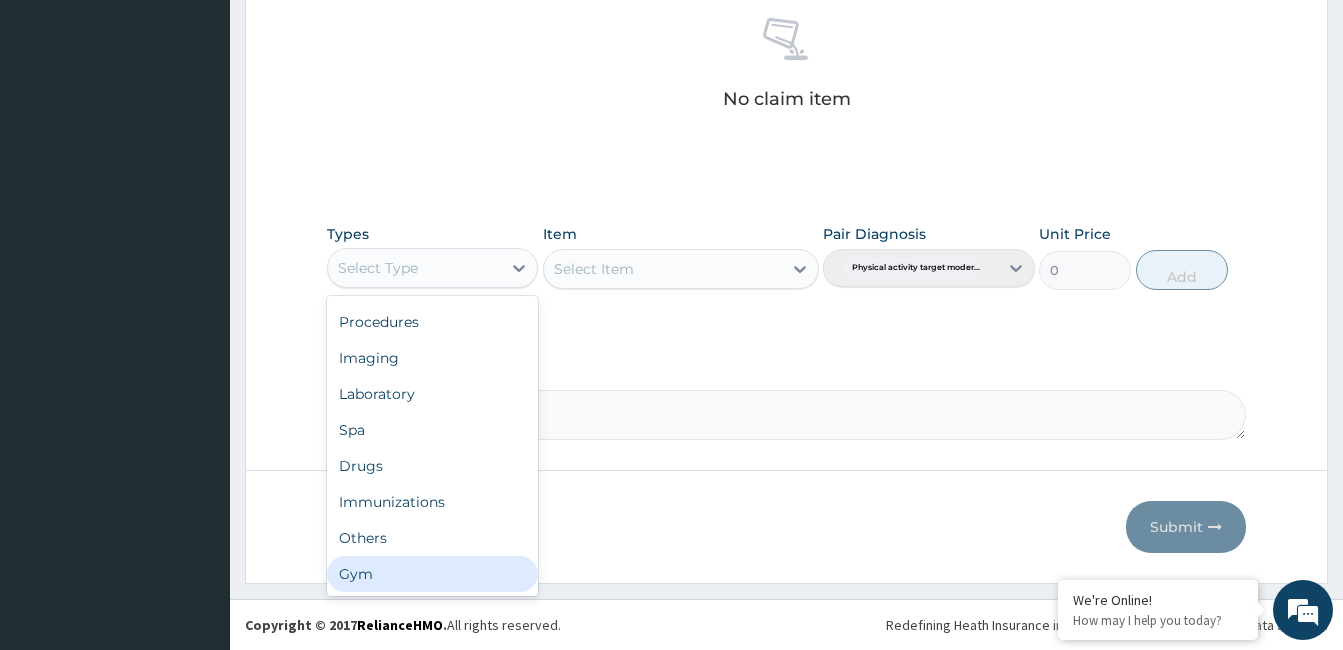 click on "Gym" at bounding box center [432, 574] 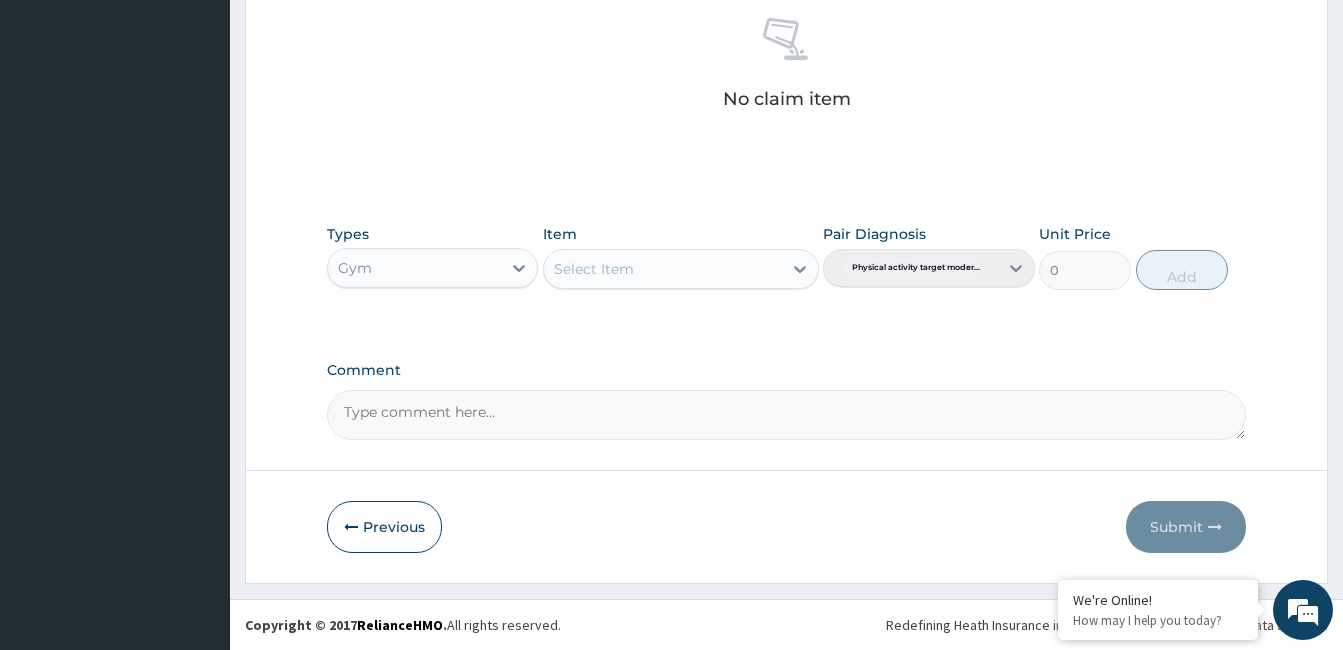 click on "Select Item" at bounding box center [663, 269] 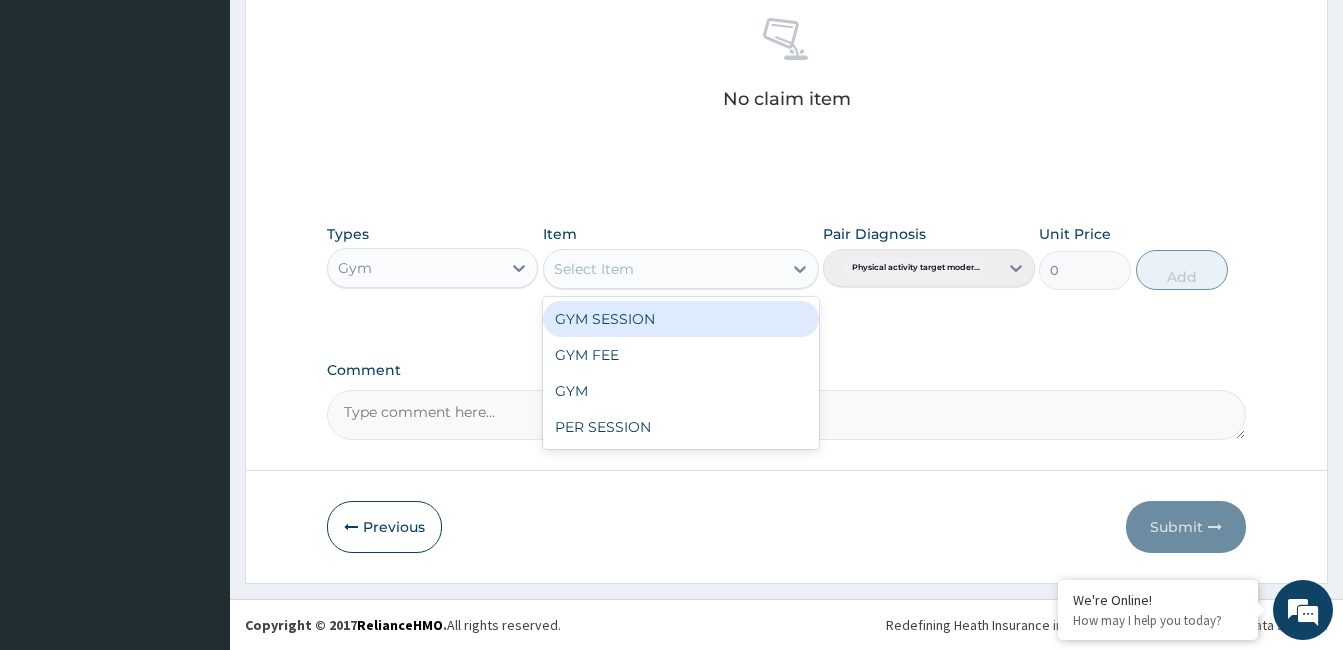 click on "GYM SESSION" at bounding box center (681, 319) 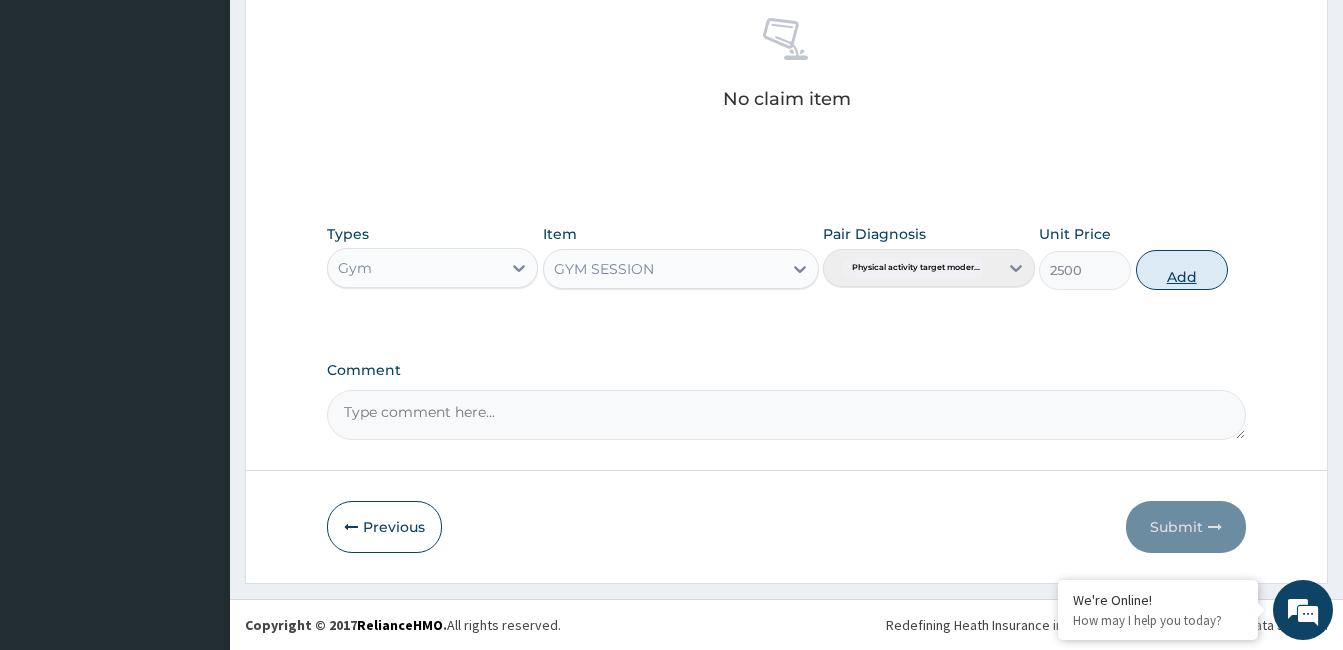 click on "Add" at bounding box center [1182, 270] 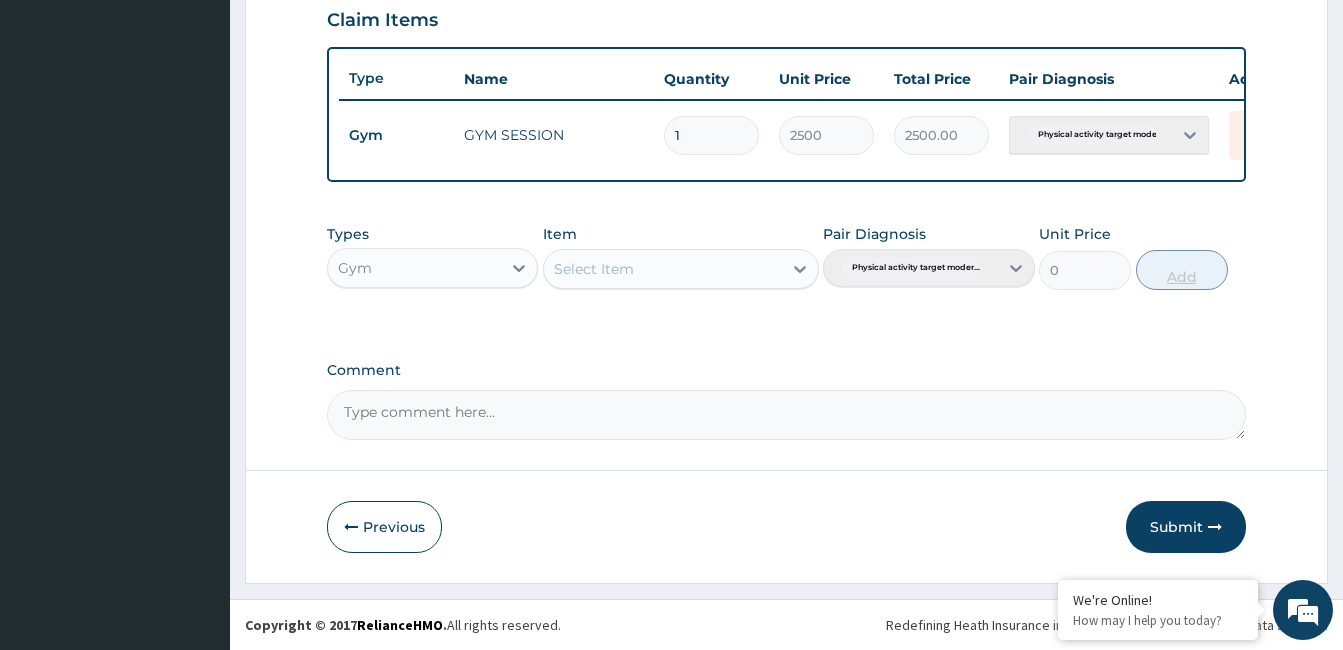 scroll, scrollTop: 712, scrollLeft: 0, axis: vertical 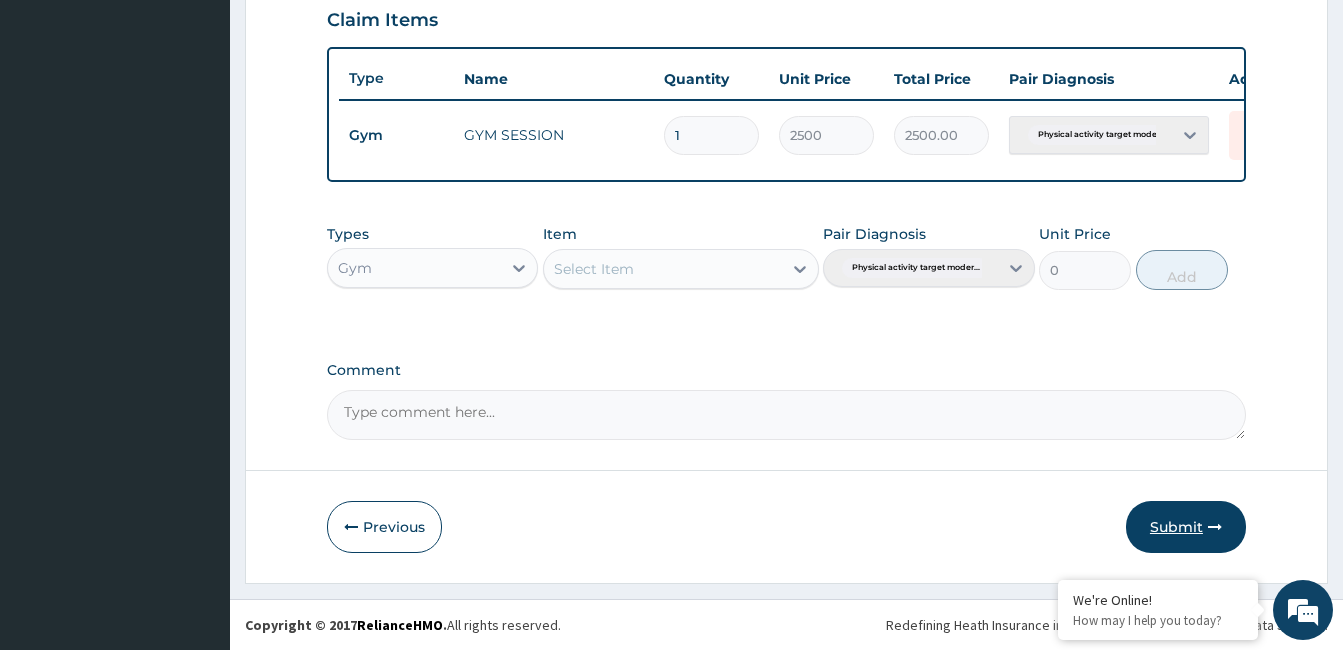 click on "Submit" at bounding box center [1186, 527] 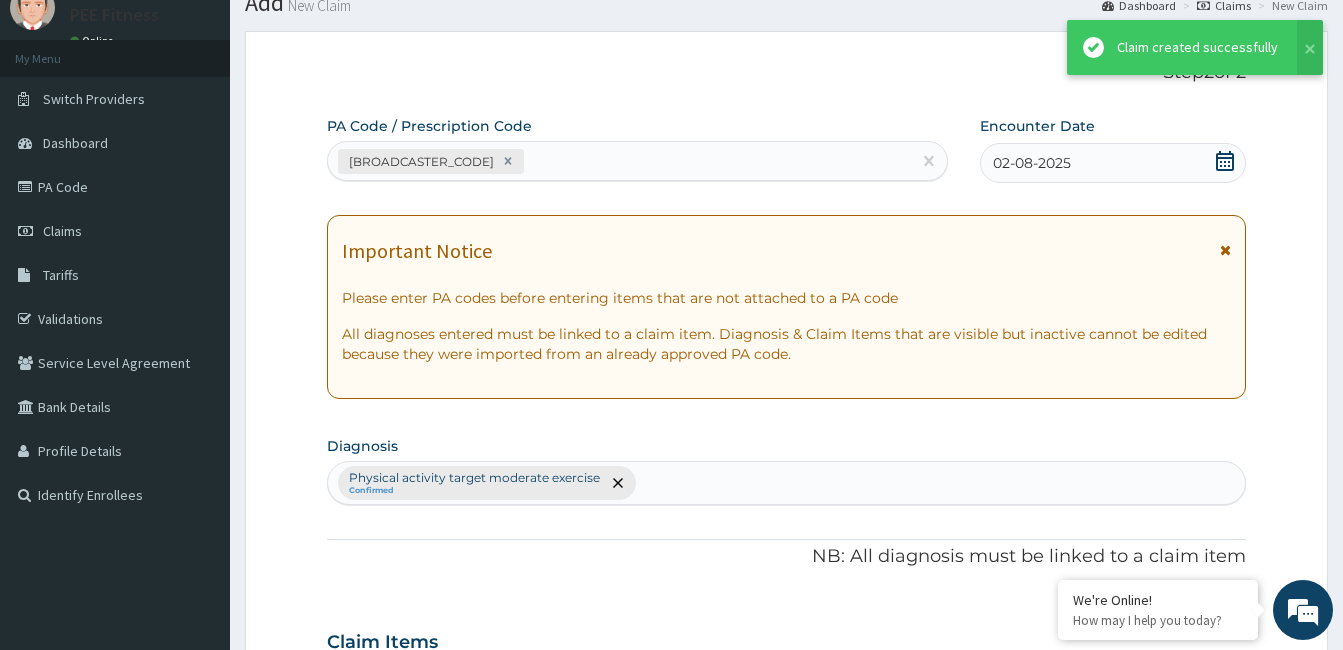 scroll, scrollTop: 712, scrollLeft: 0, axis: vertical 